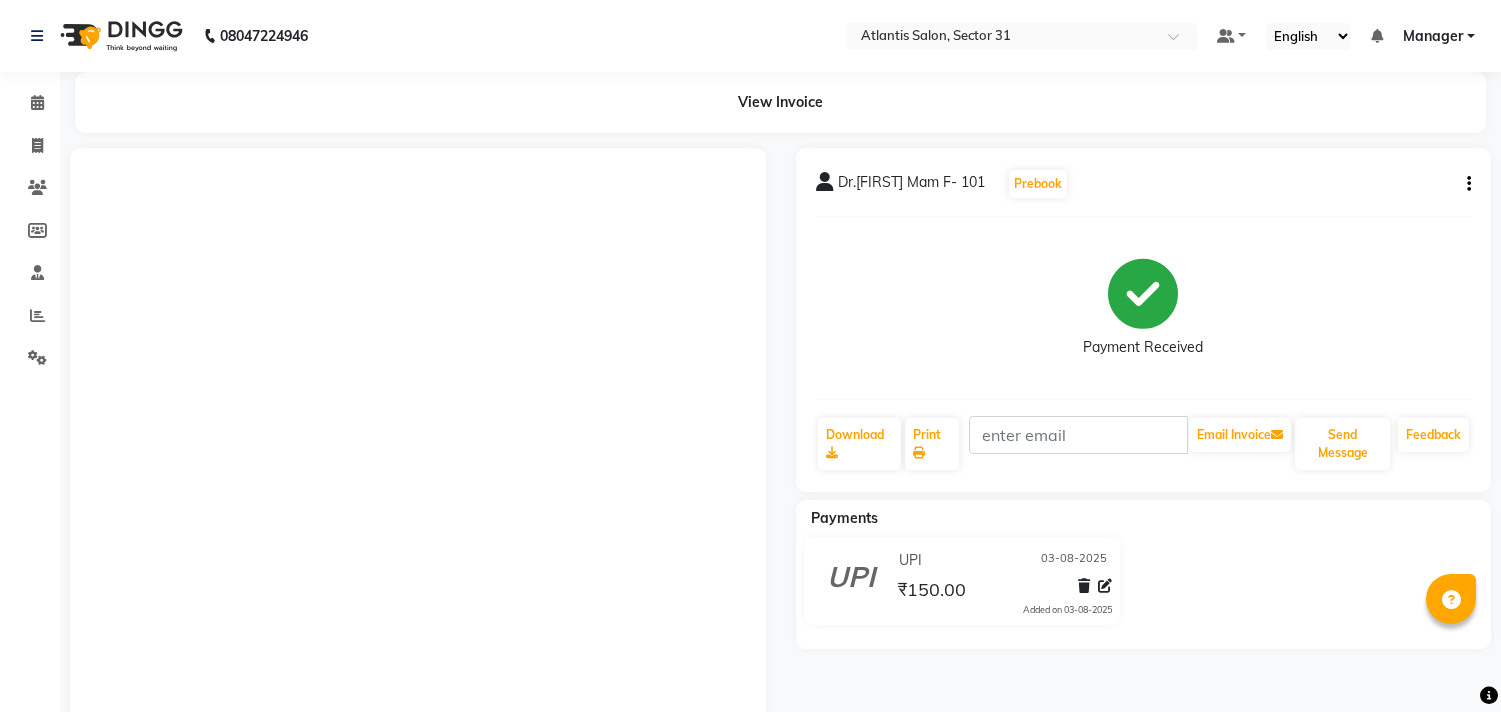 scroll, scrollTop: 0, scrollLeft: 0, axis: both 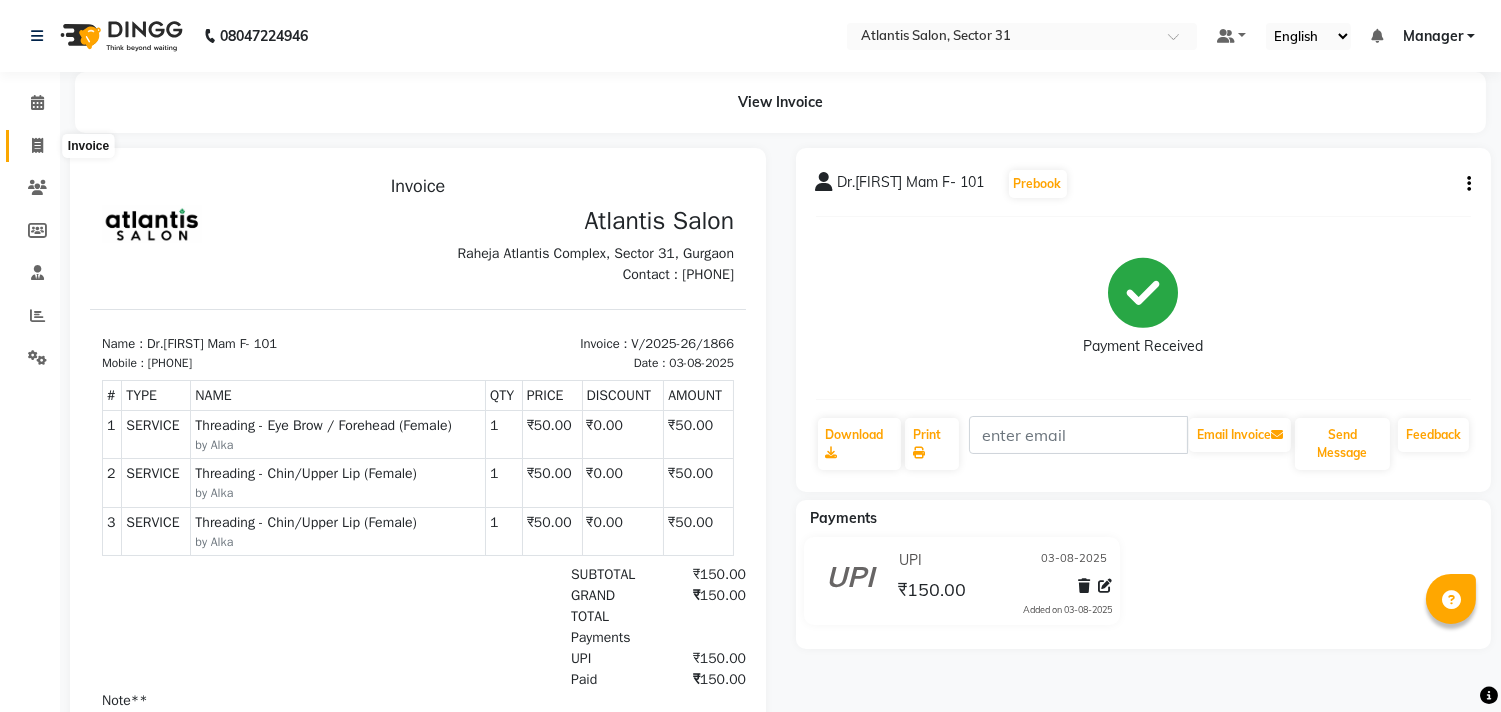 click 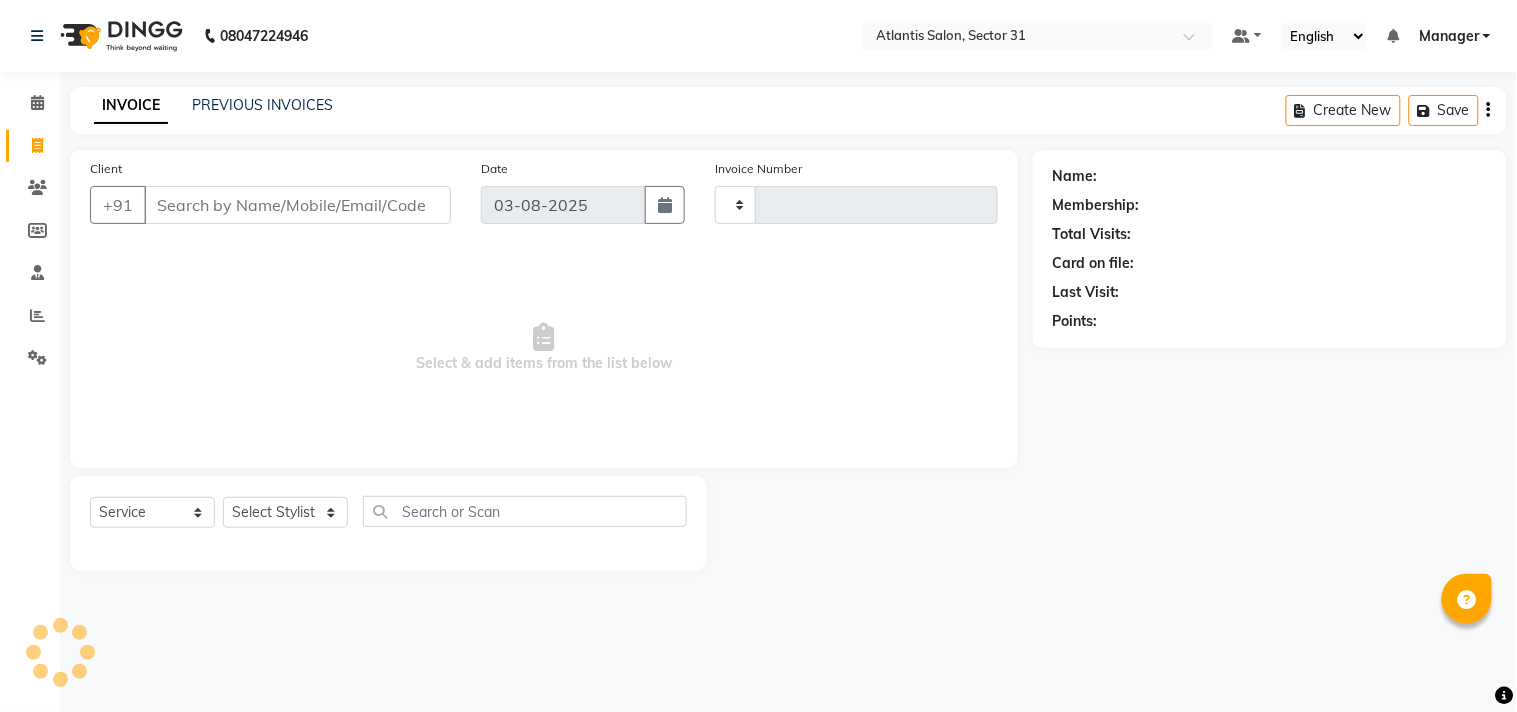 type on "1867" 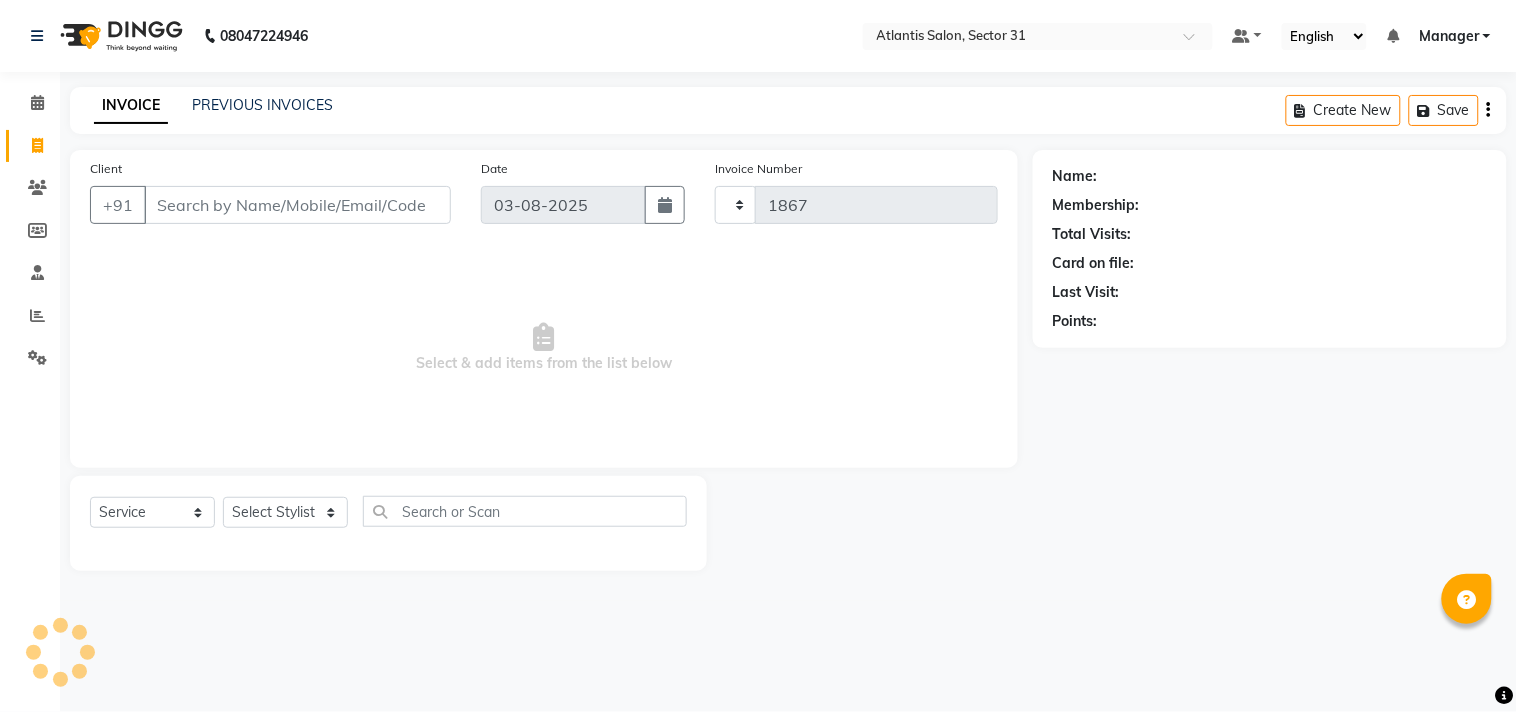 select on "4391" 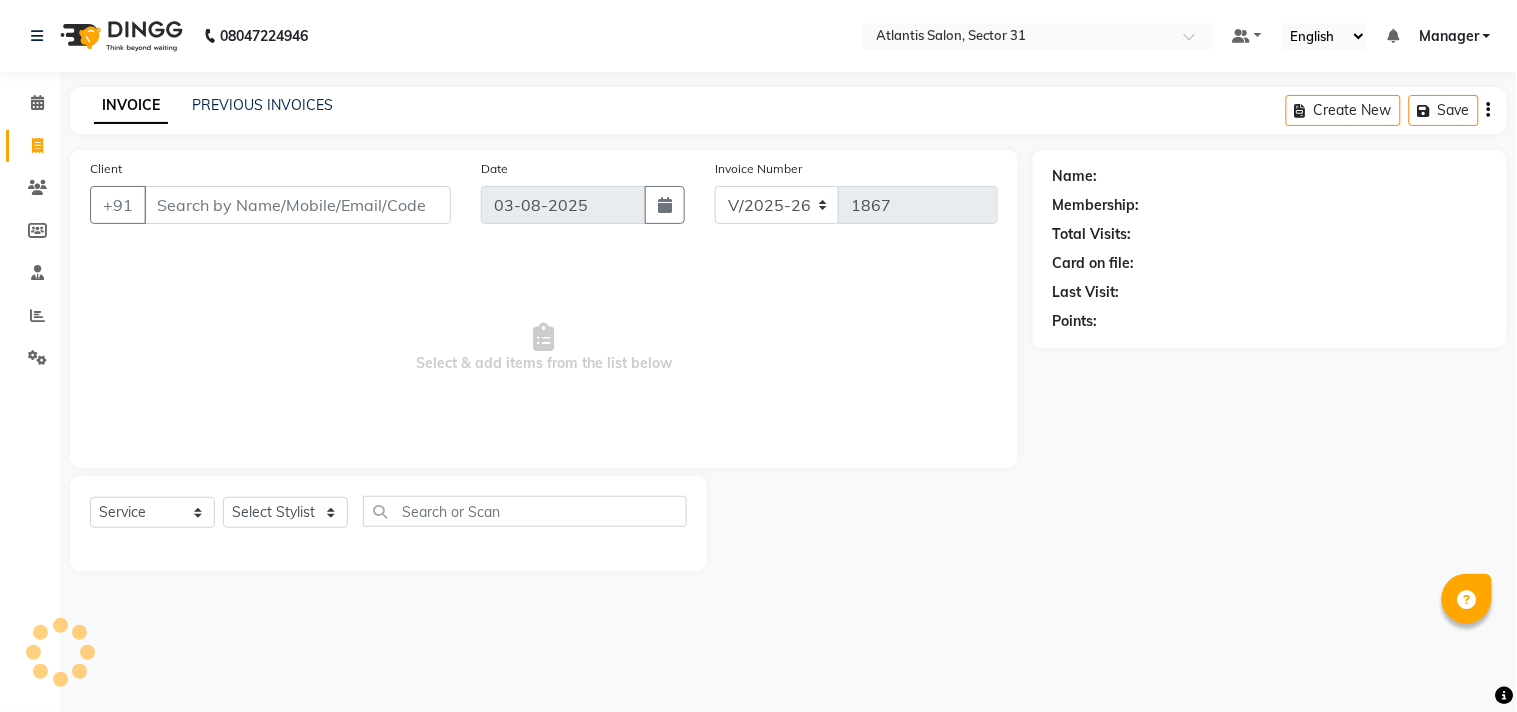 click on "Client" at bounding box center (297, 205) 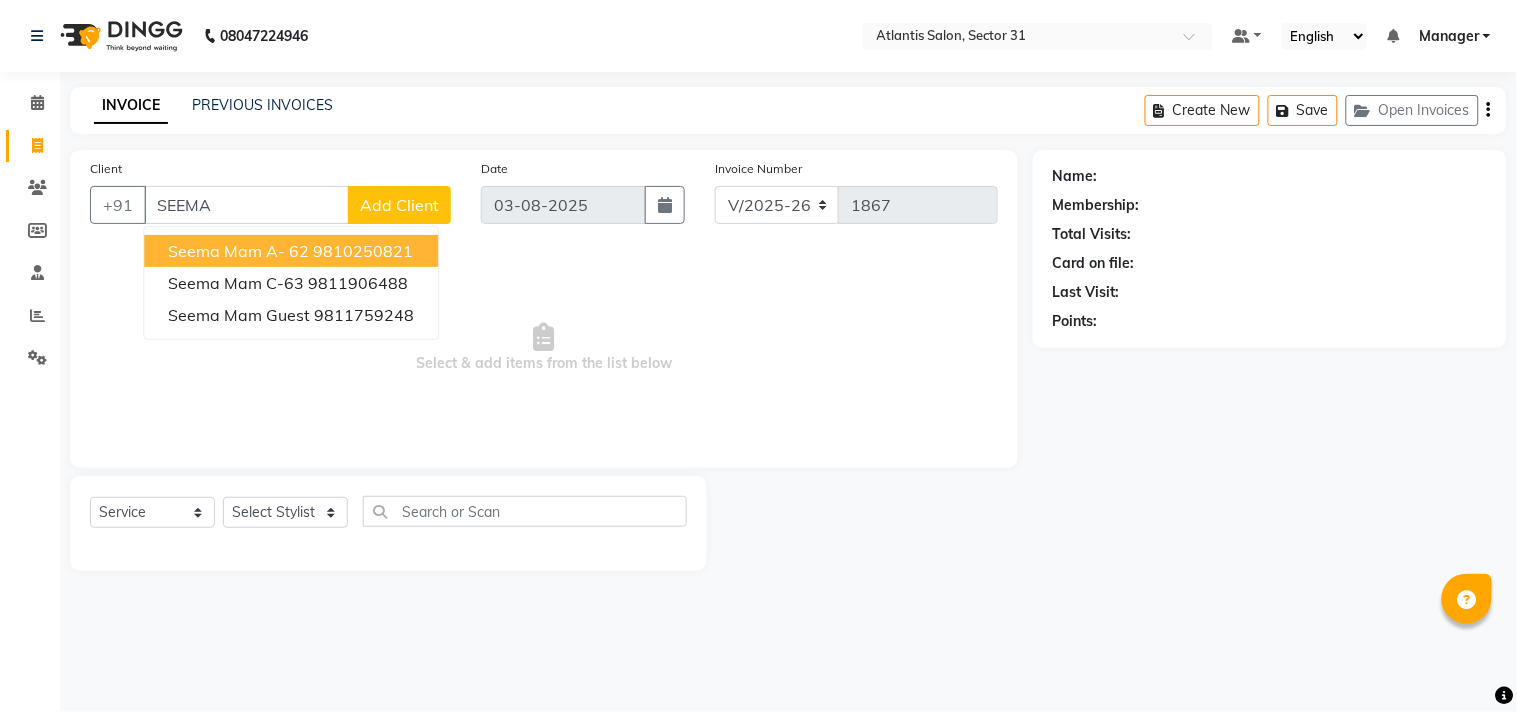 click on "[FIRST] Mam A- 62  [PHONE]" at bounding box center (291, 251) 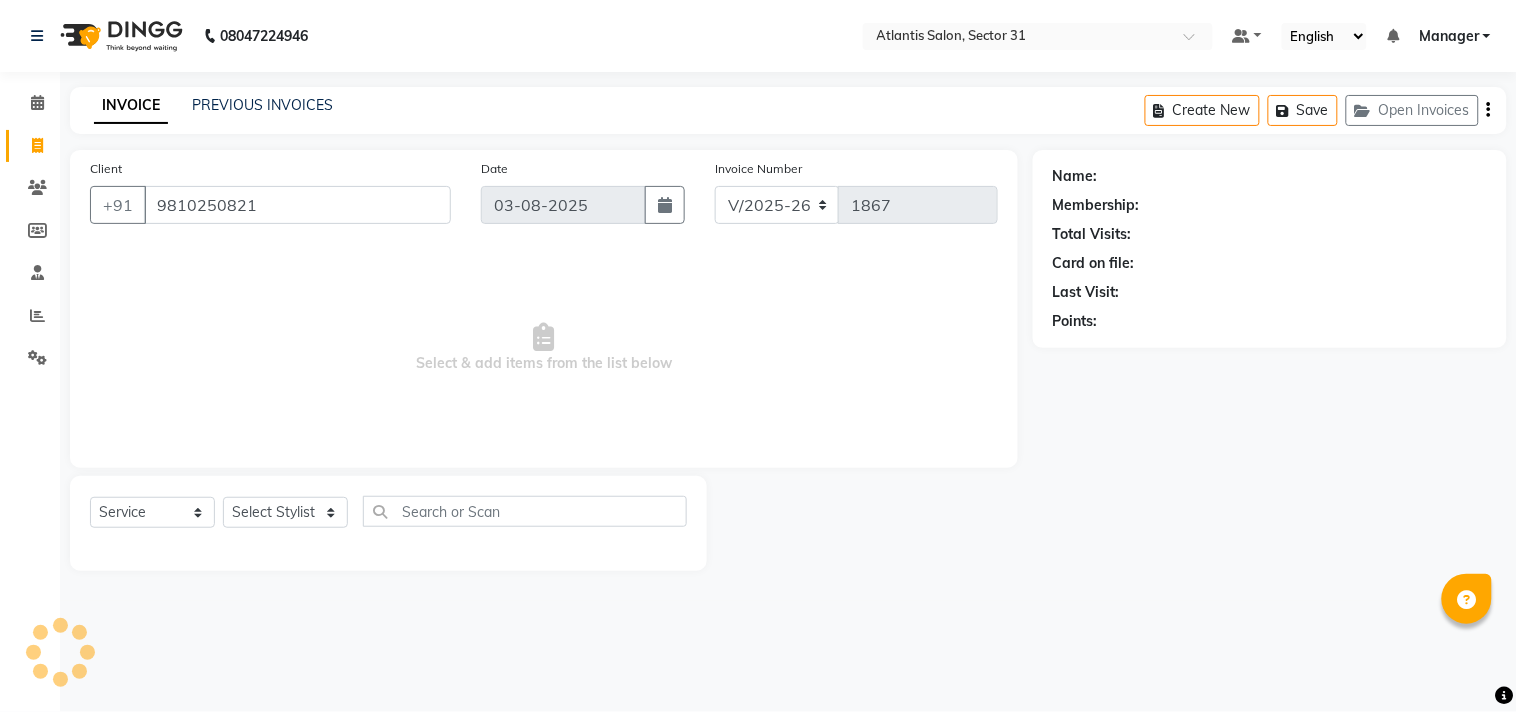 type on "9810250821" 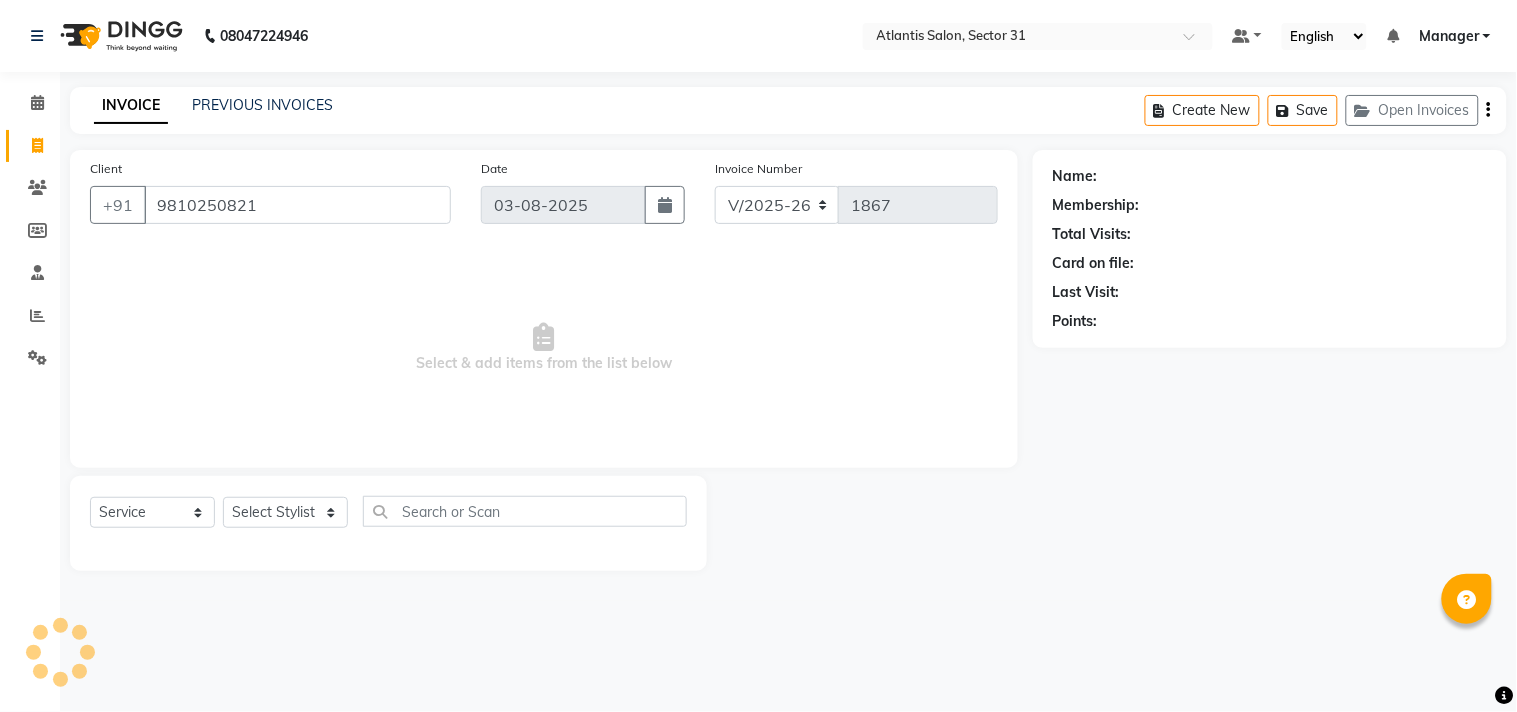 select on "1: Object" 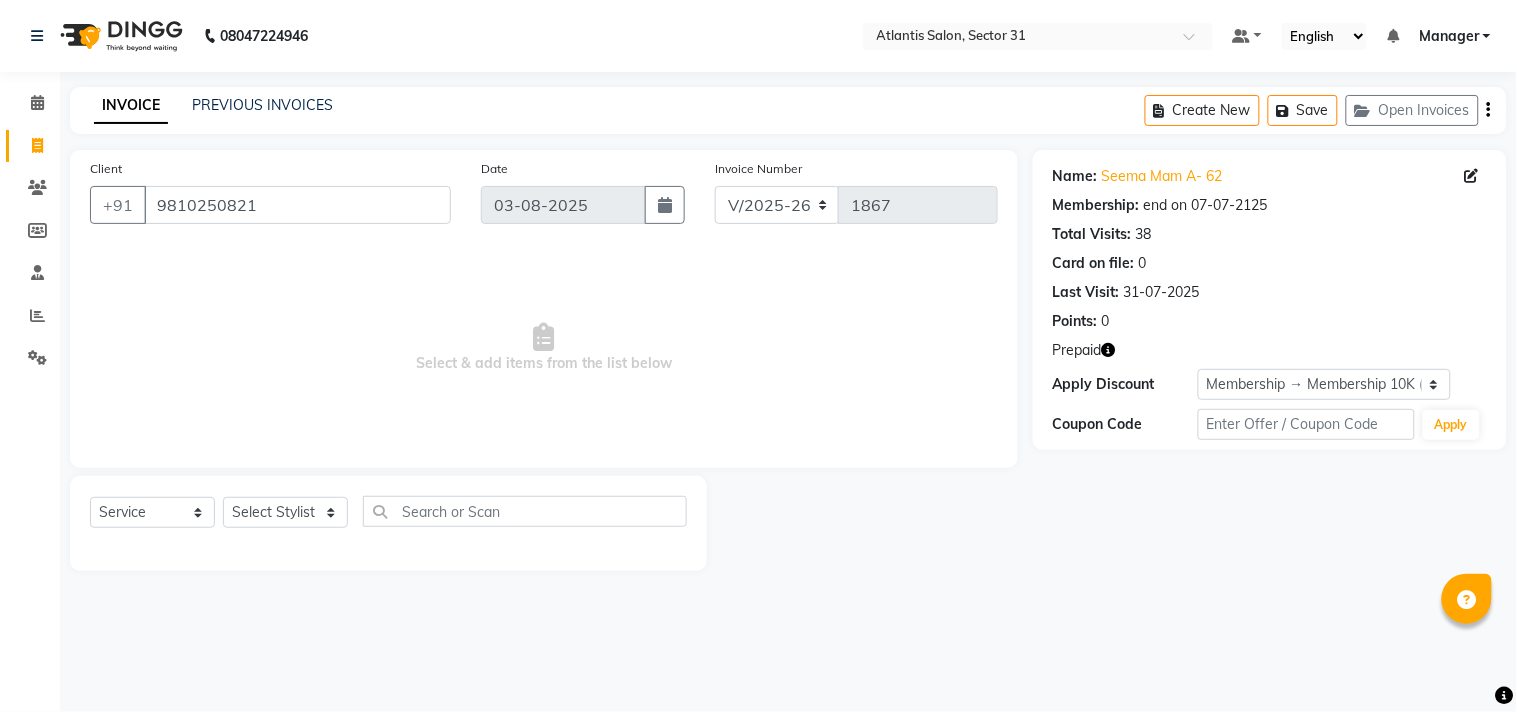 click 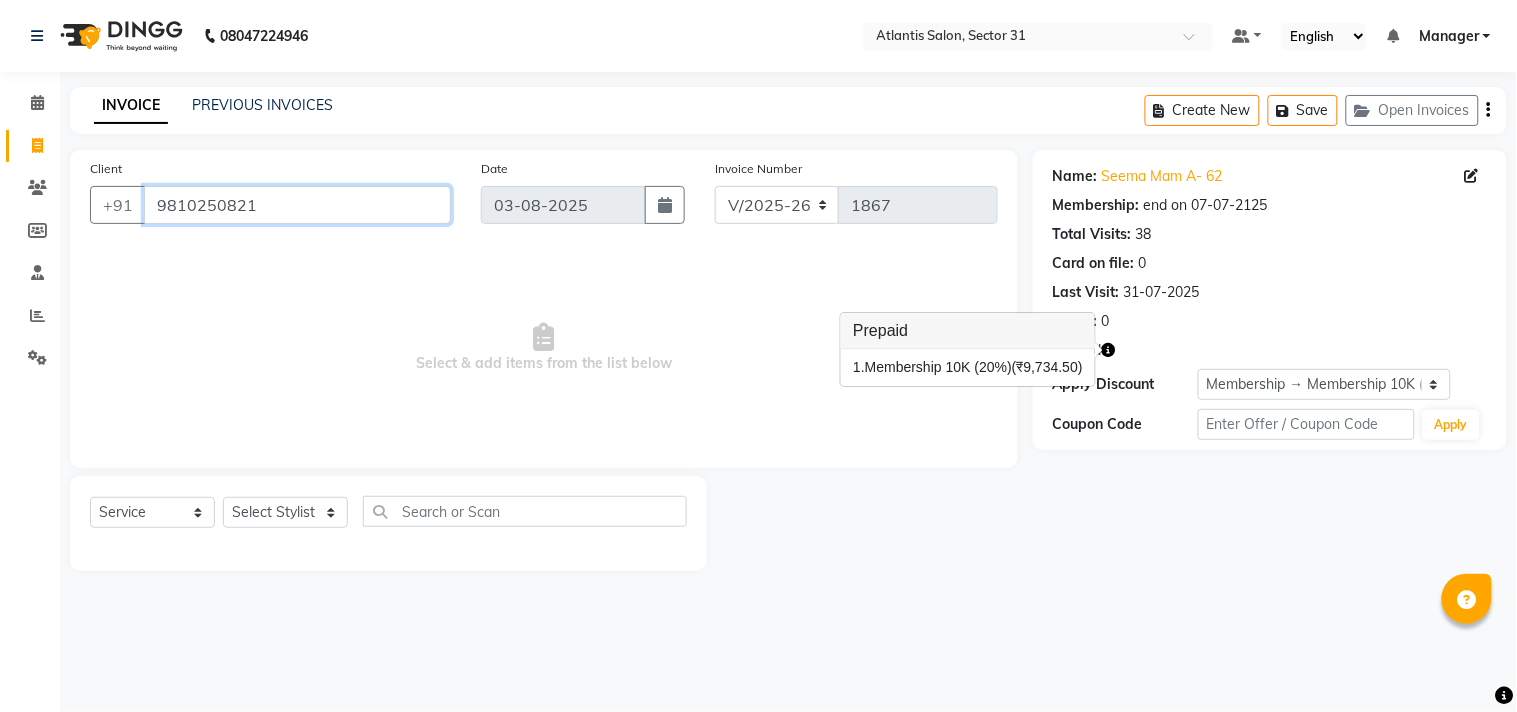 click on "9810250821" at bounding box center (297, 205) 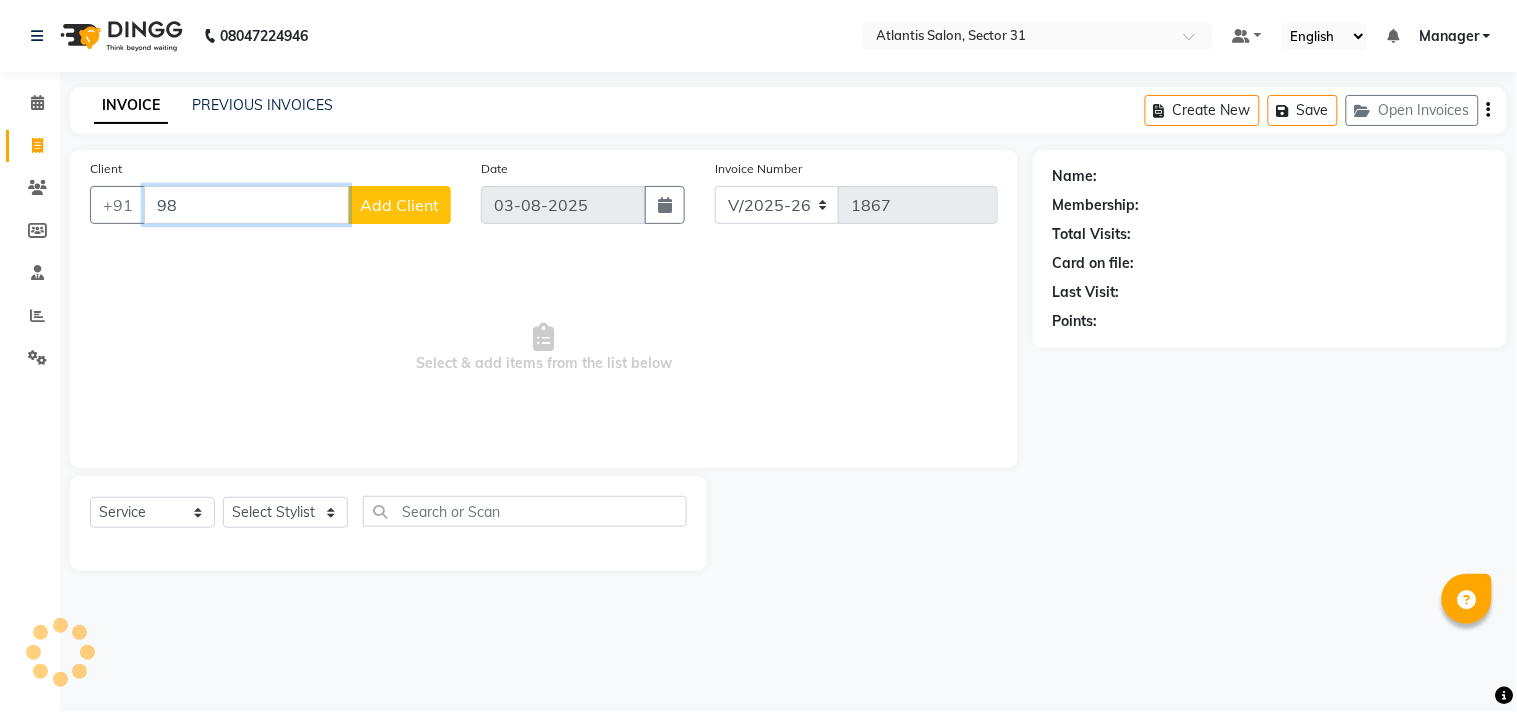 type on "9" 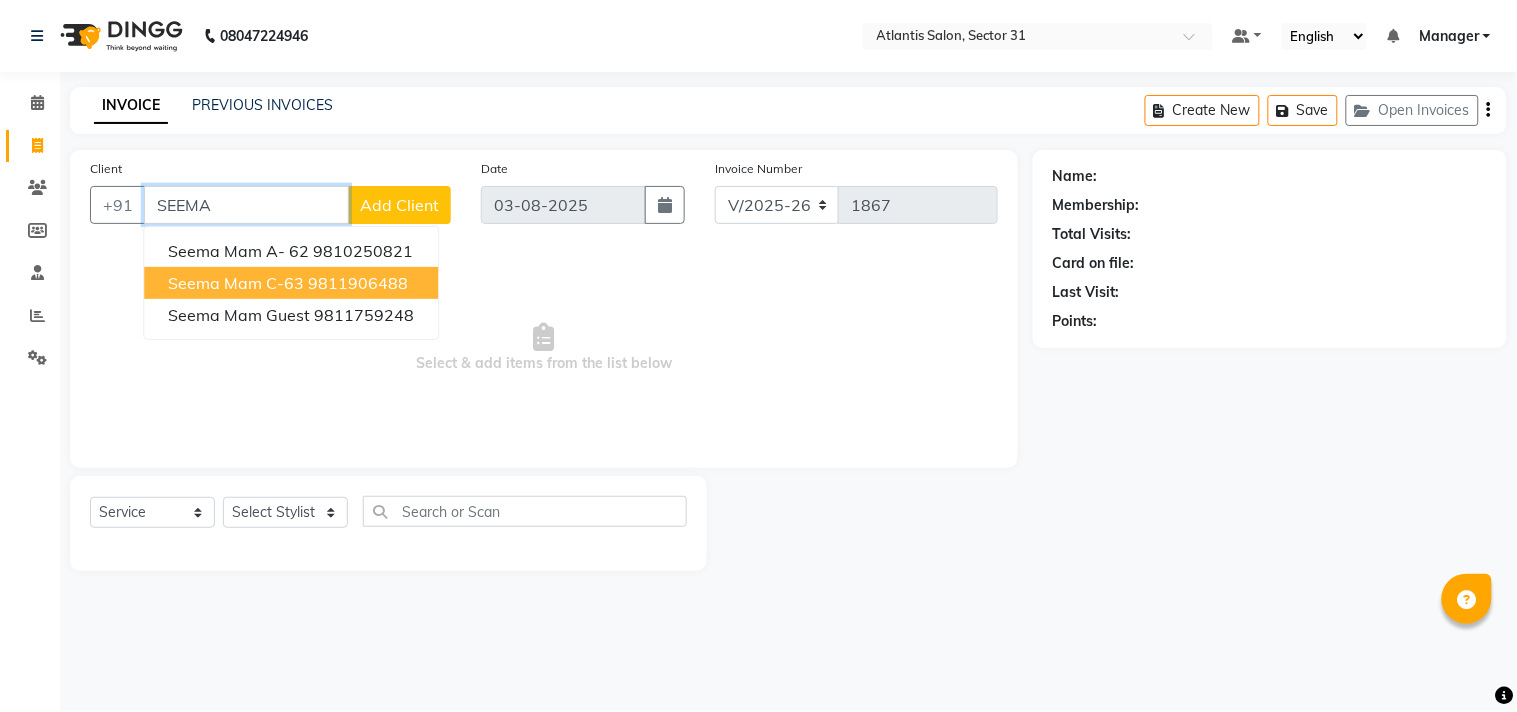 click on "9811906488" at bounding box center [358, 283] 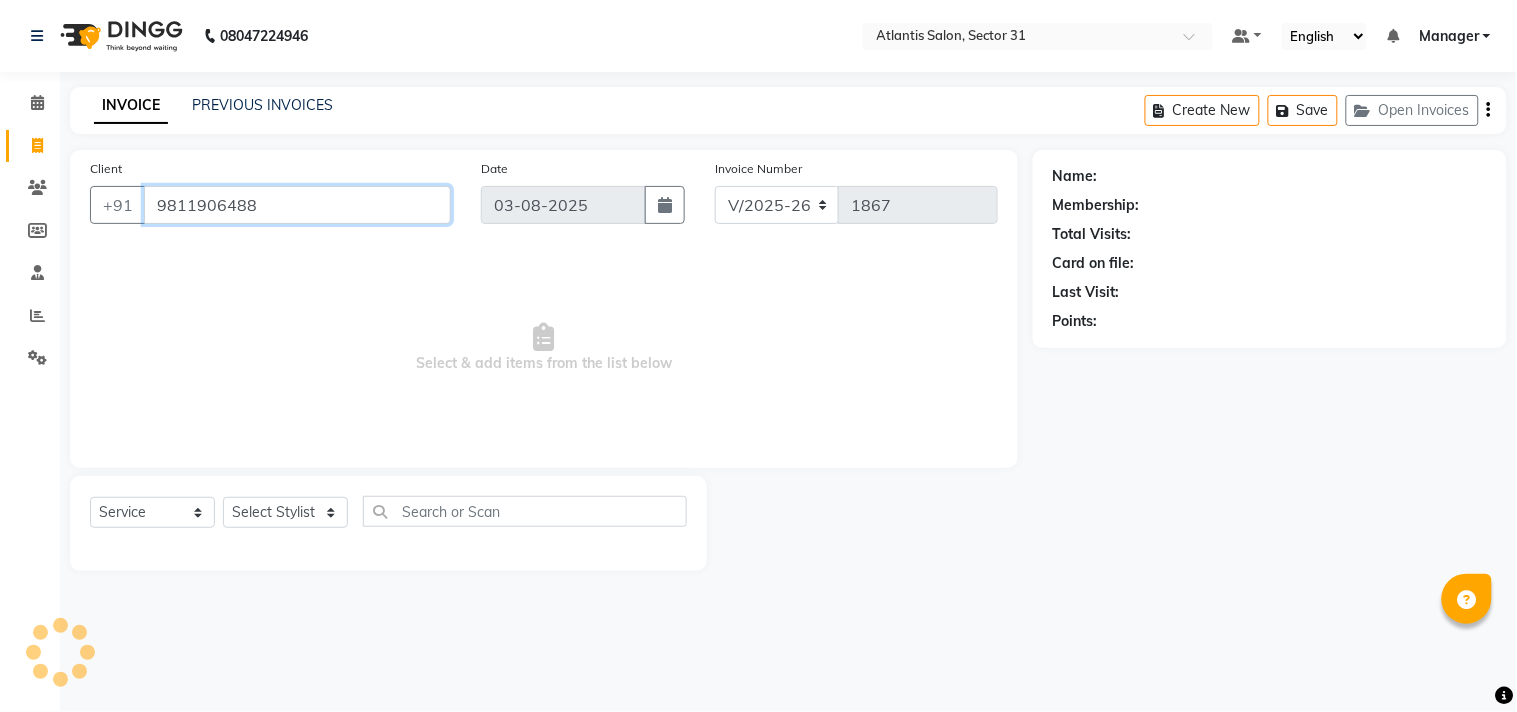 type on "9811906488" 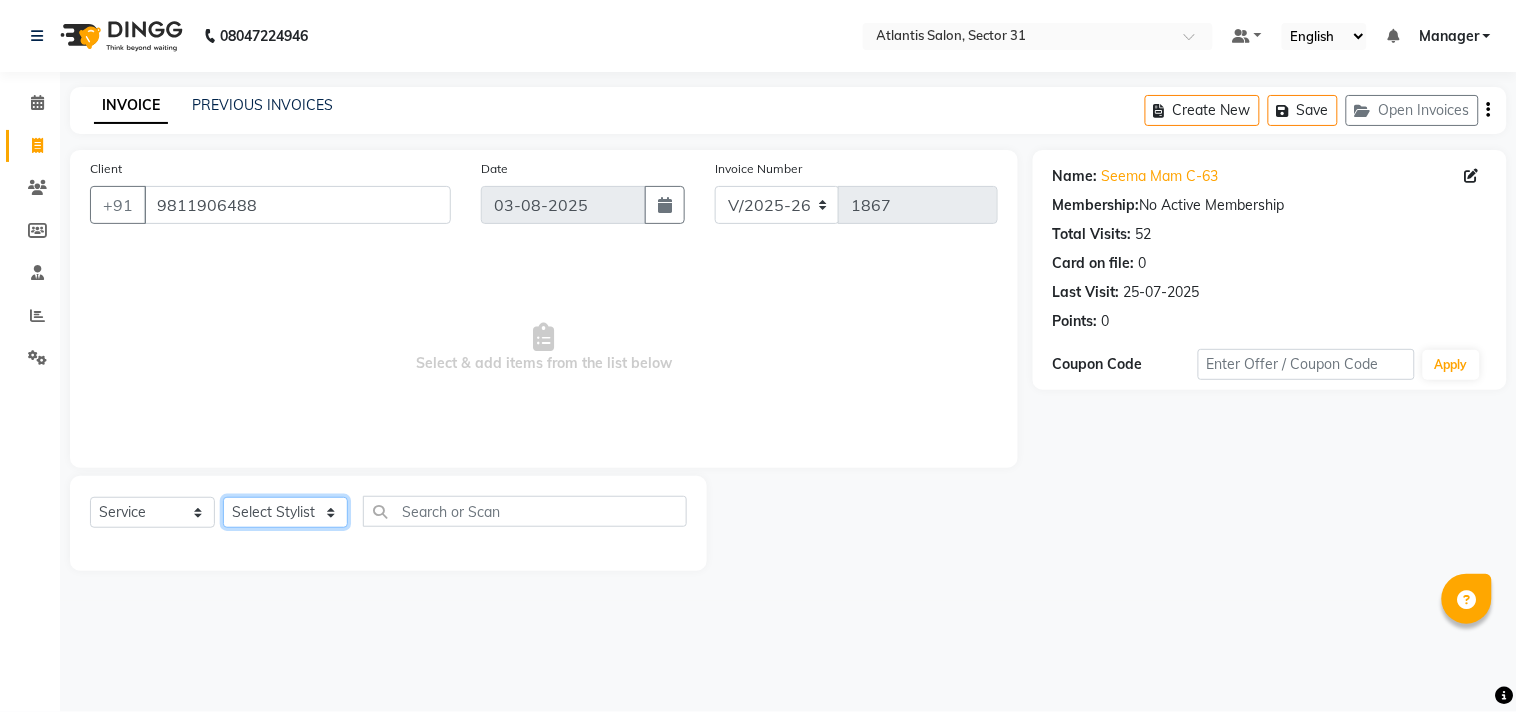 click on "Select Stylist Alka  Annu Chetan Farman Kavita Manager Staff 31 Staff ILD Suraj" 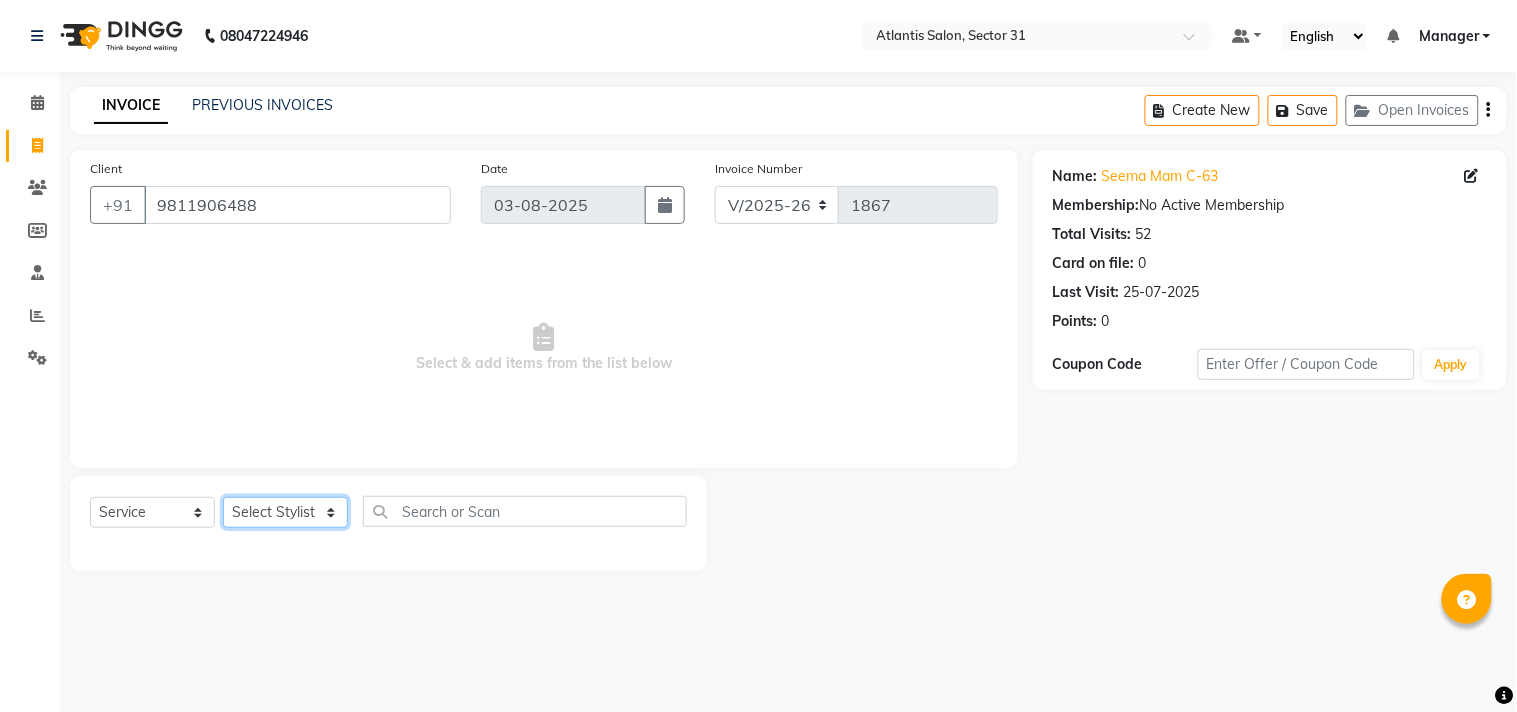 select on "33510" 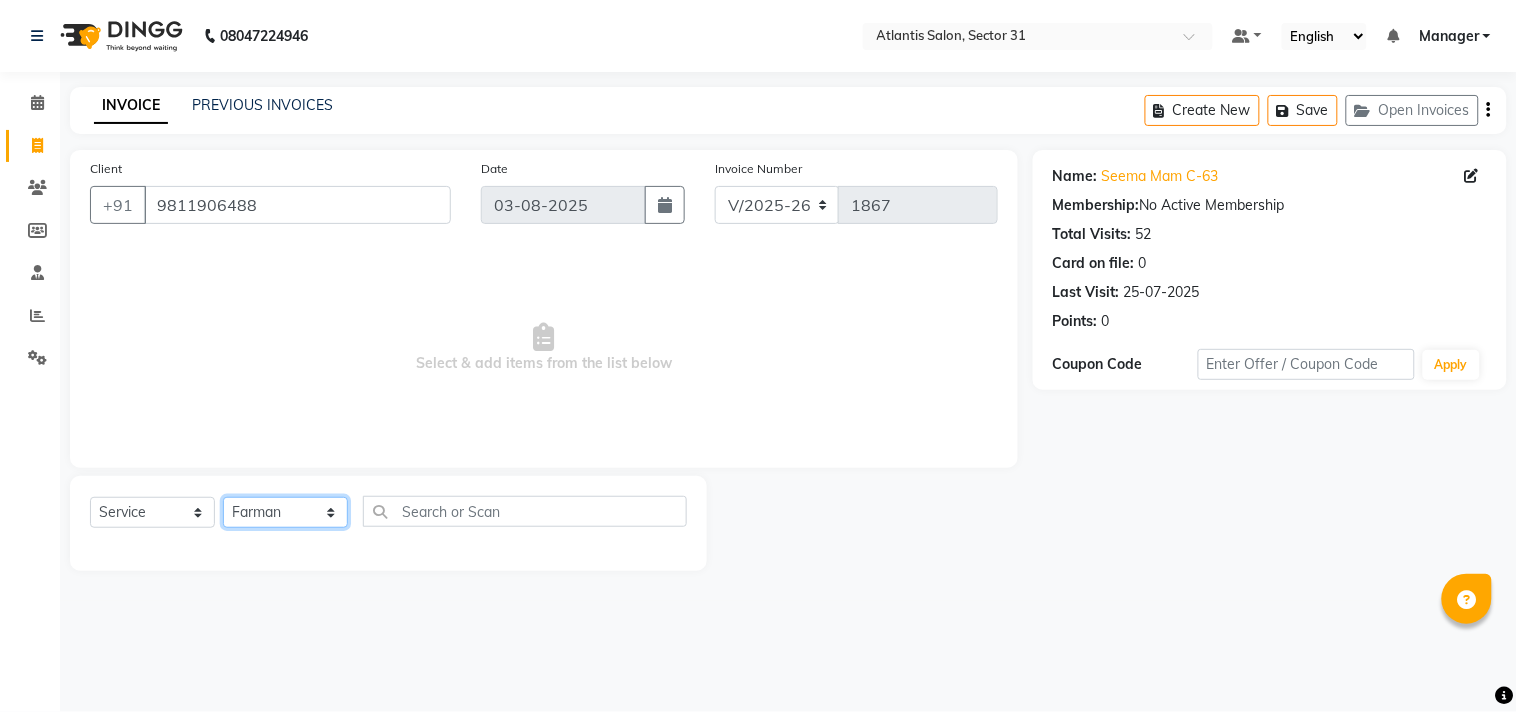 click on "Select Stylist Alka  Annu Chetan Farman Kavita Manager Staff 31 Staff ILD Suraj" 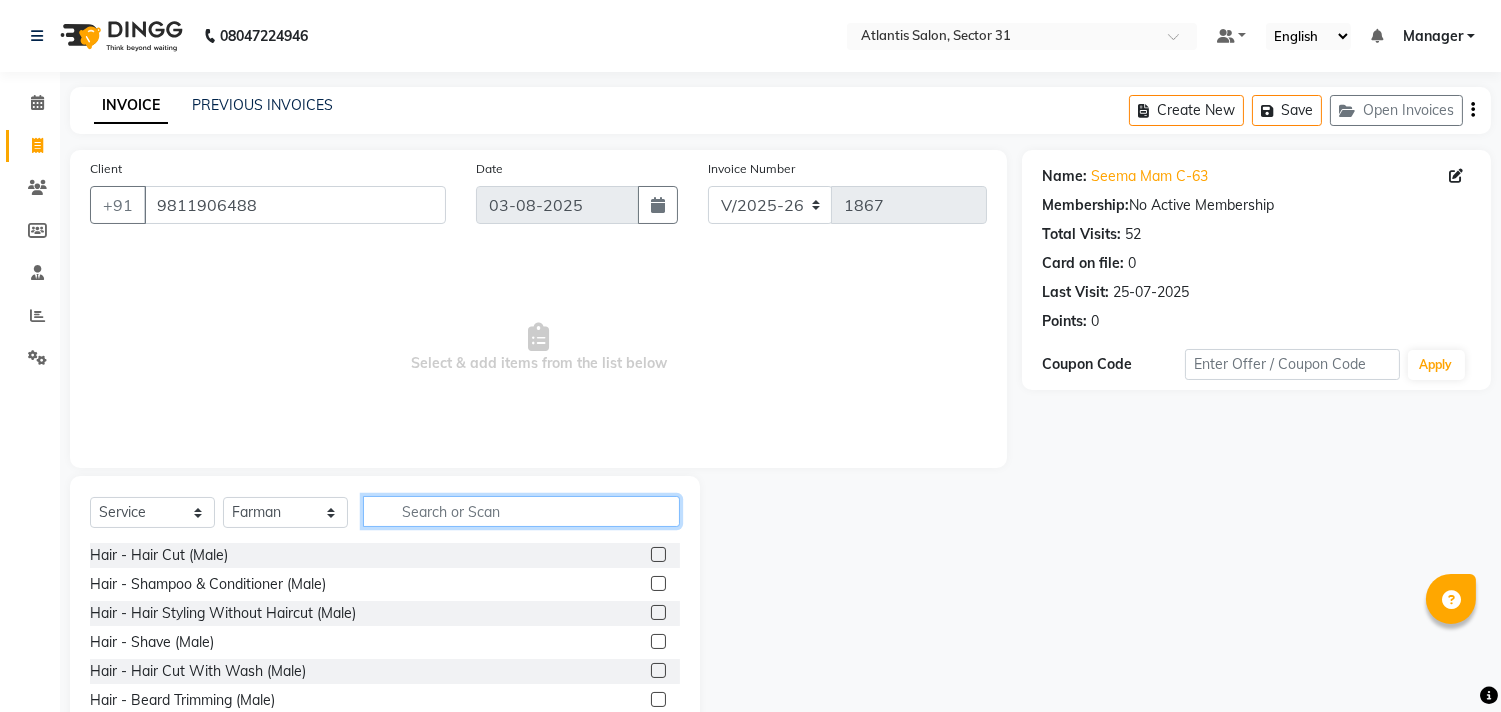 click 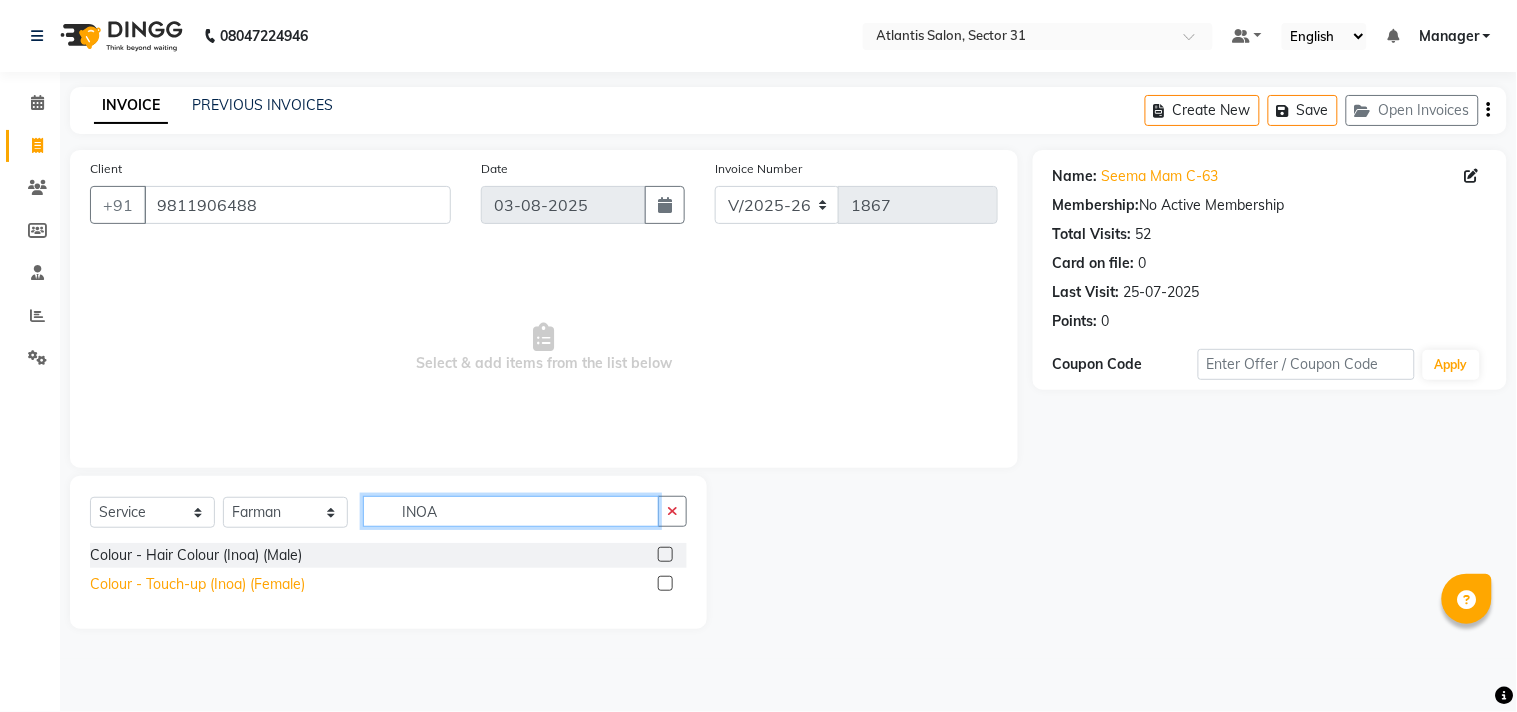 type on "INOA" 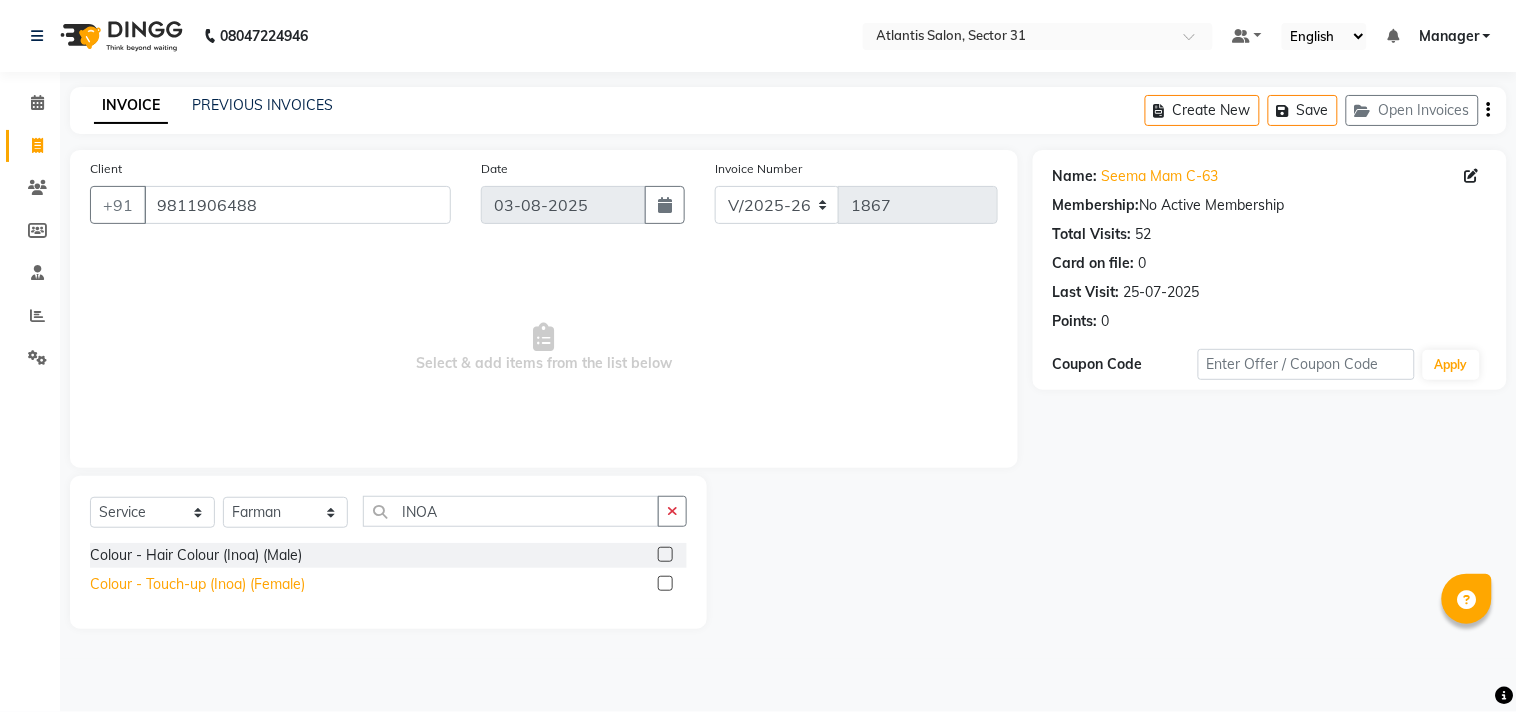 click on "Colour - Touch-up (Inoa) (Female)" 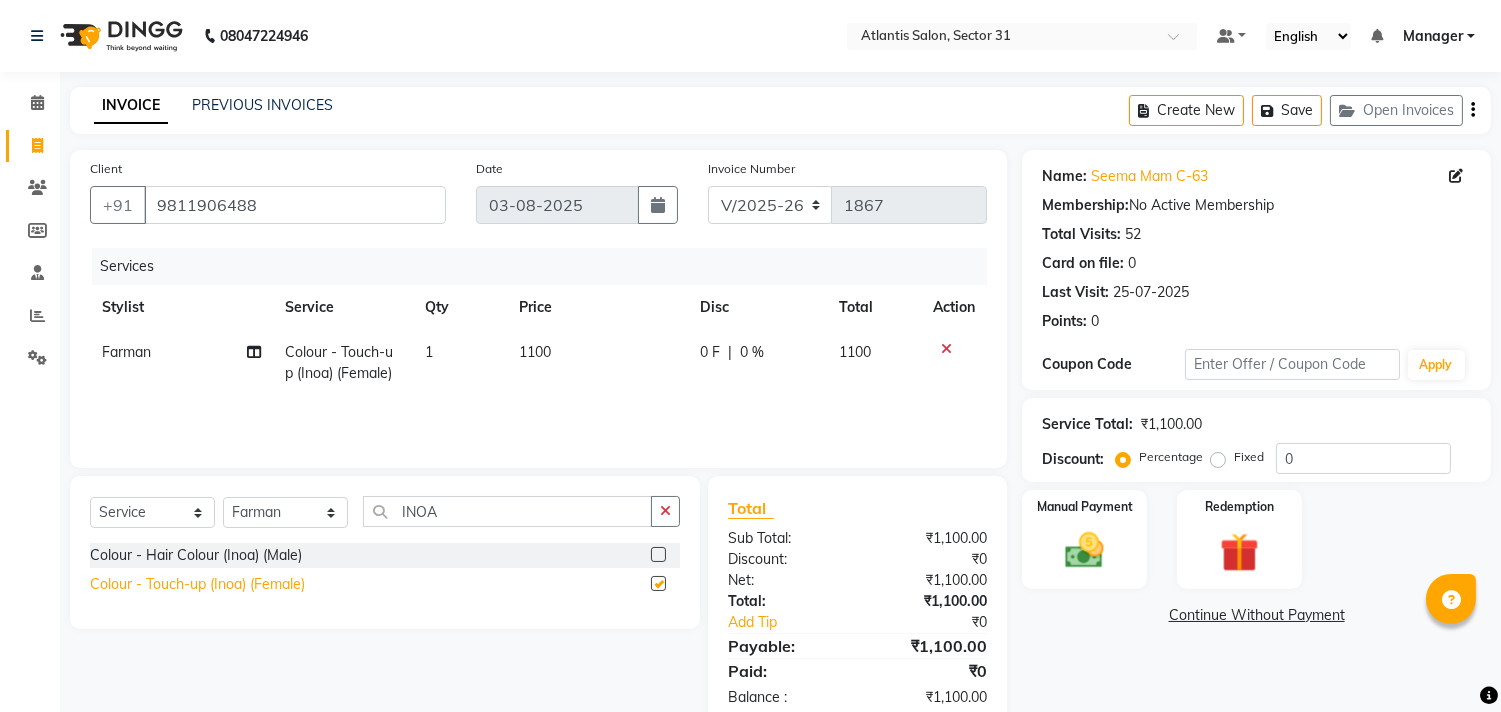checkbox on "false" 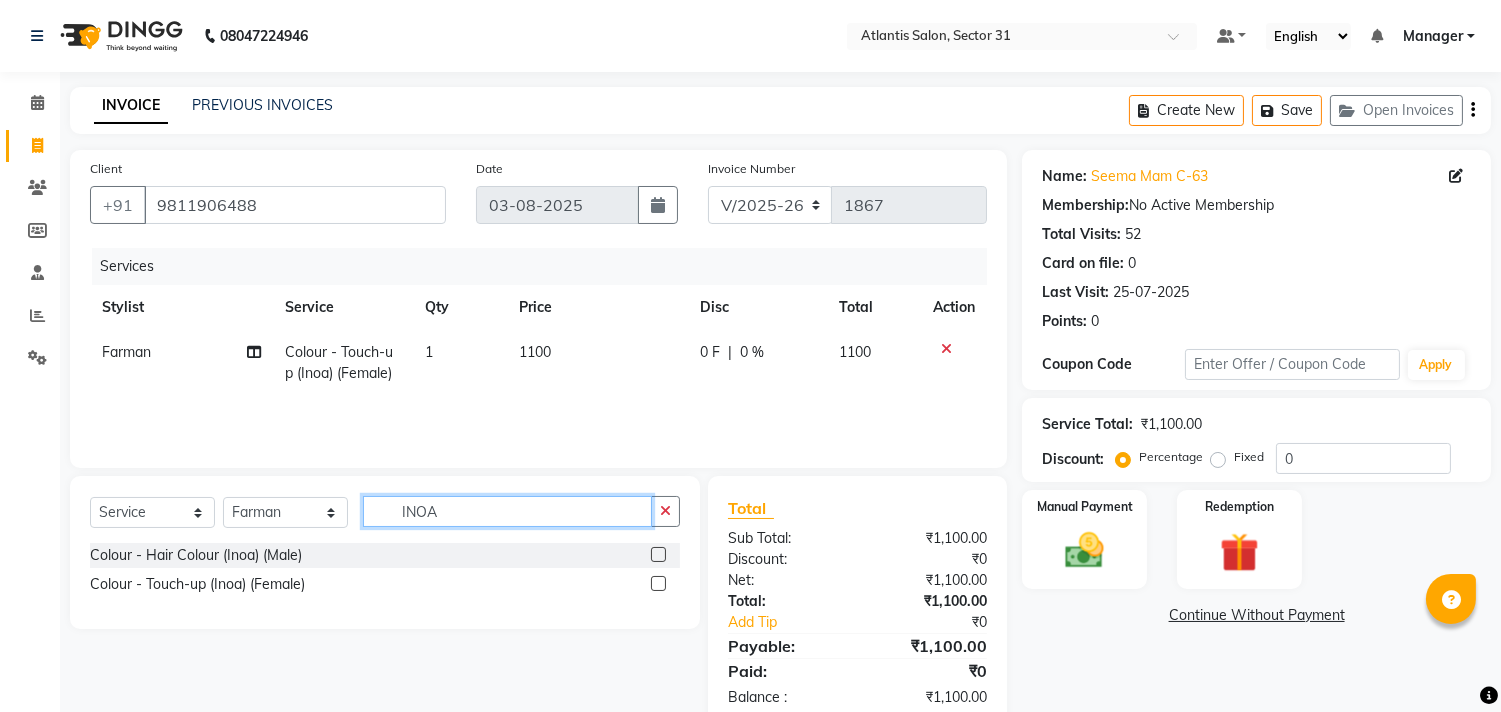 click on "INOA" 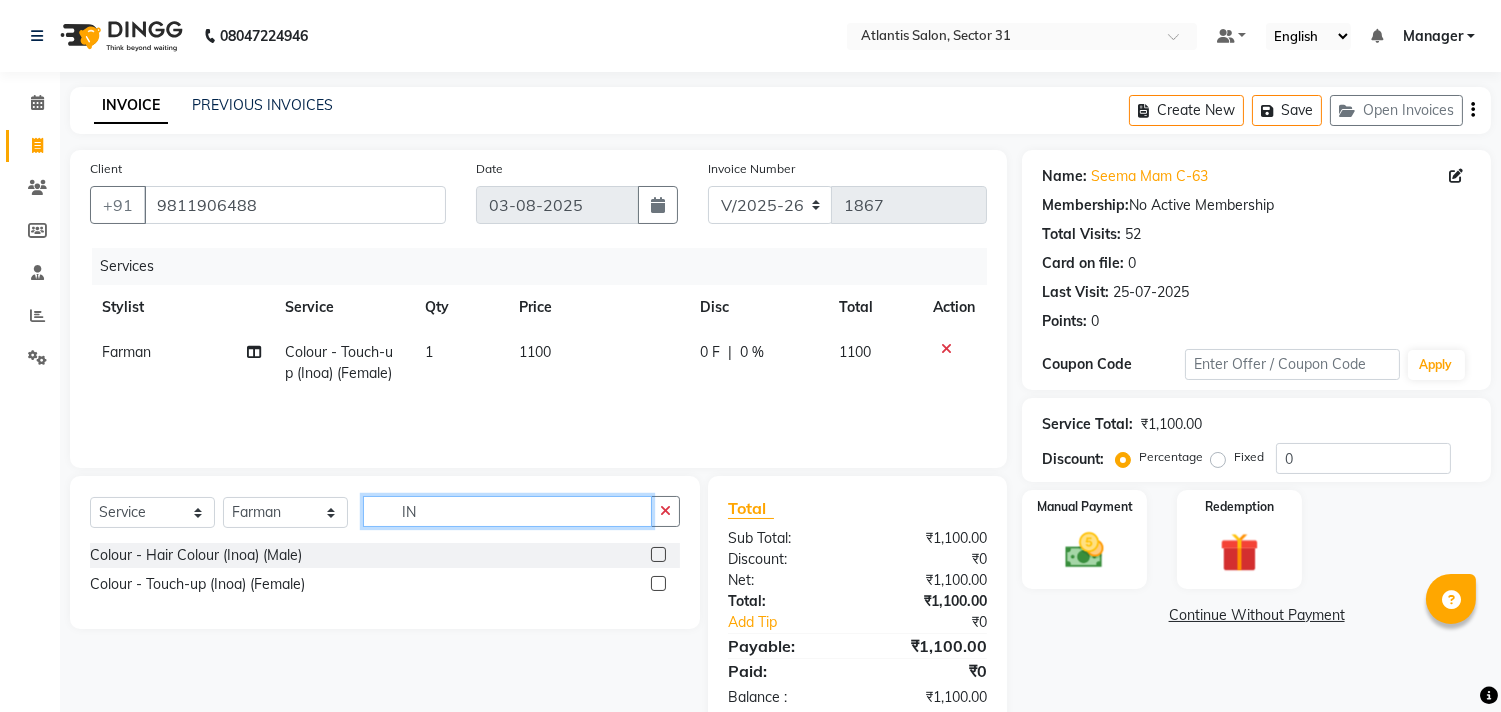 type on "I" 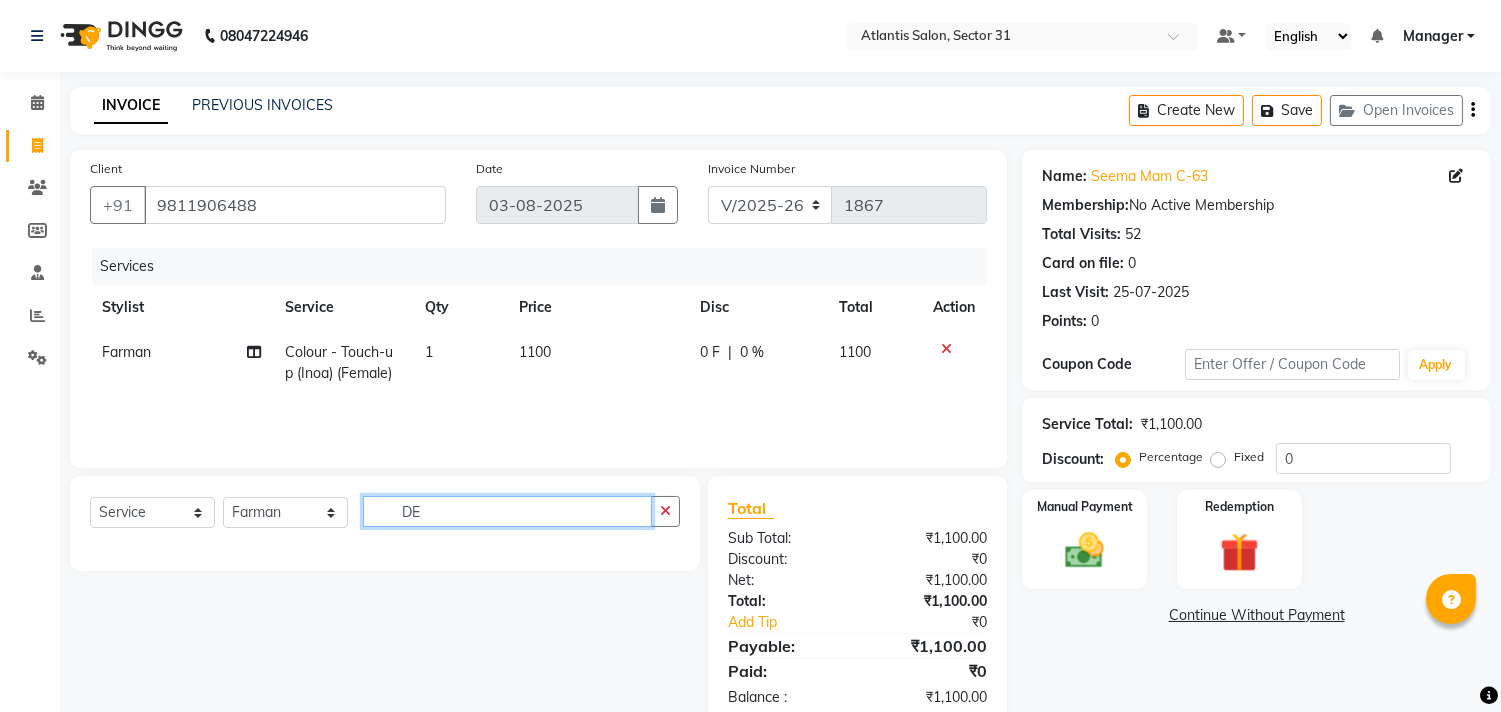 type on "D" 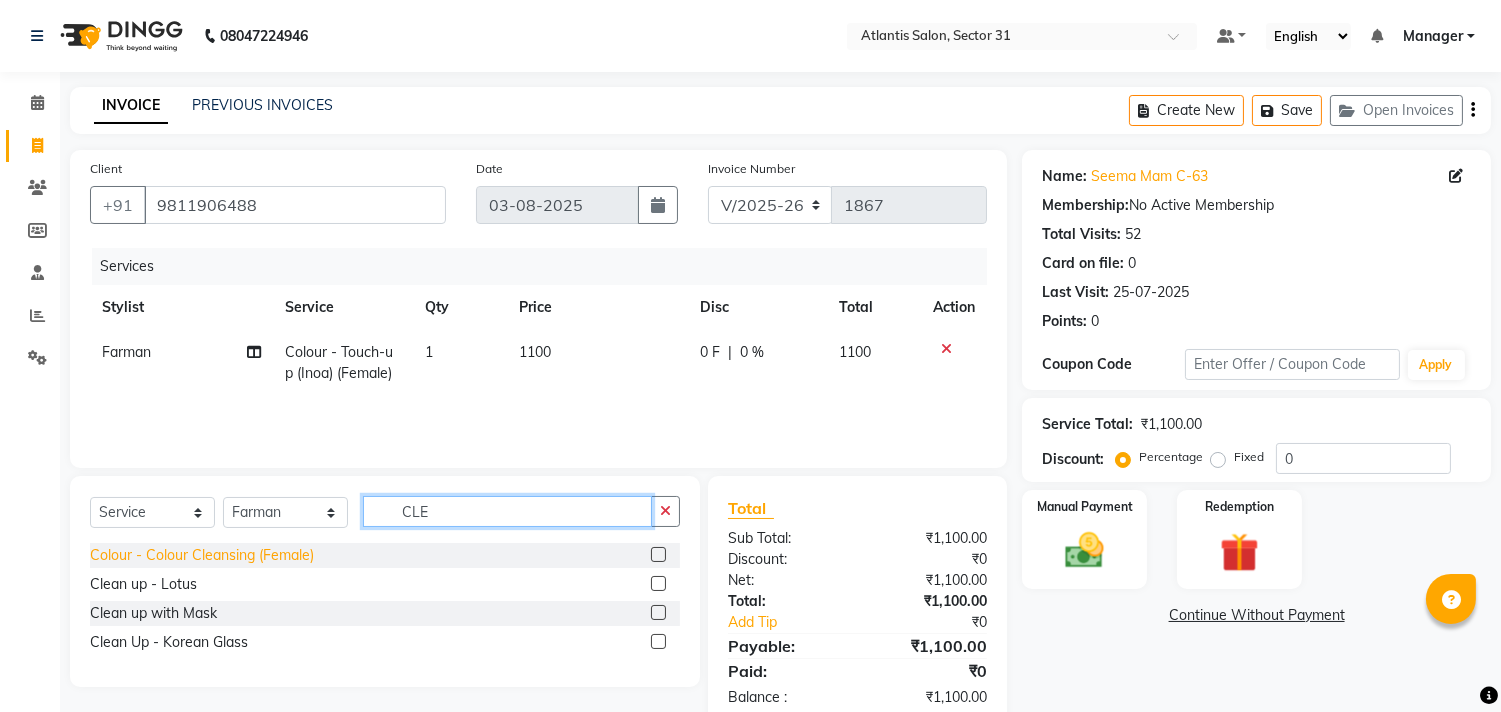 type on "CLE" 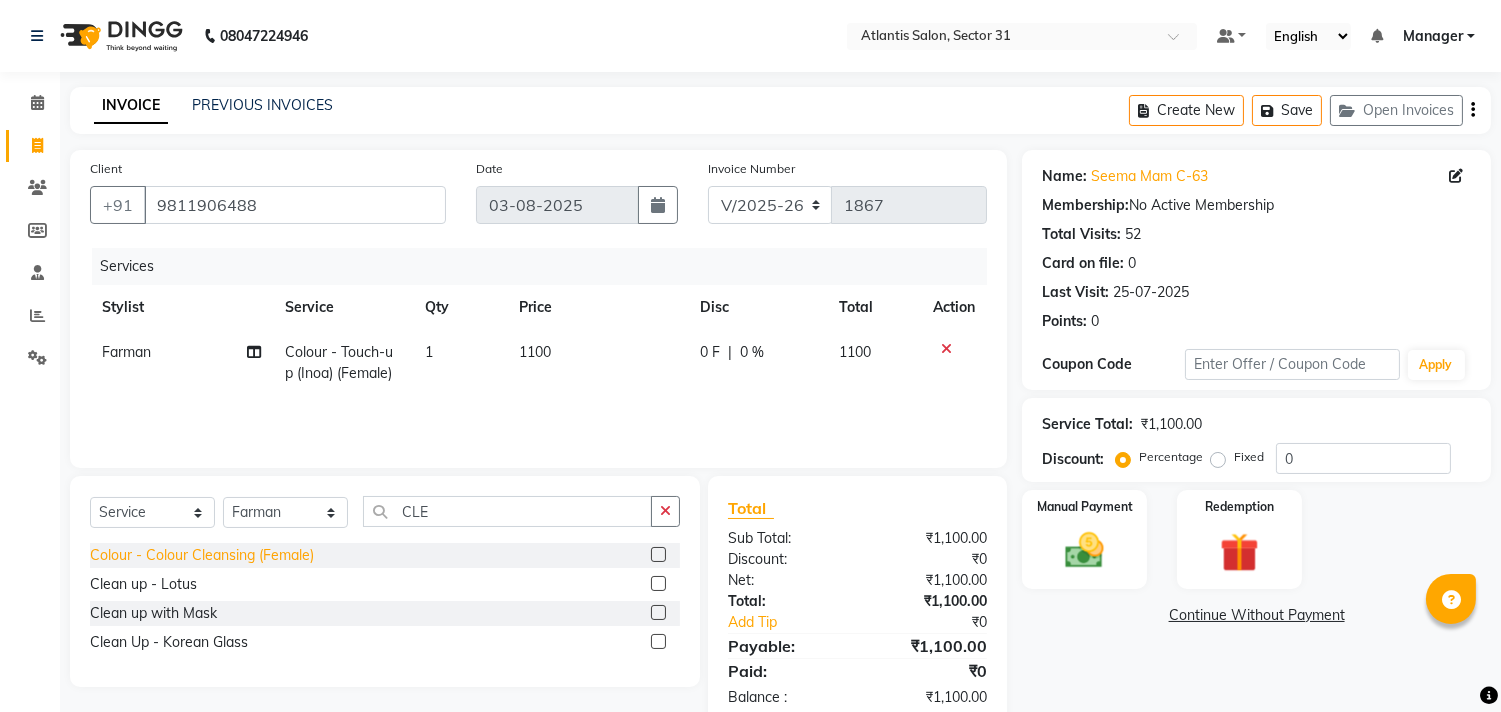 click on "Colour - Colour Cleansing (Female)" 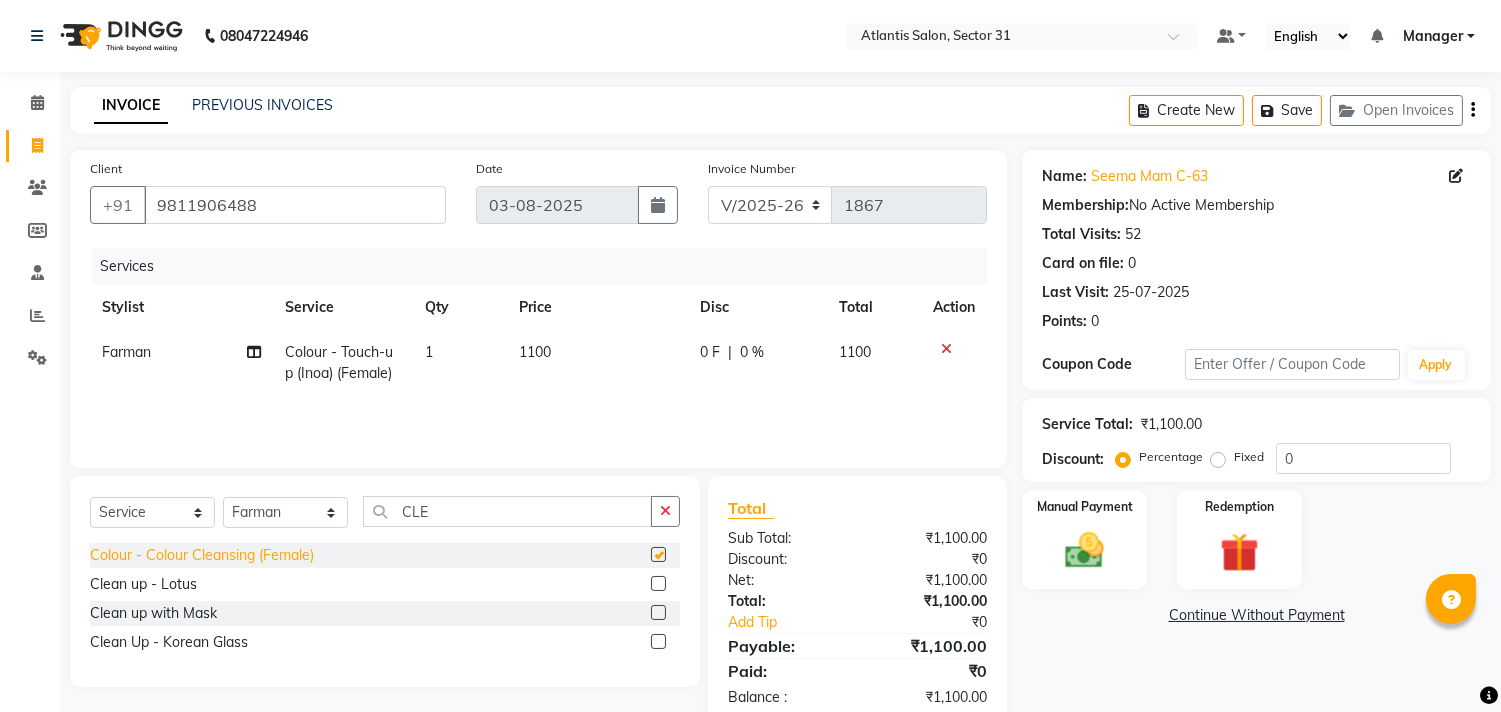 checkbox on "false" 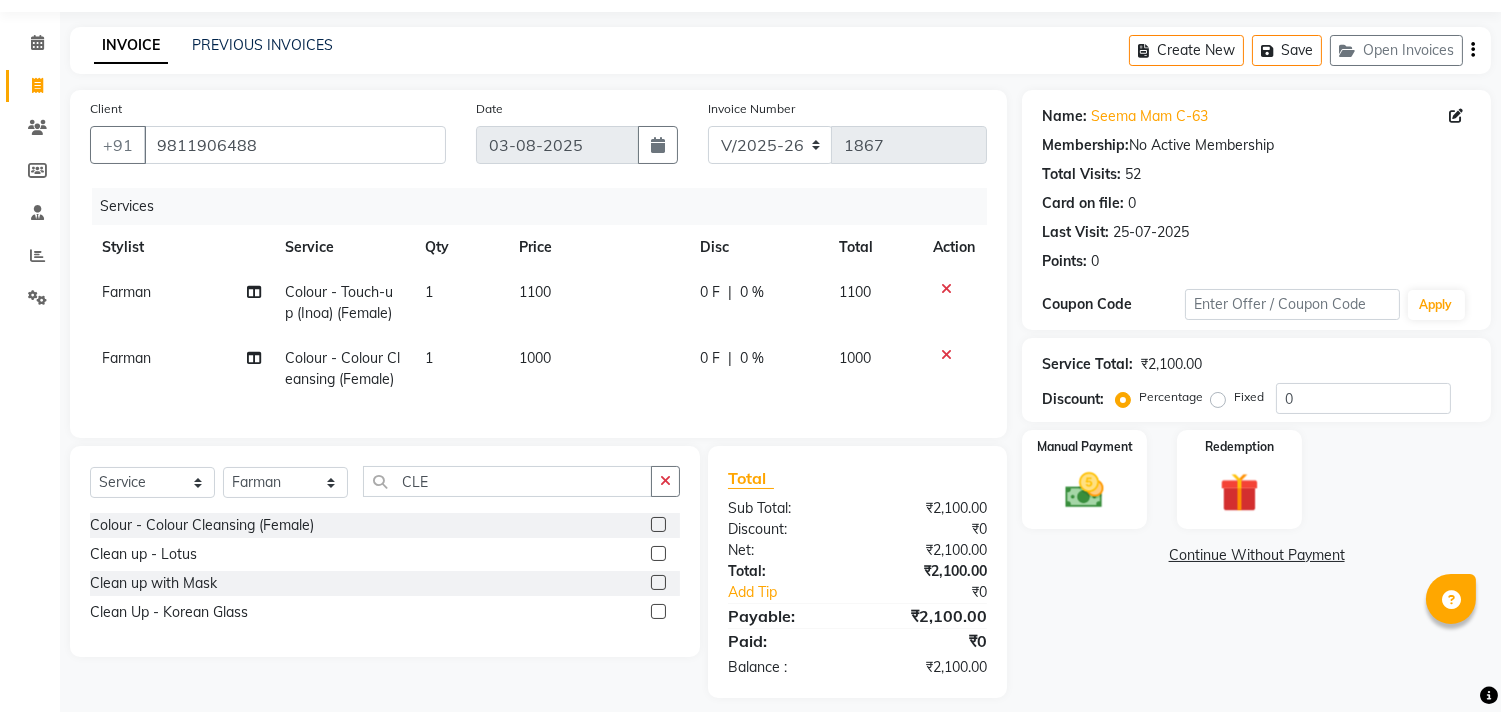 scroll, scrollTop: 92, scrollLeft: 0, axis: vertical 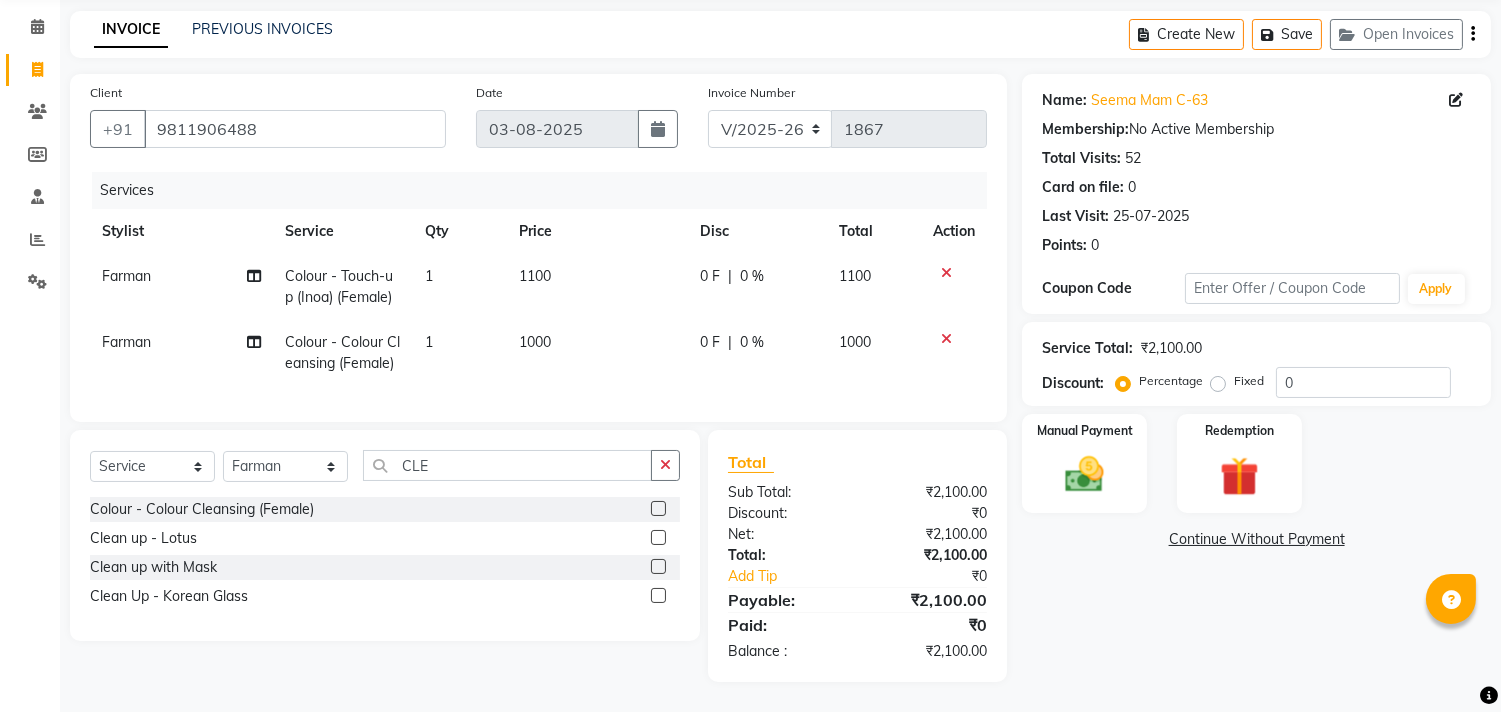 click 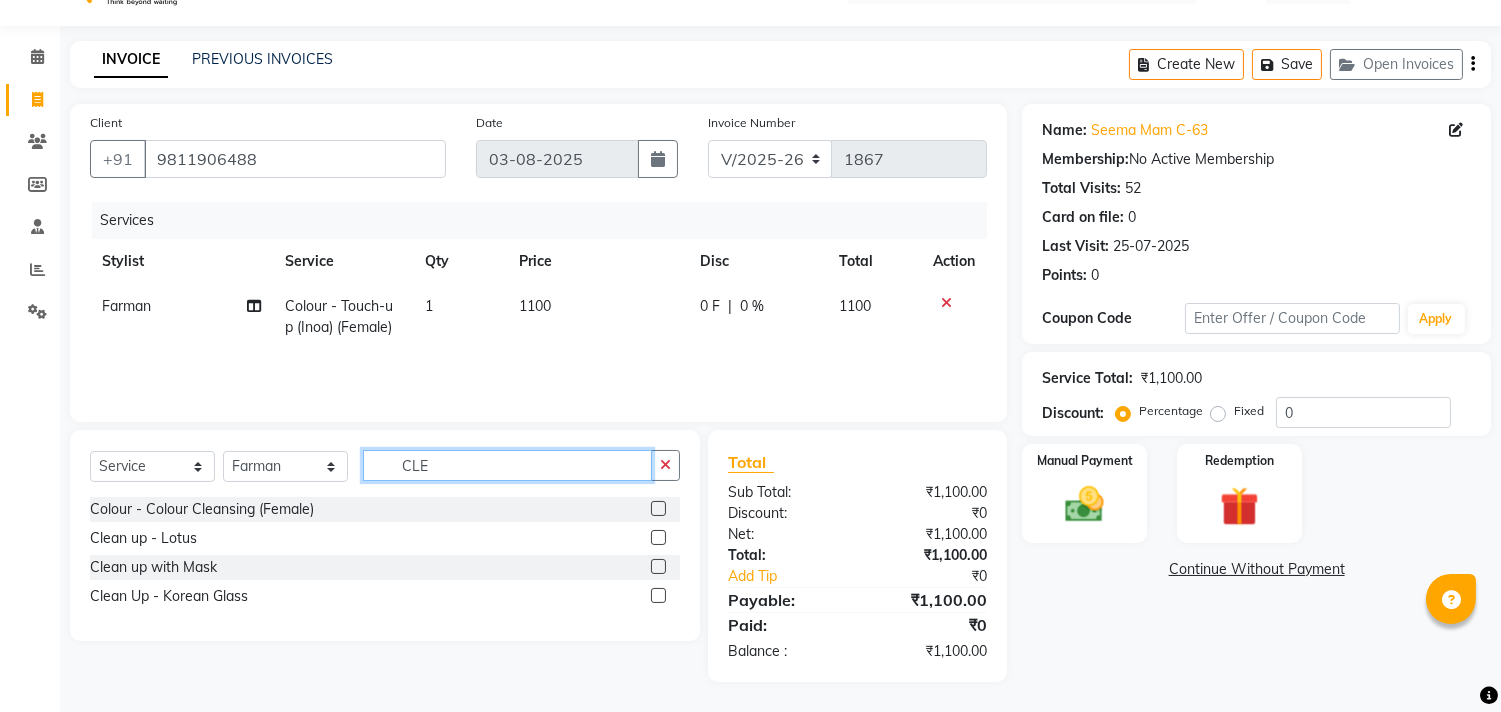 click on "CLE" 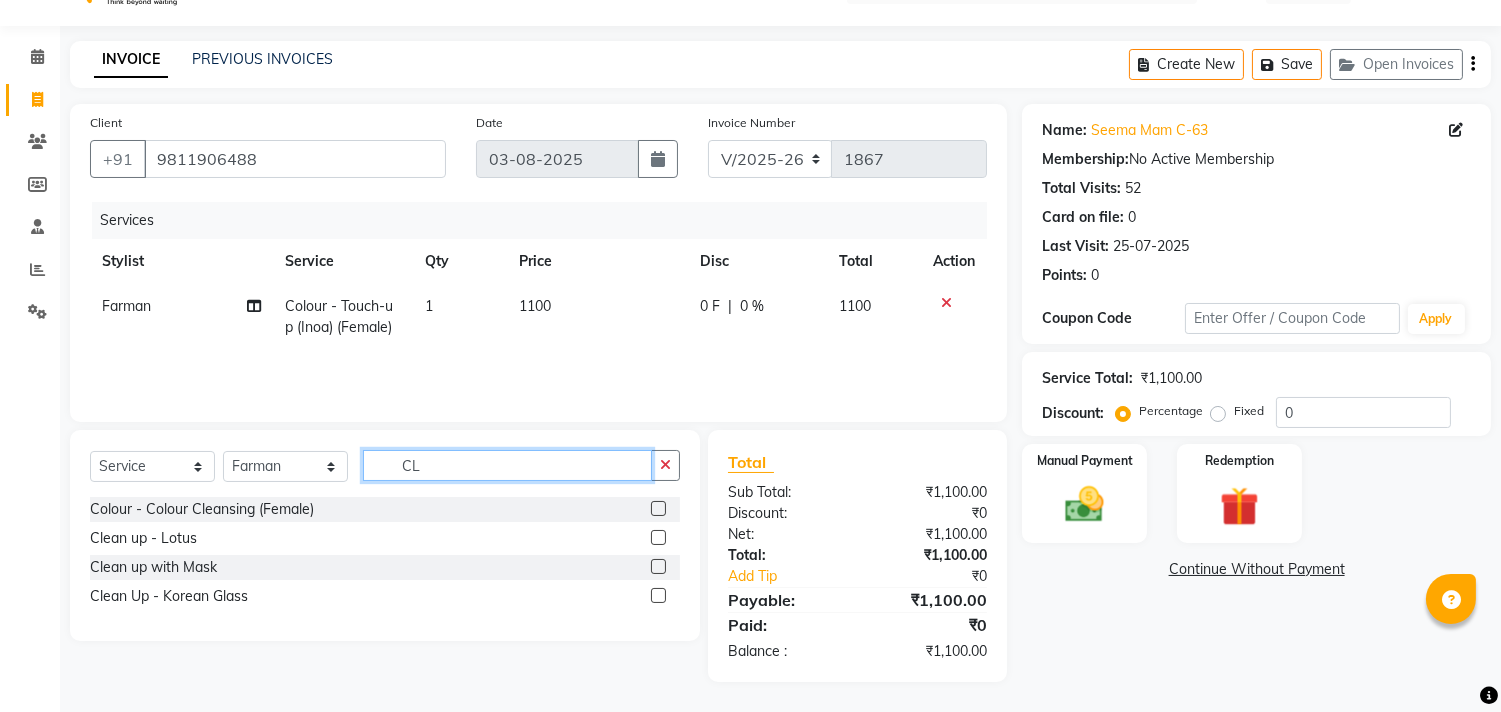 type on "C" 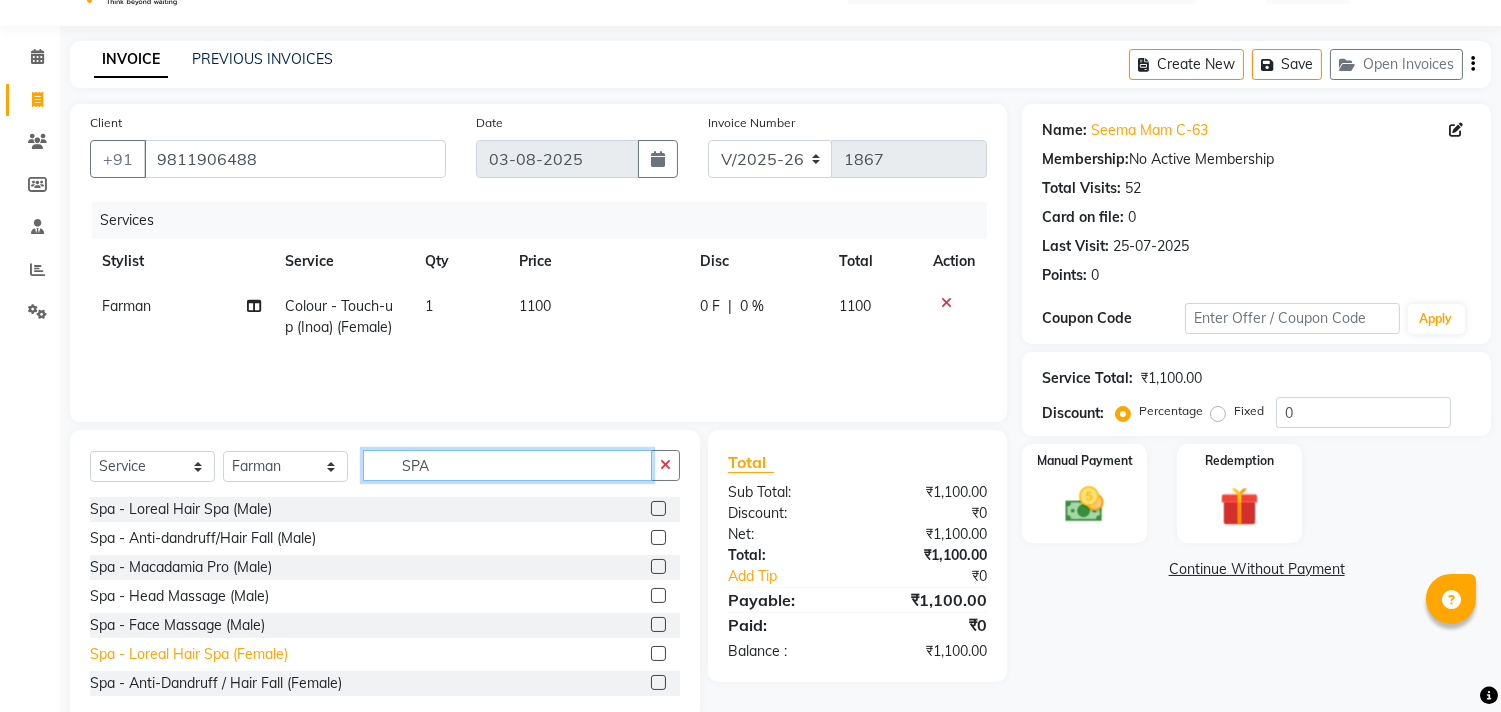 type on "SPA" 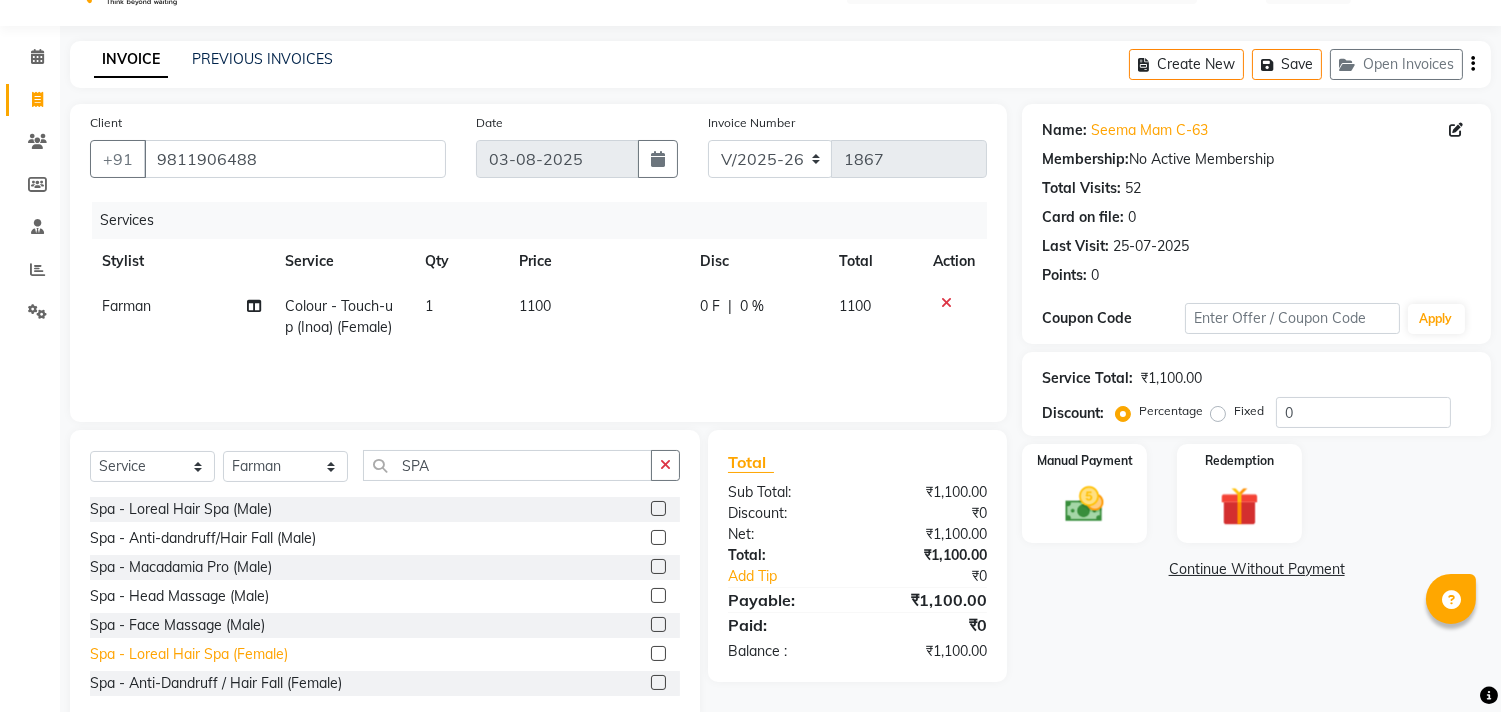 click on "Spa - Loreal Hair Spa (Female)" 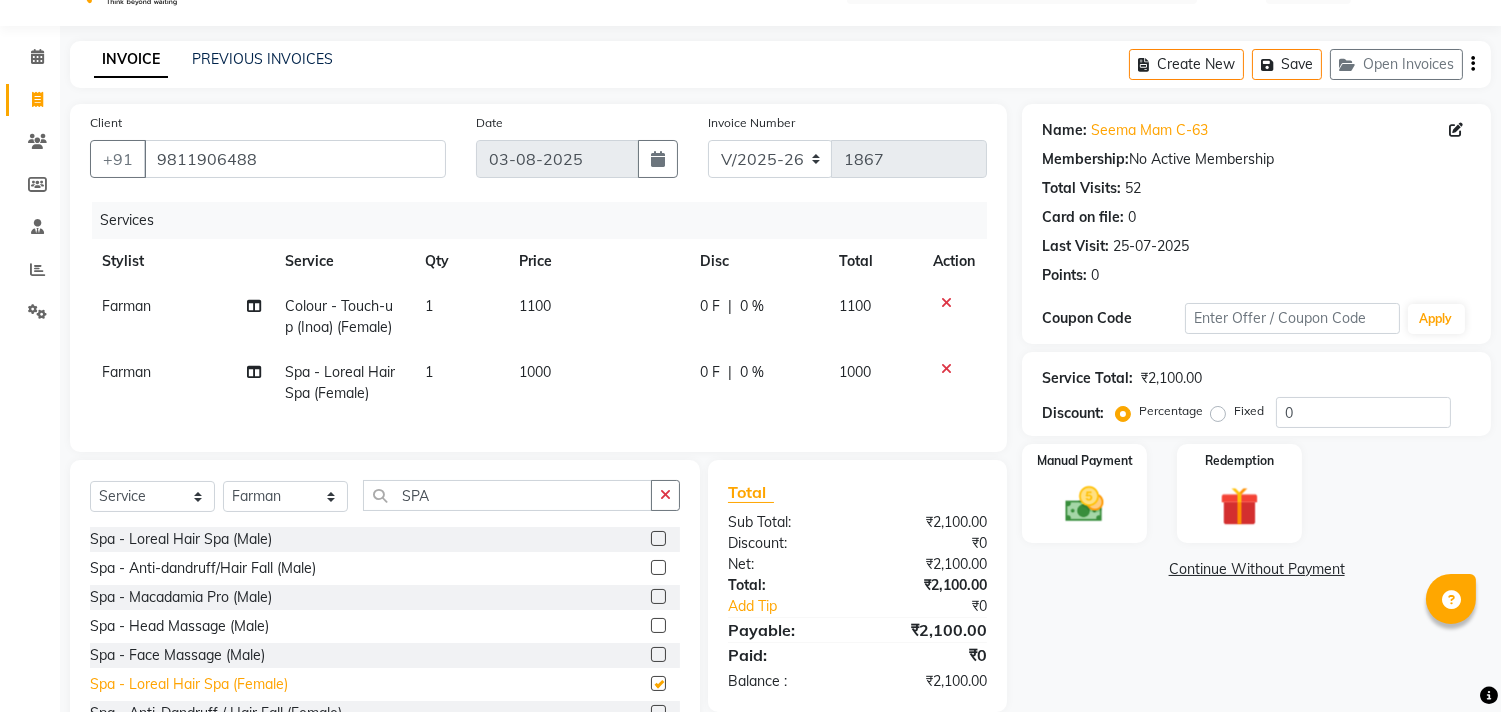 checkbox on "false" 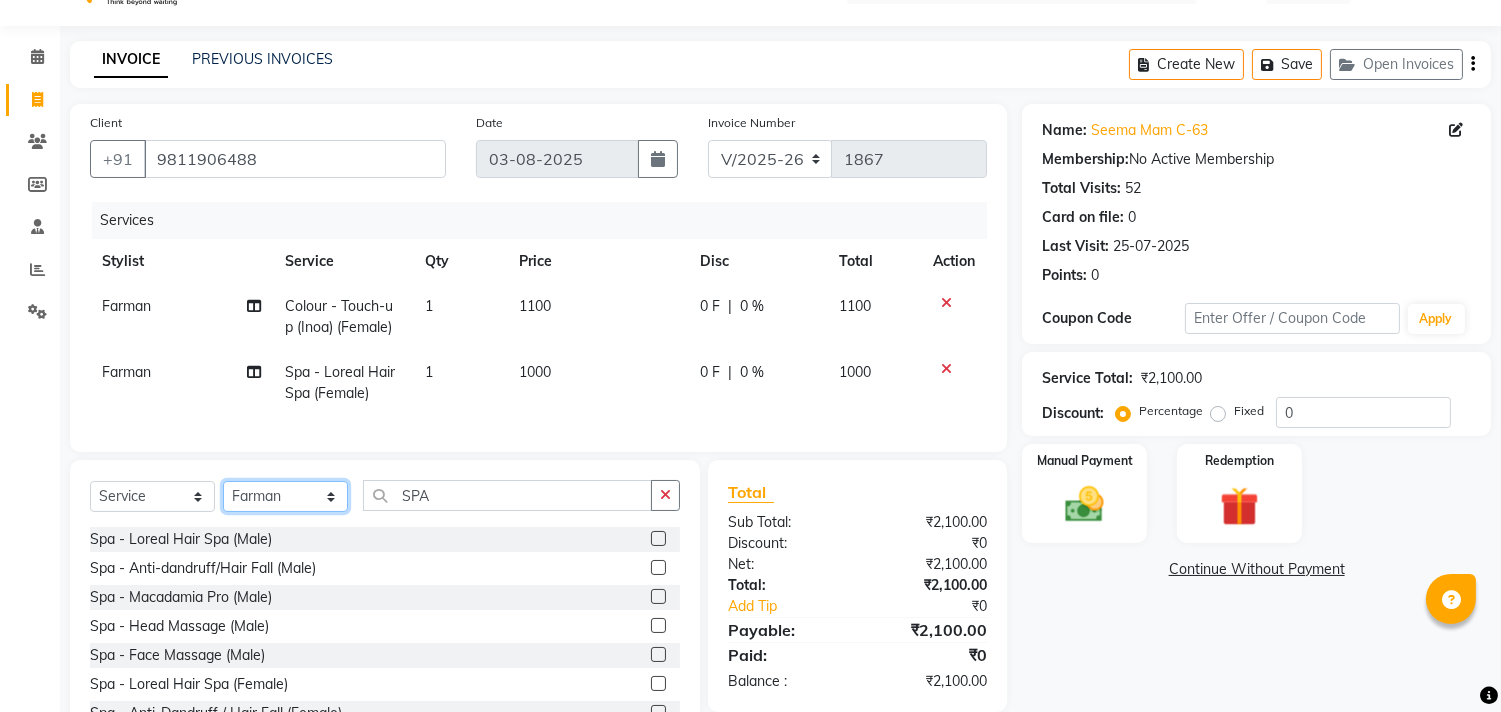 click on "Select Stylist Alka  Annu Chetan Farman Kavita Manager Staff 31 Staff ILD Suraj" 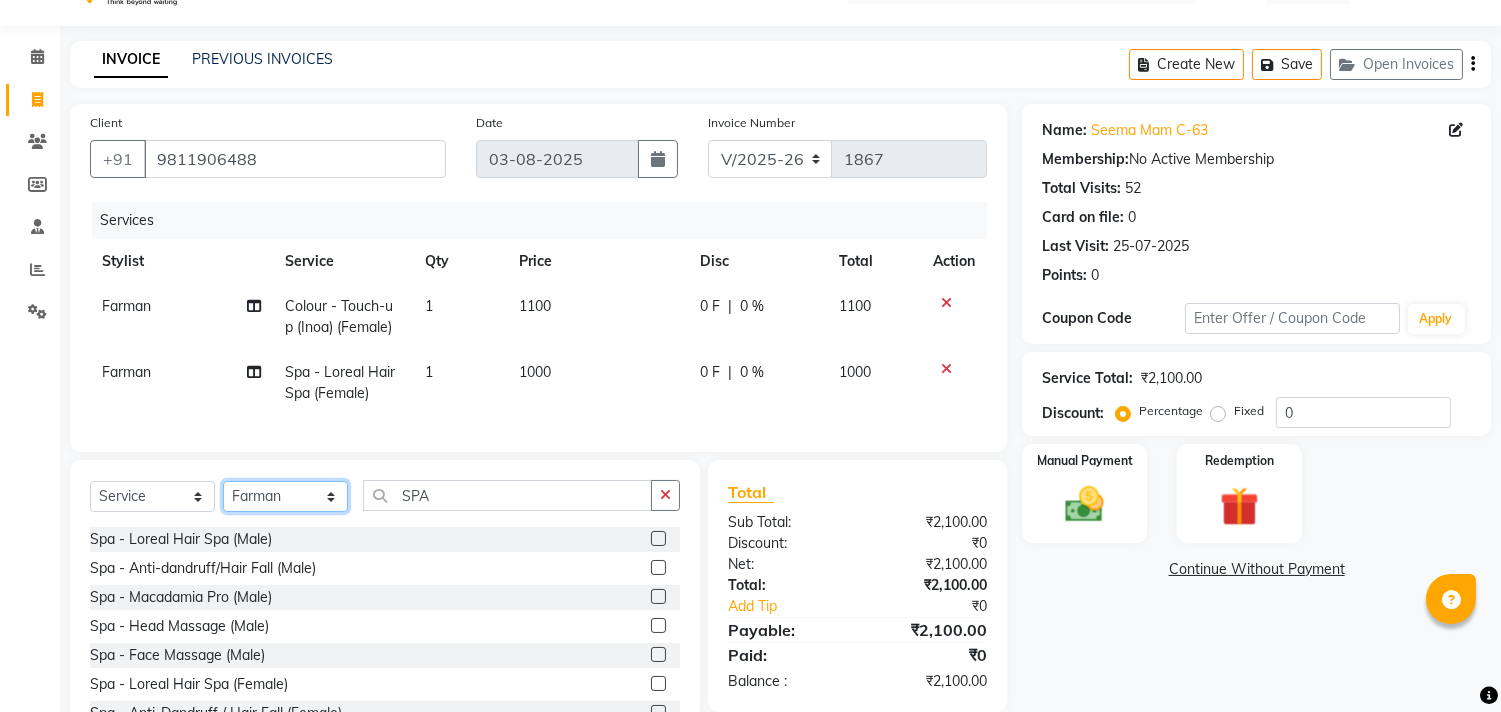 select on "69420" 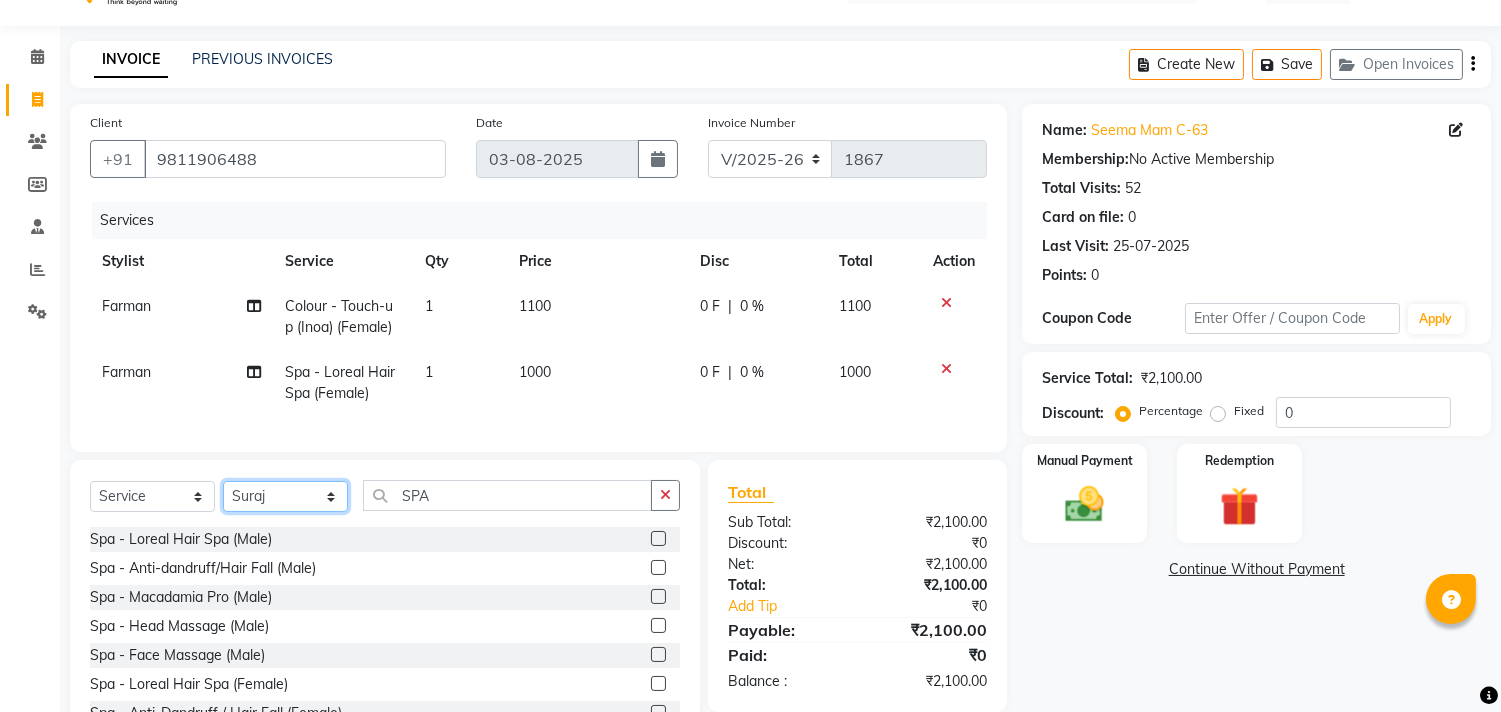 click on "Select Stylist Alka  Annu Chetan Farman Kavita Manager Staff 31 Staff ILD Suraj" 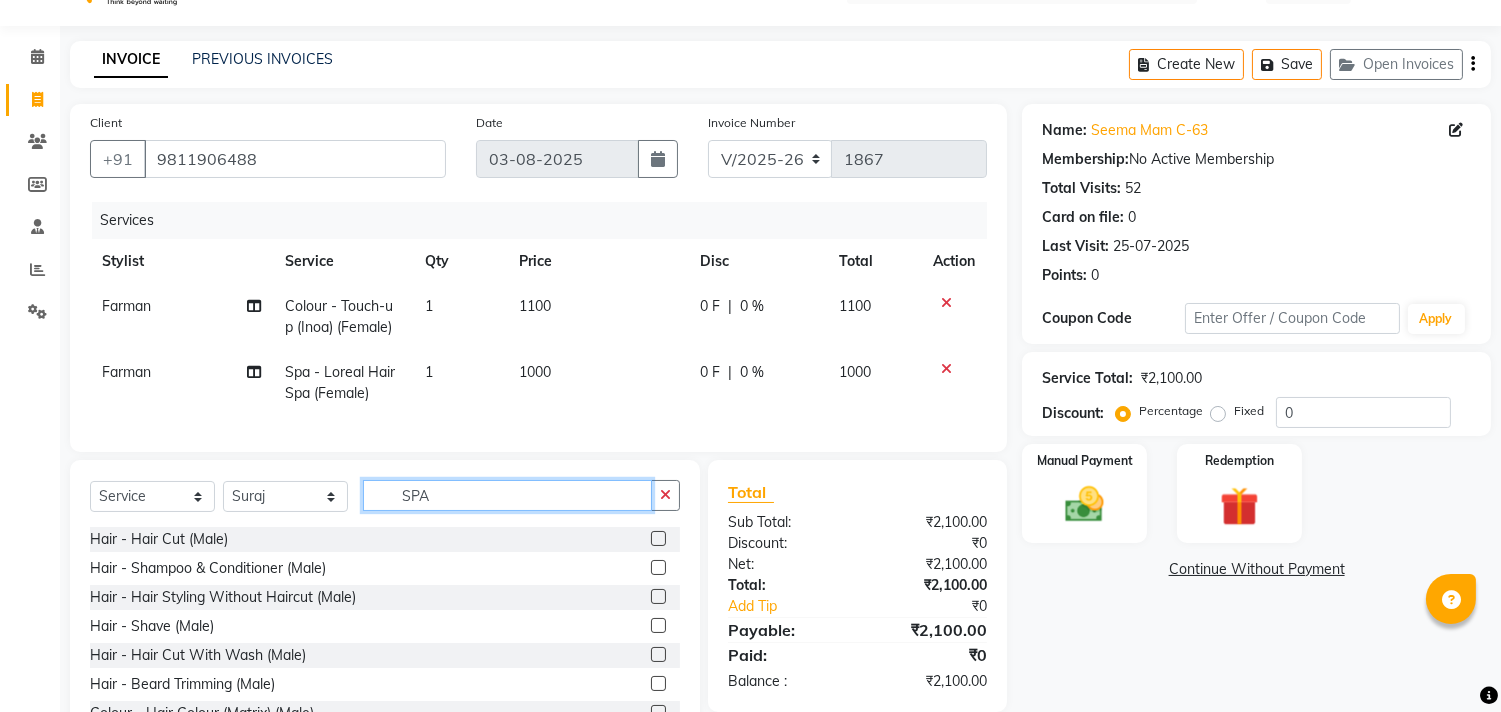click on "SPA" 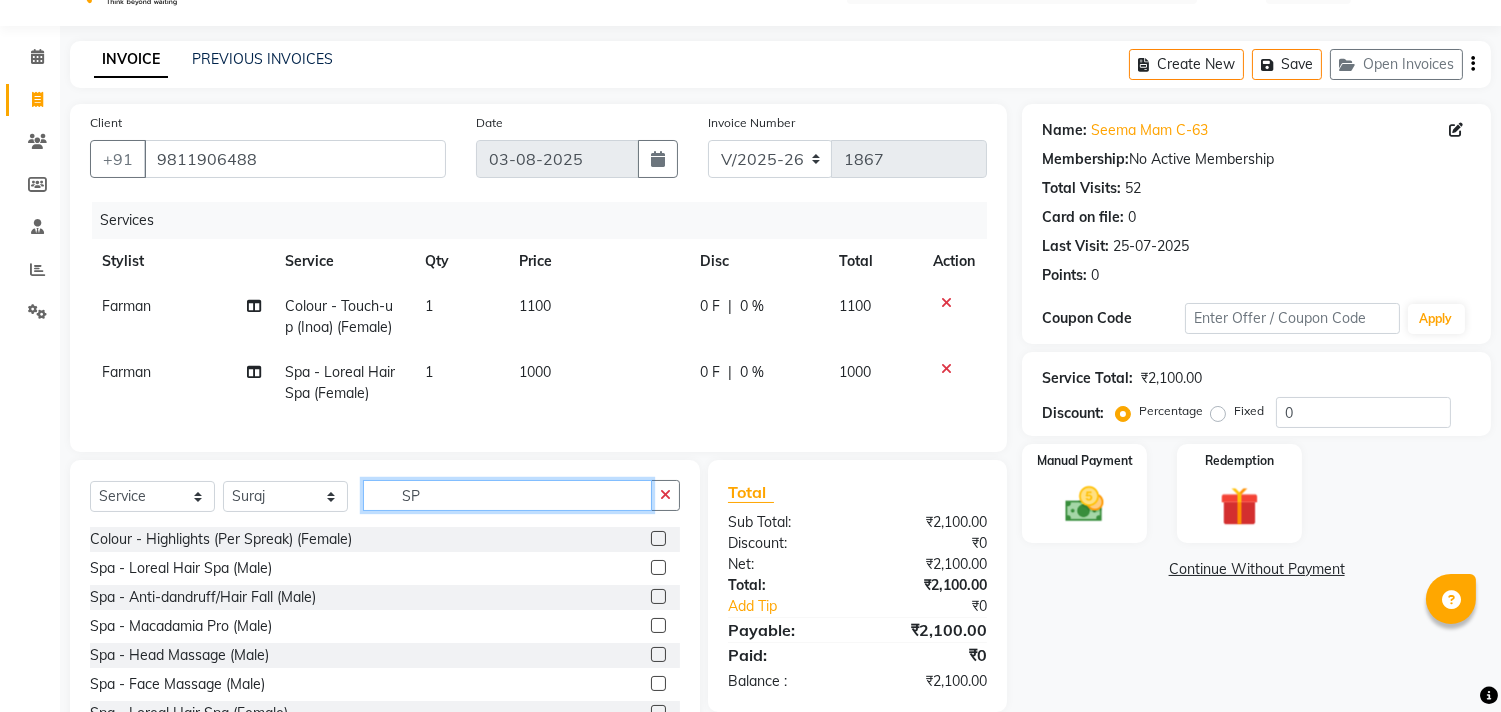 type on "S" 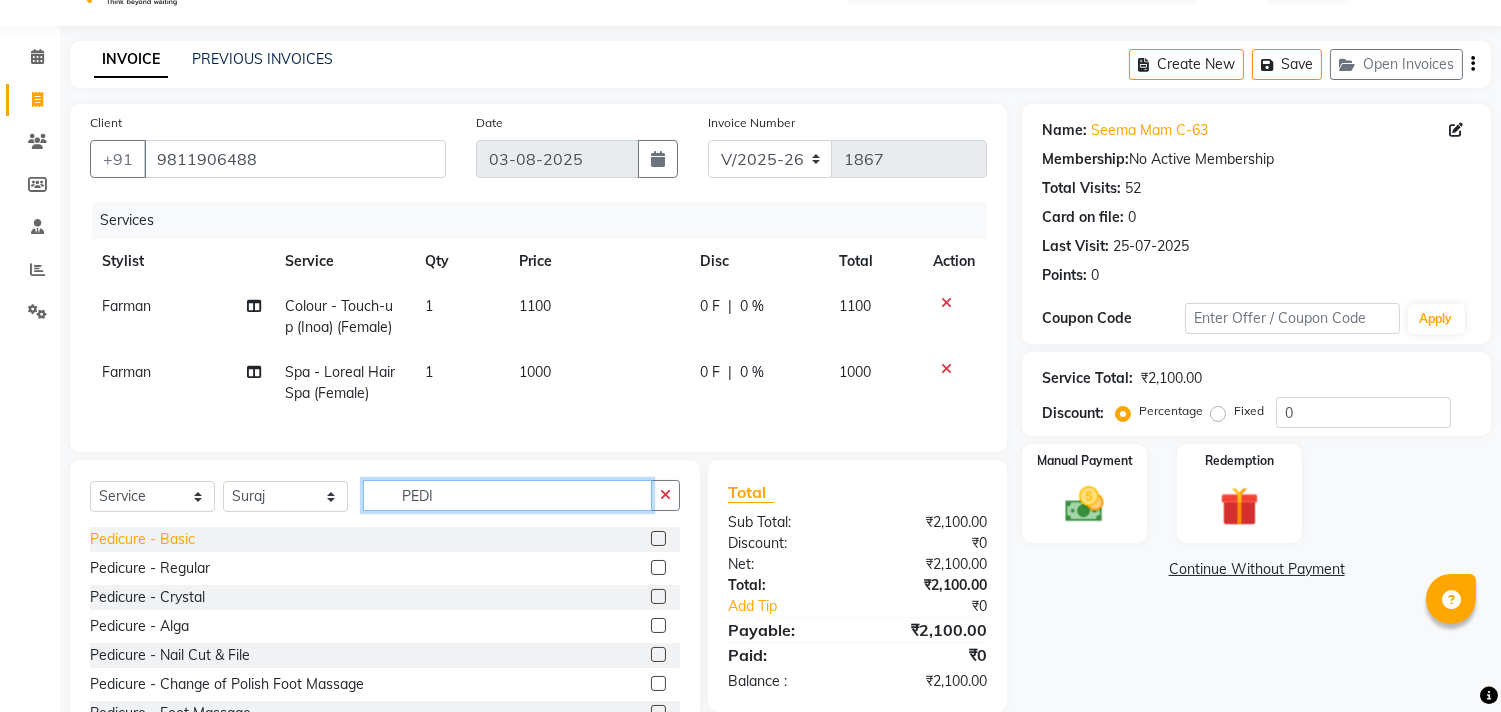 type on "PEDI" 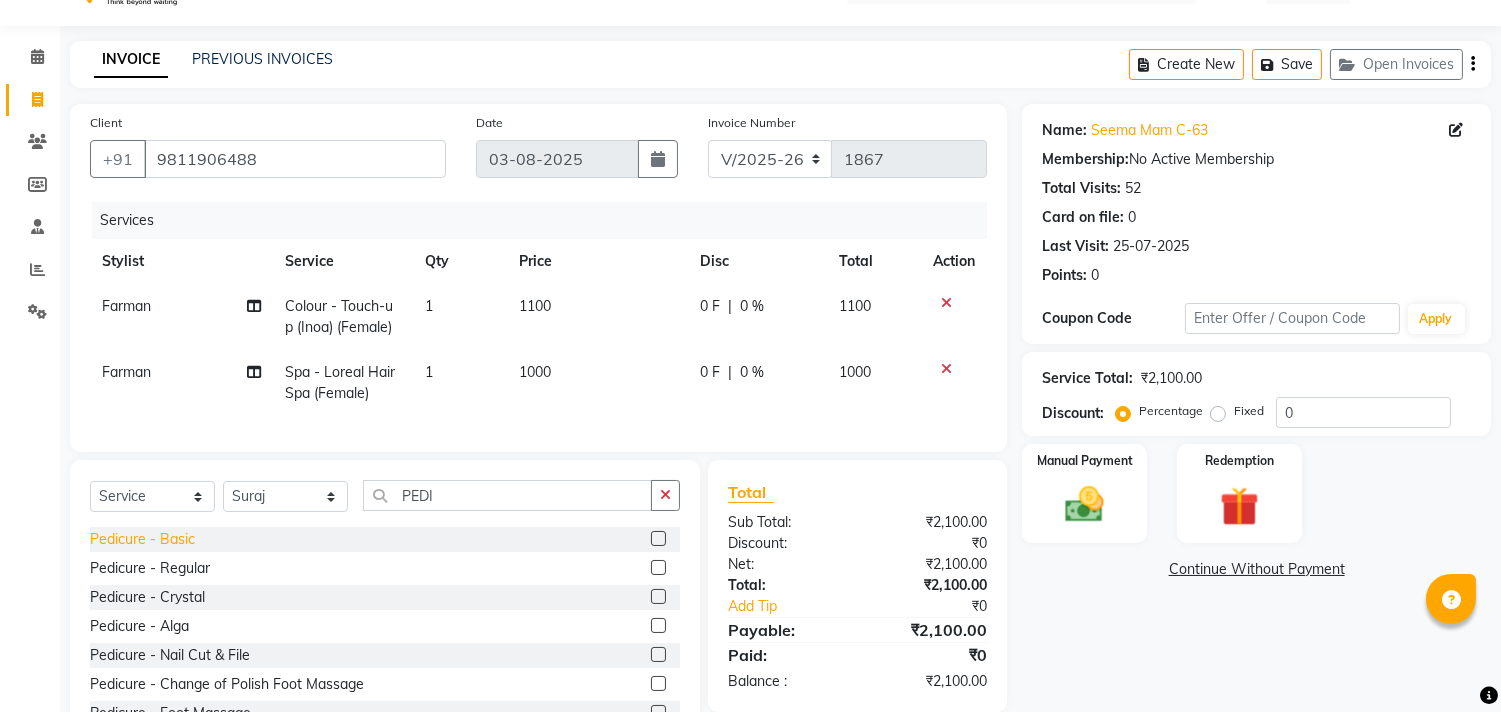 click on "Pedicure - Basic" 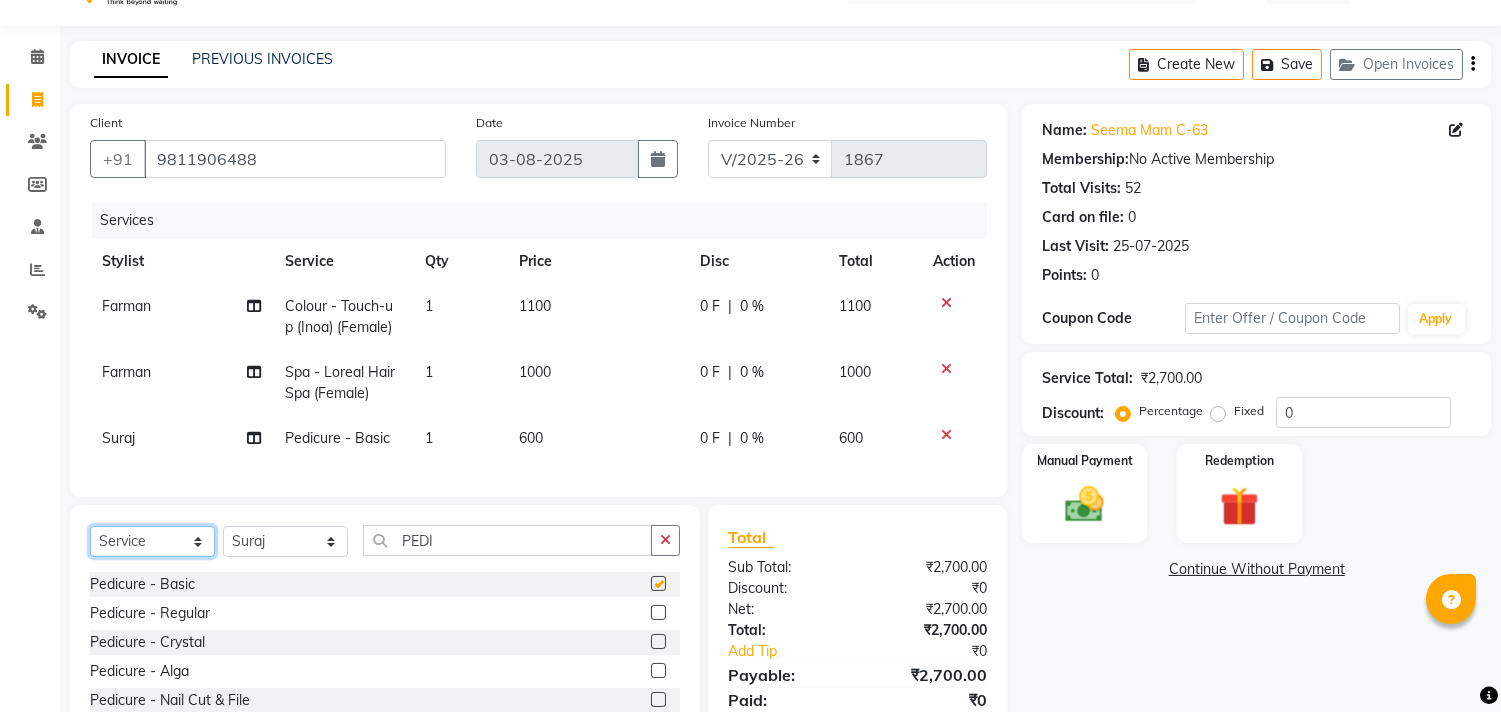click on "Select  Service  Product  Membership  Package Voucher Prepaid Gift Card" 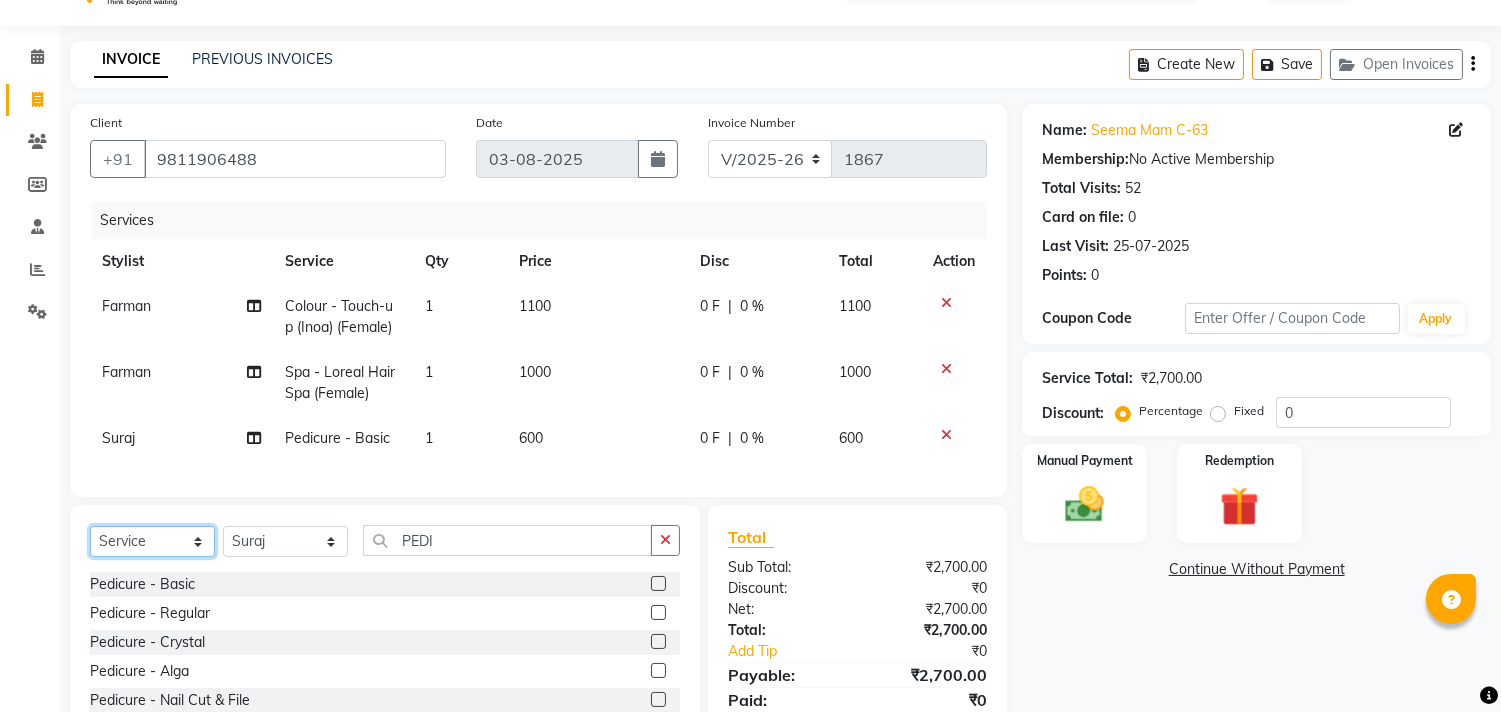 checkbox on "false" 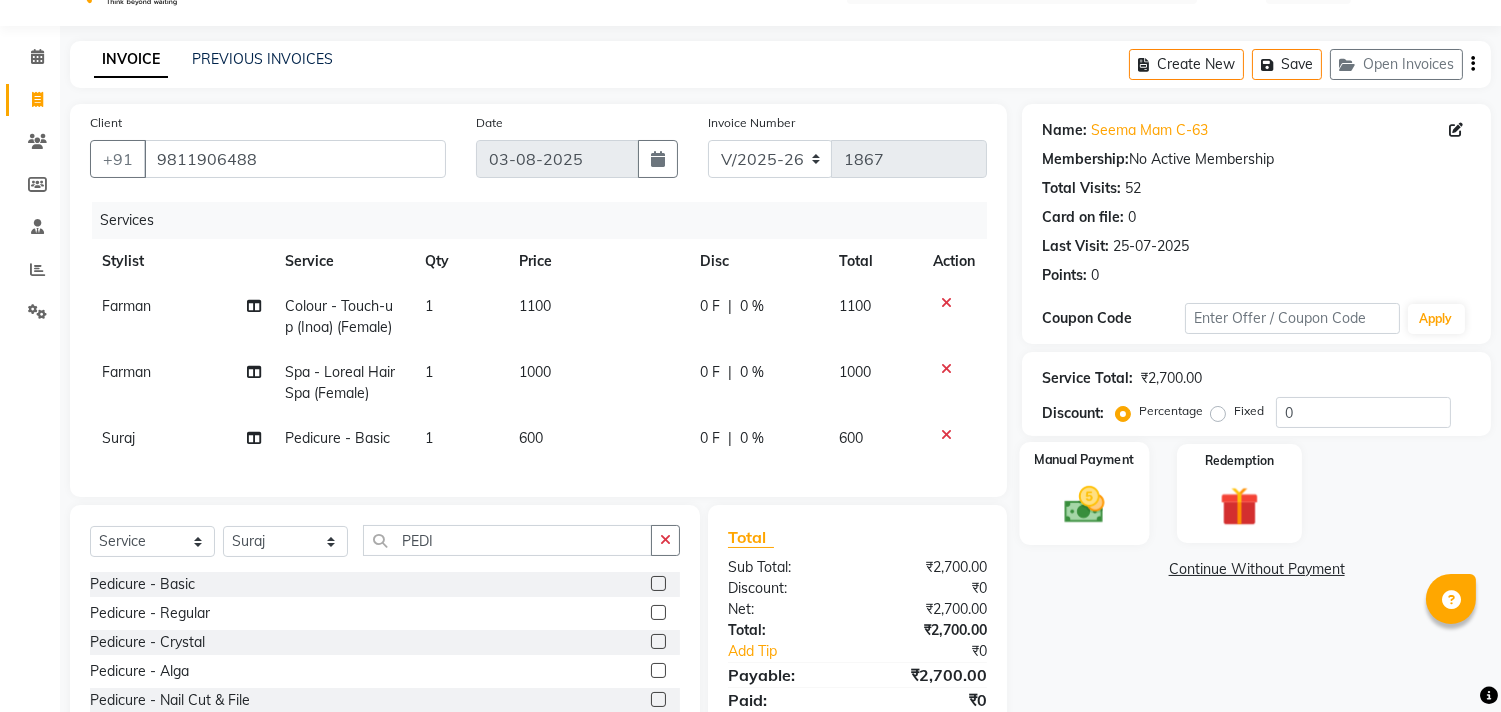 click 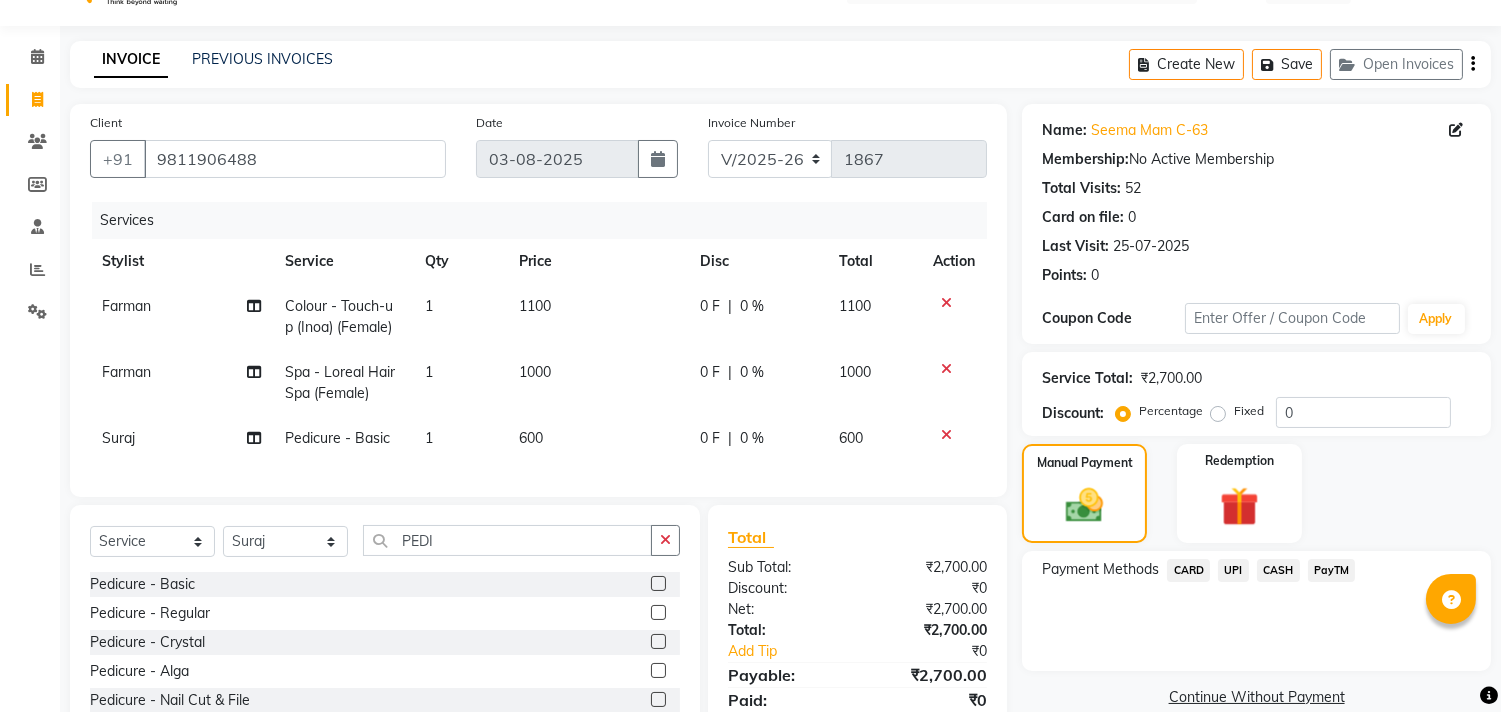 click on "CARD" 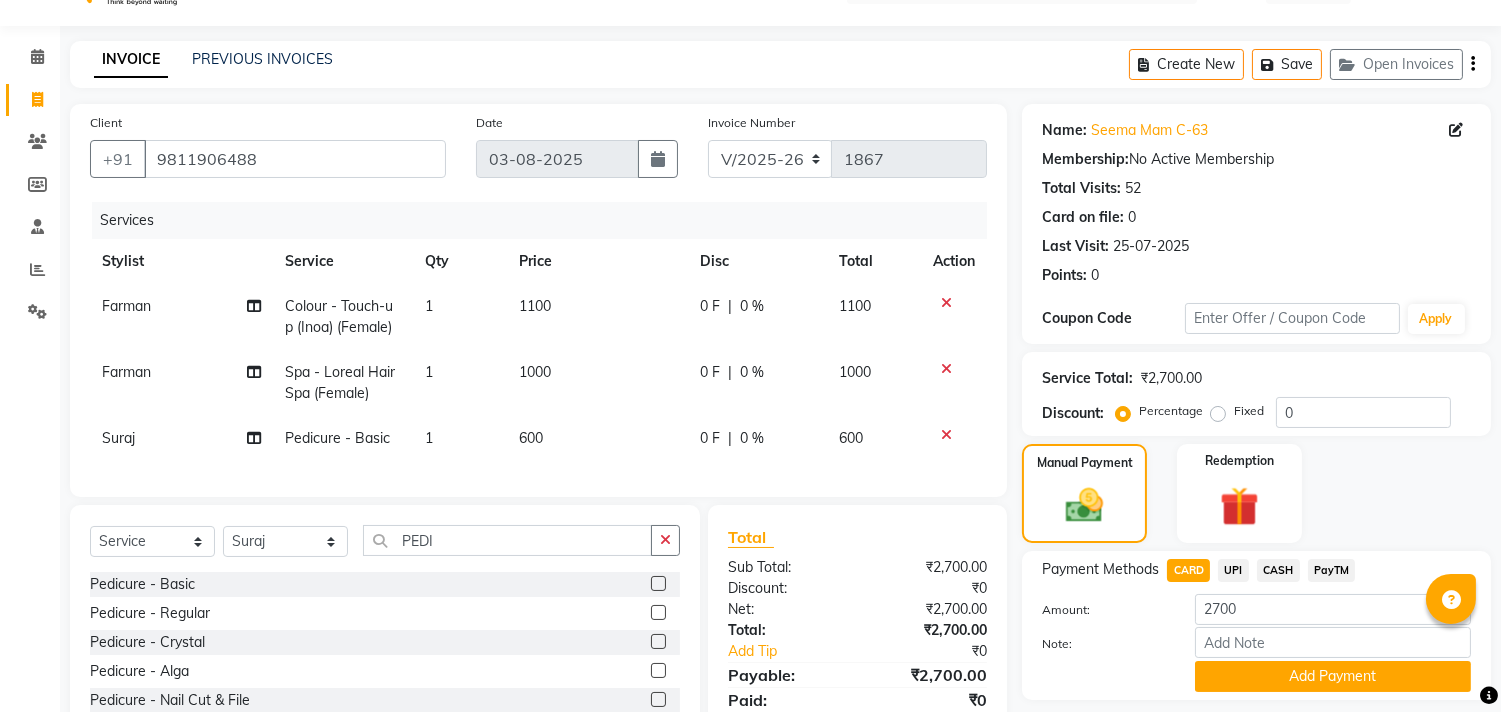 scroll, scrollTop: 181, scrollLeft: 0, axis: vertical 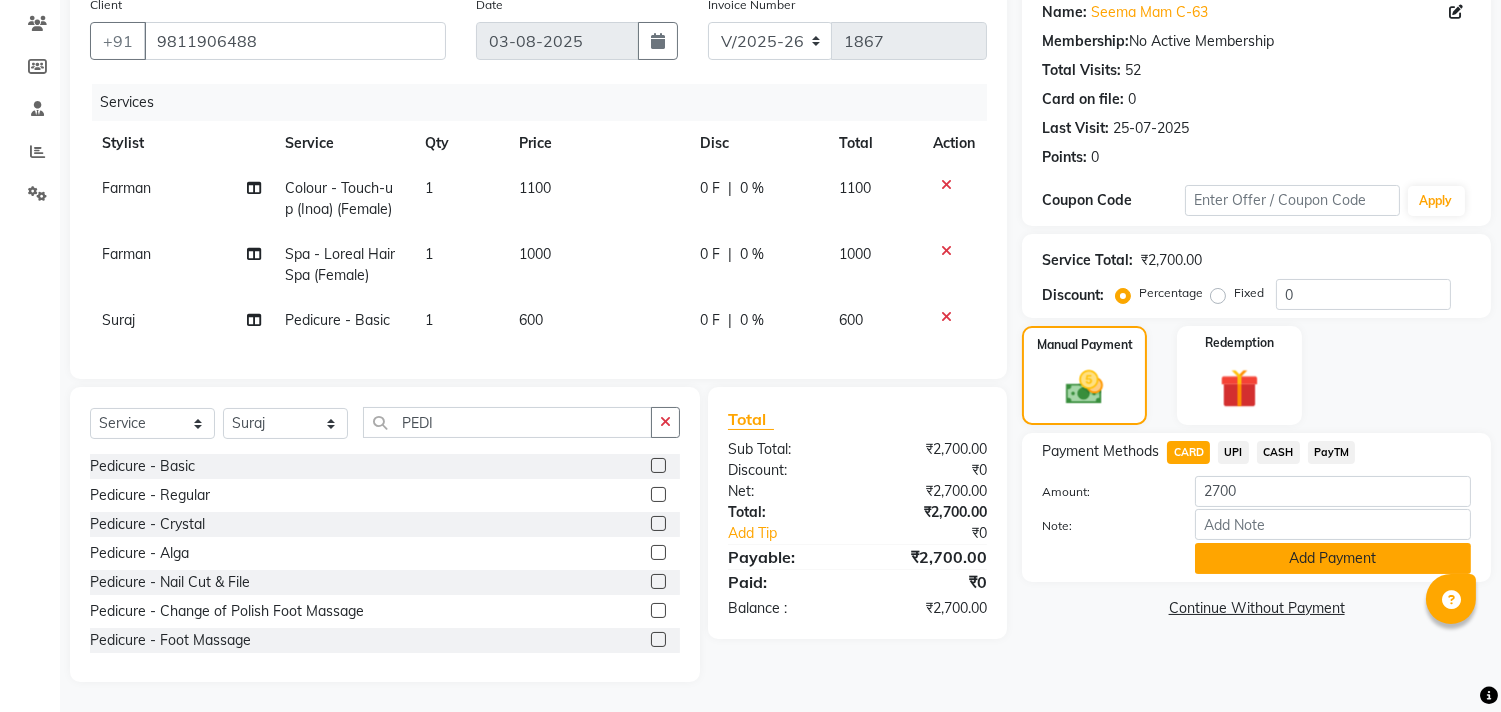 click on "Add Payment" 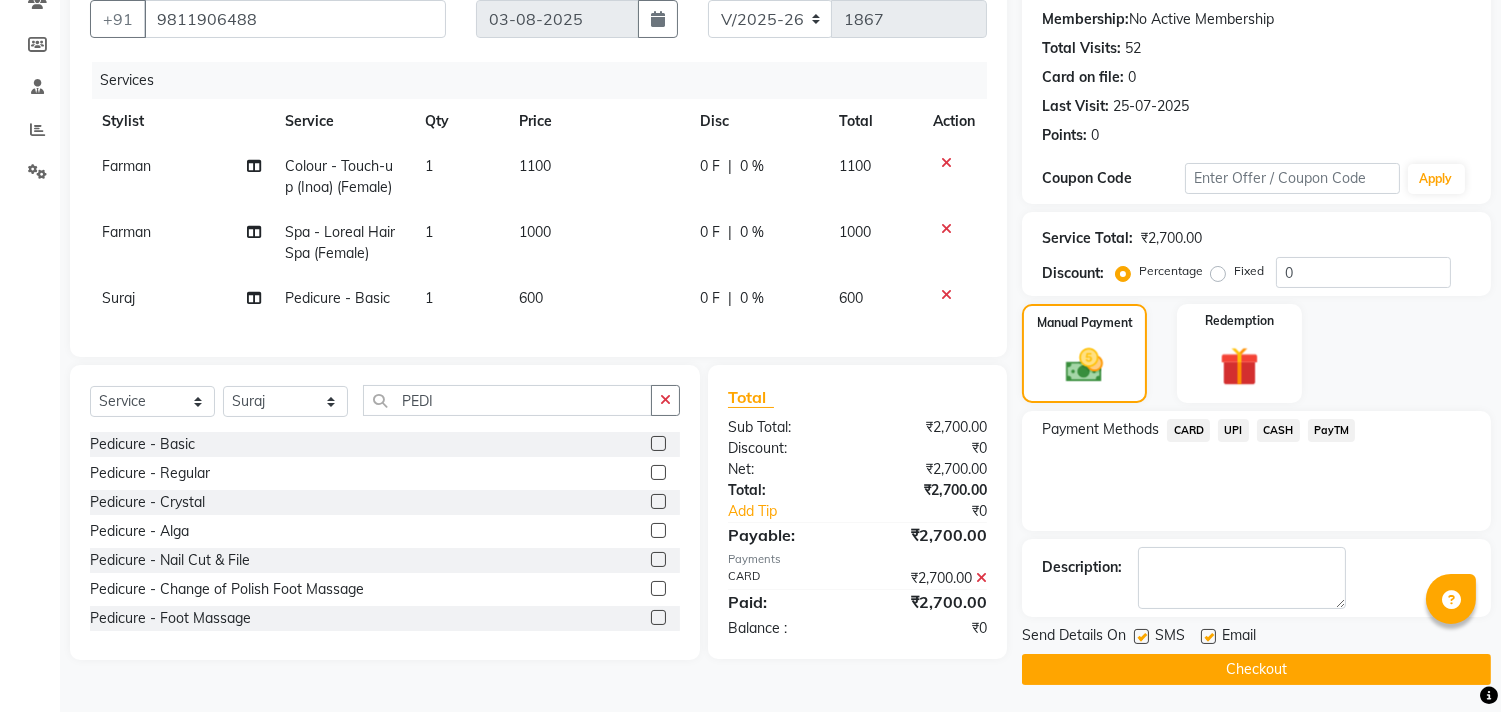 scroll, scrollTop: 187, scrollLeft: 0, axis: vertical 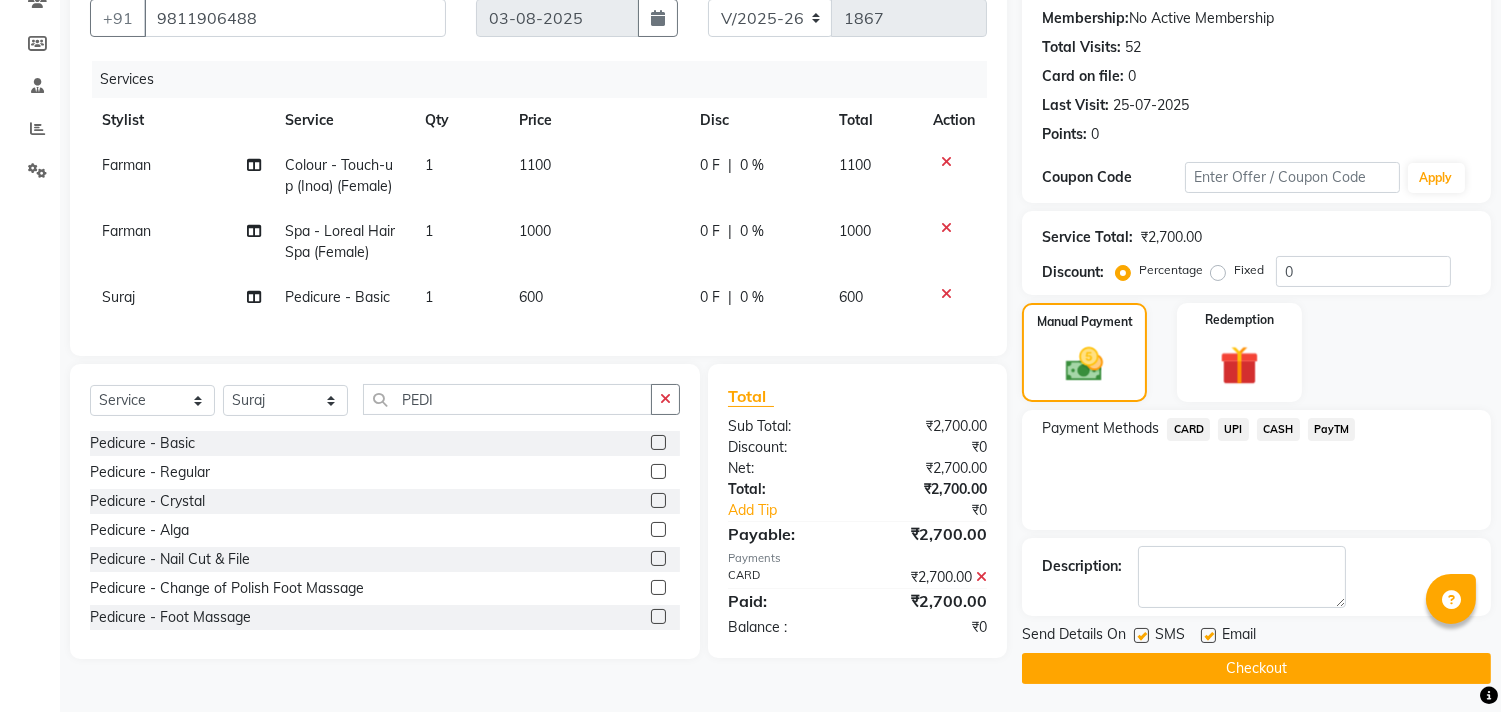 click on "Checkout" 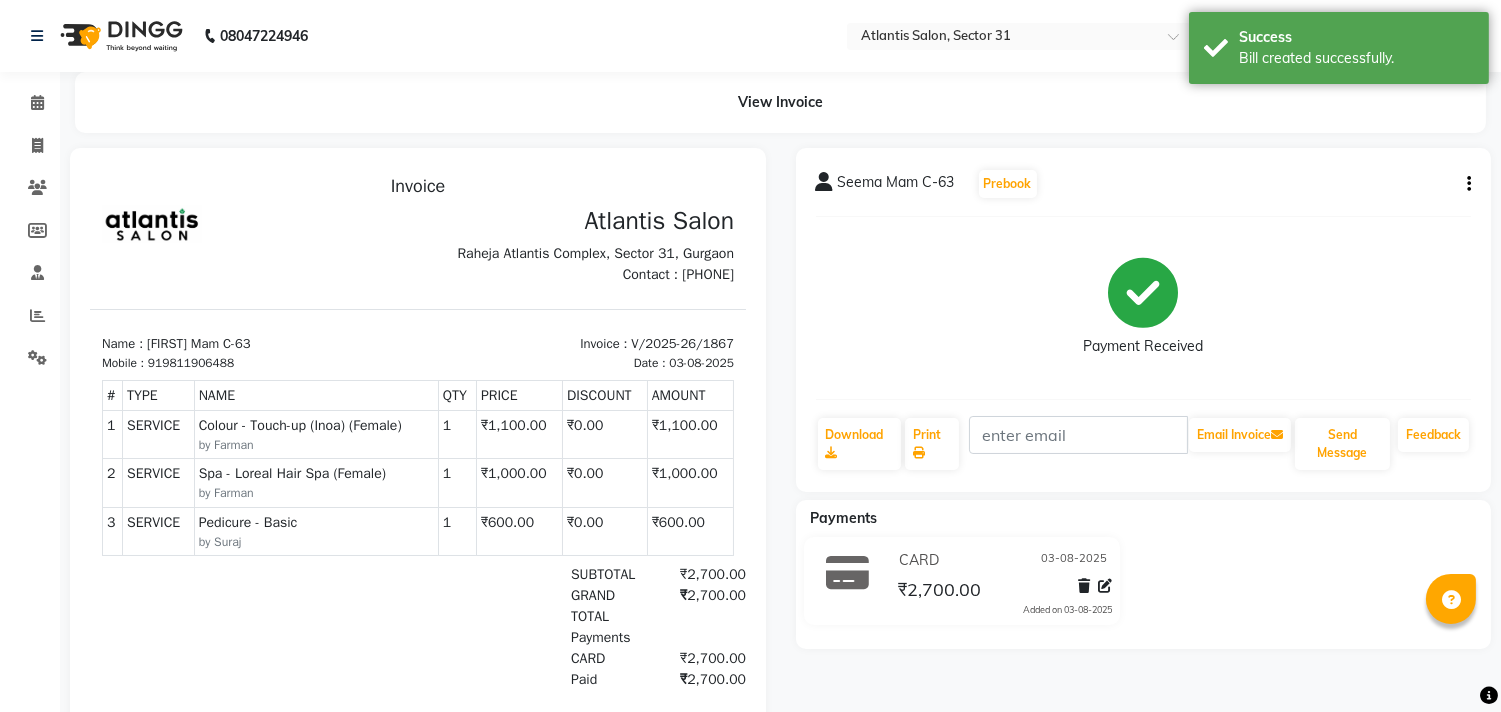 scroll, scrollTop: 0, scrollLeft: 0, axis: both 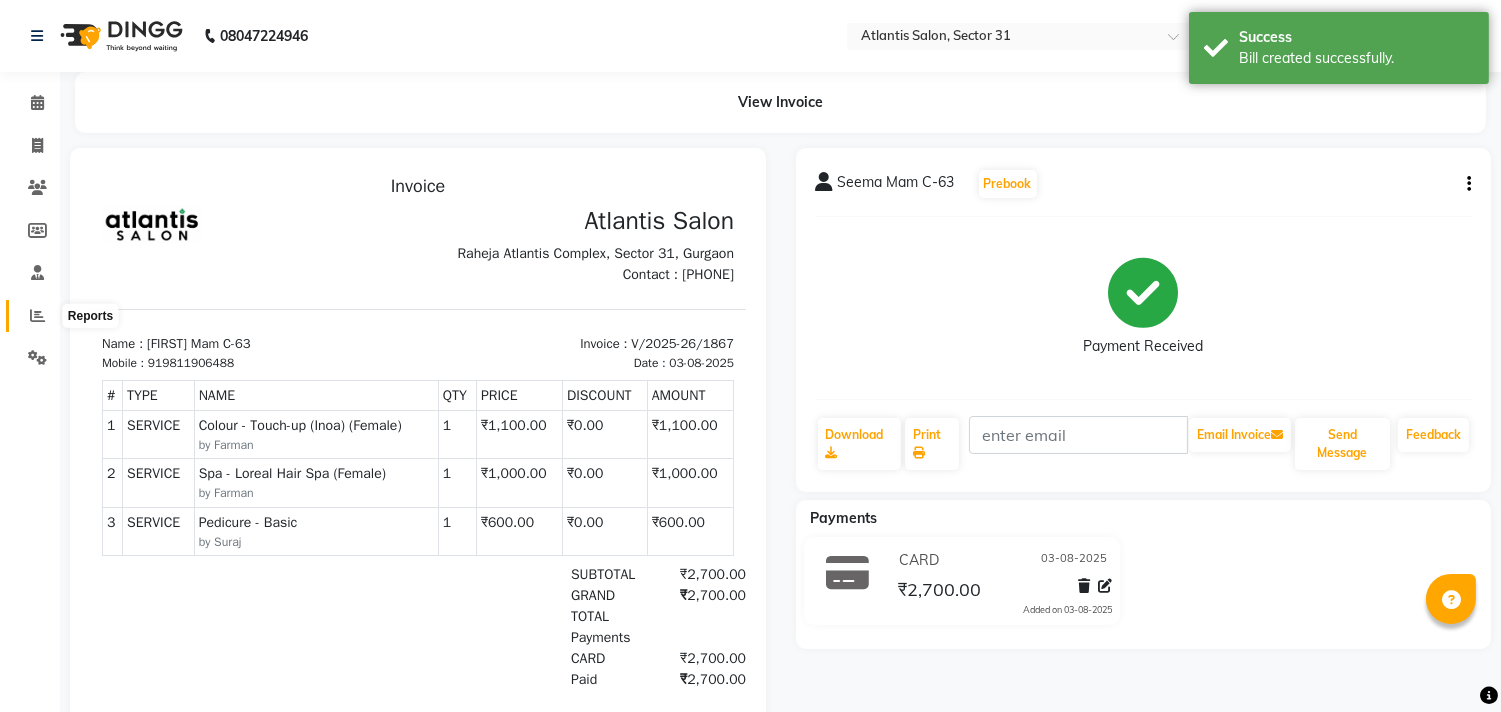 click 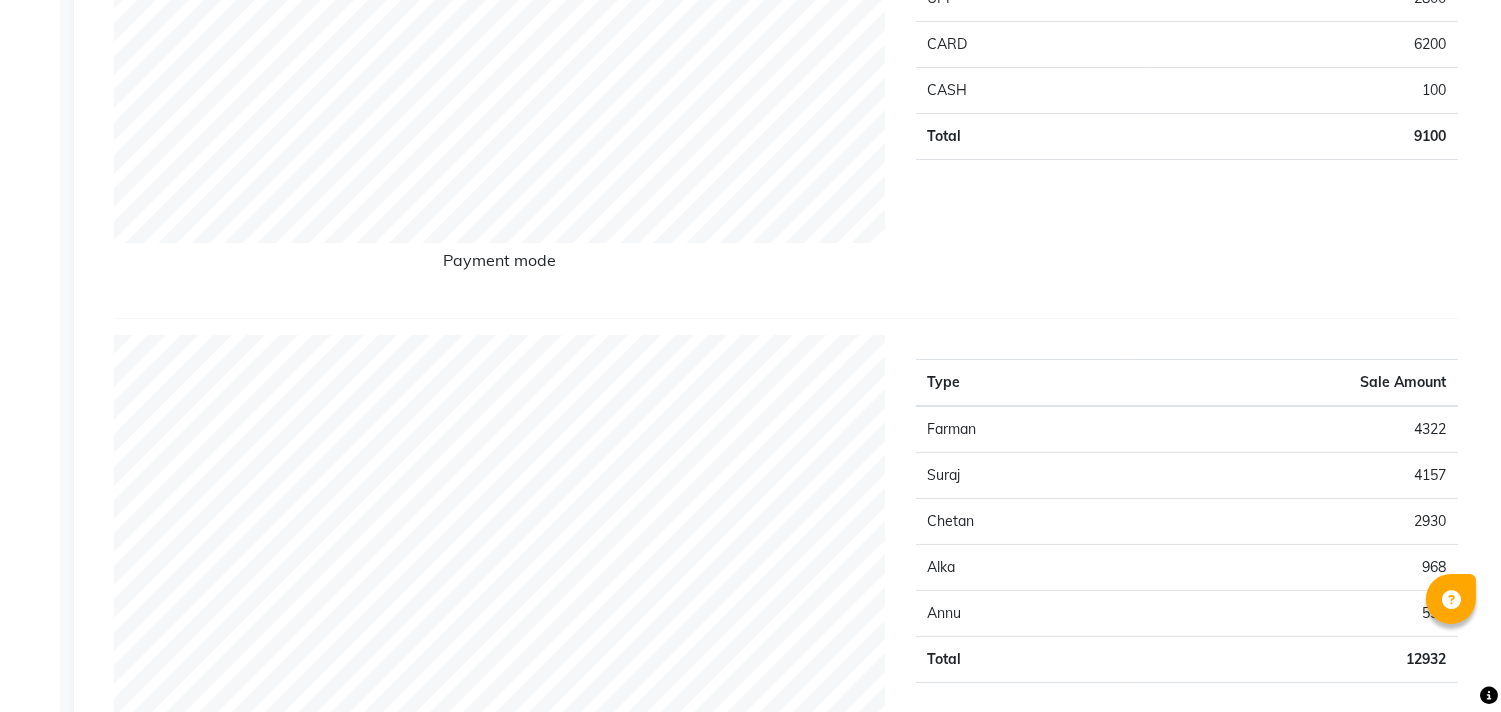 scroll, scrollTop: 0, scrollLeft: 0, axis: both 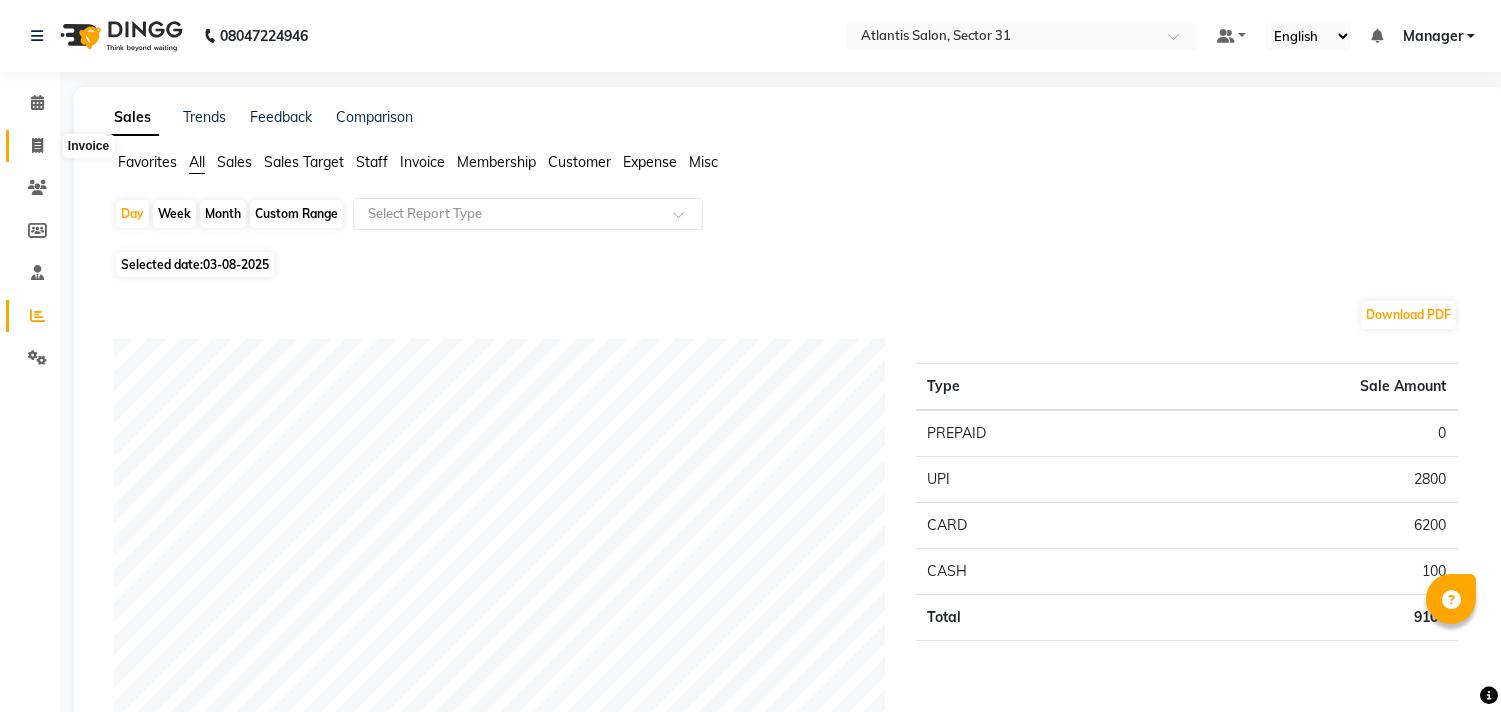 click 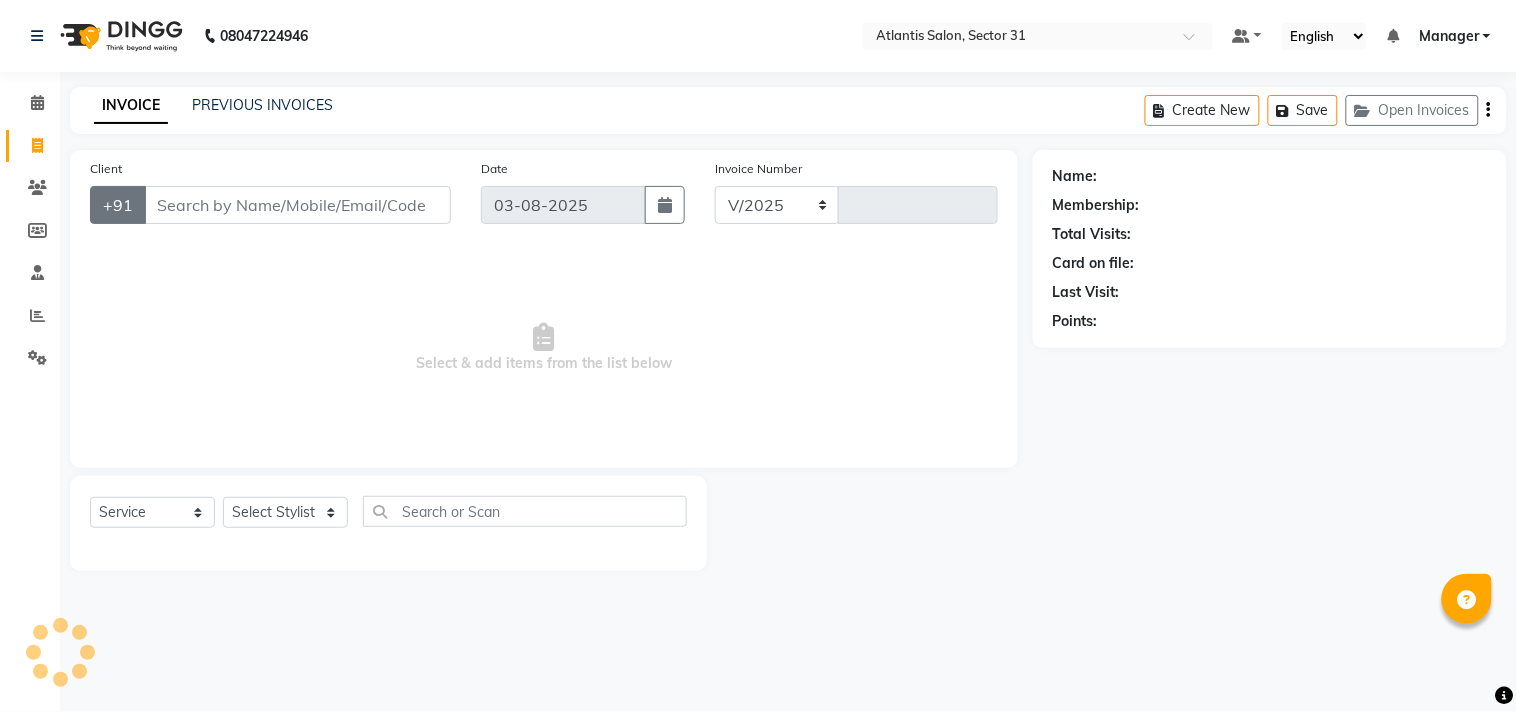 select on "4391" 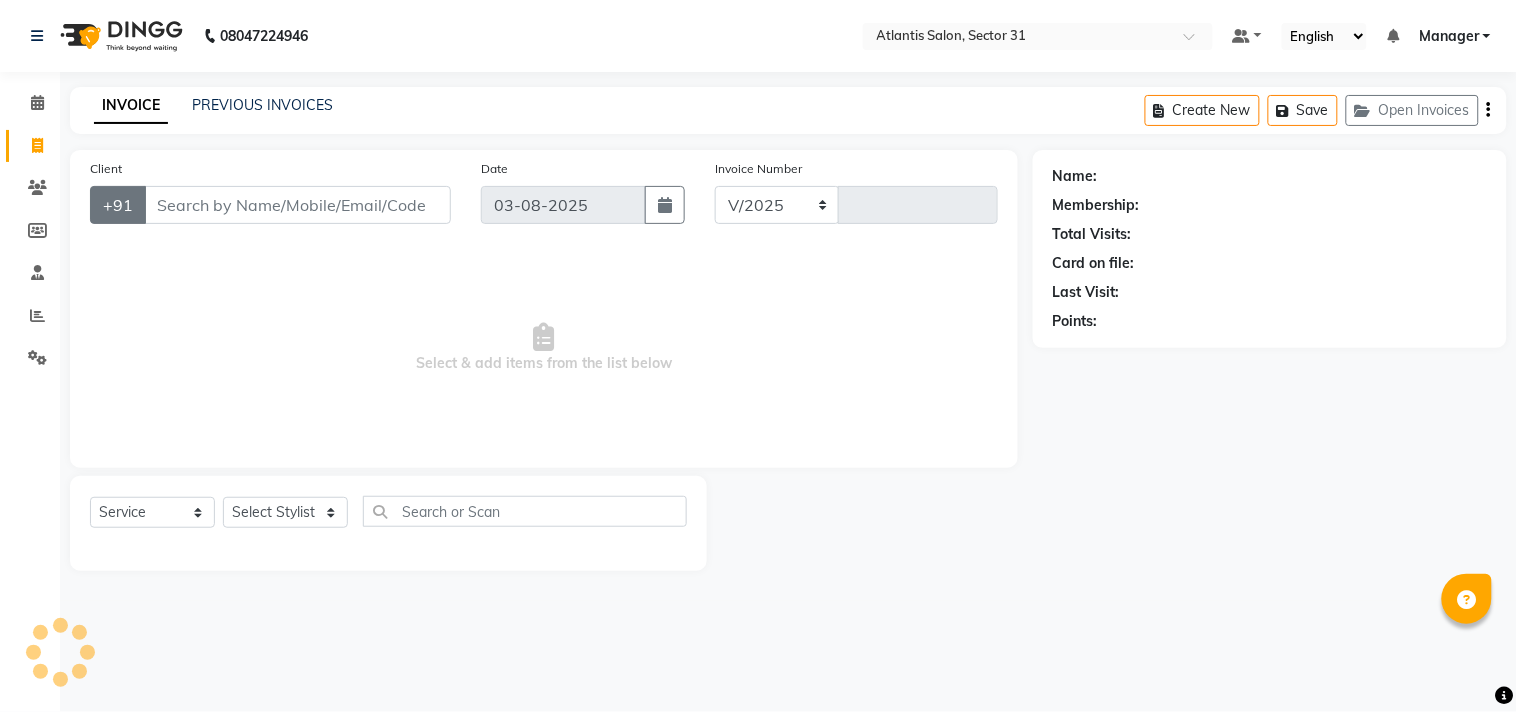 type on "1868" 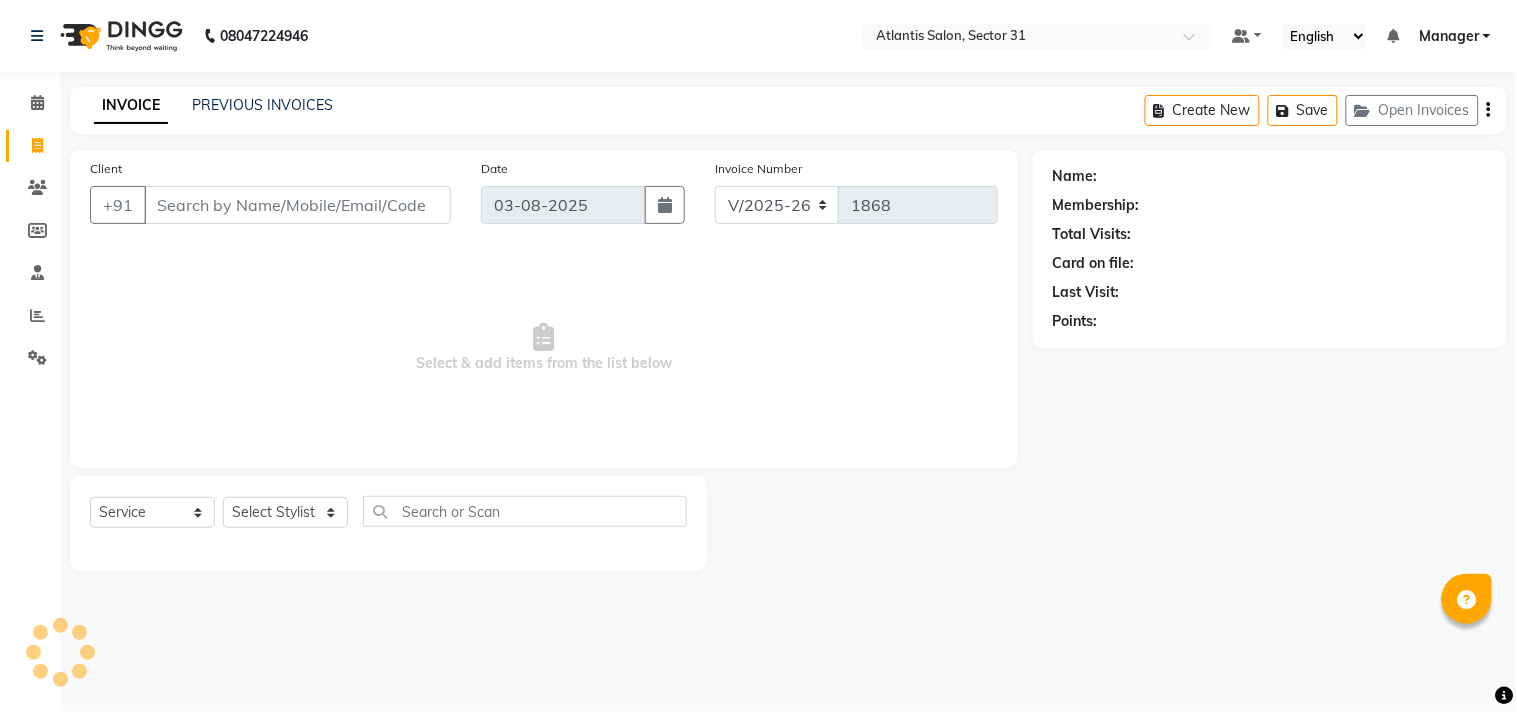click on "Client" at bounding box center [297, 205] 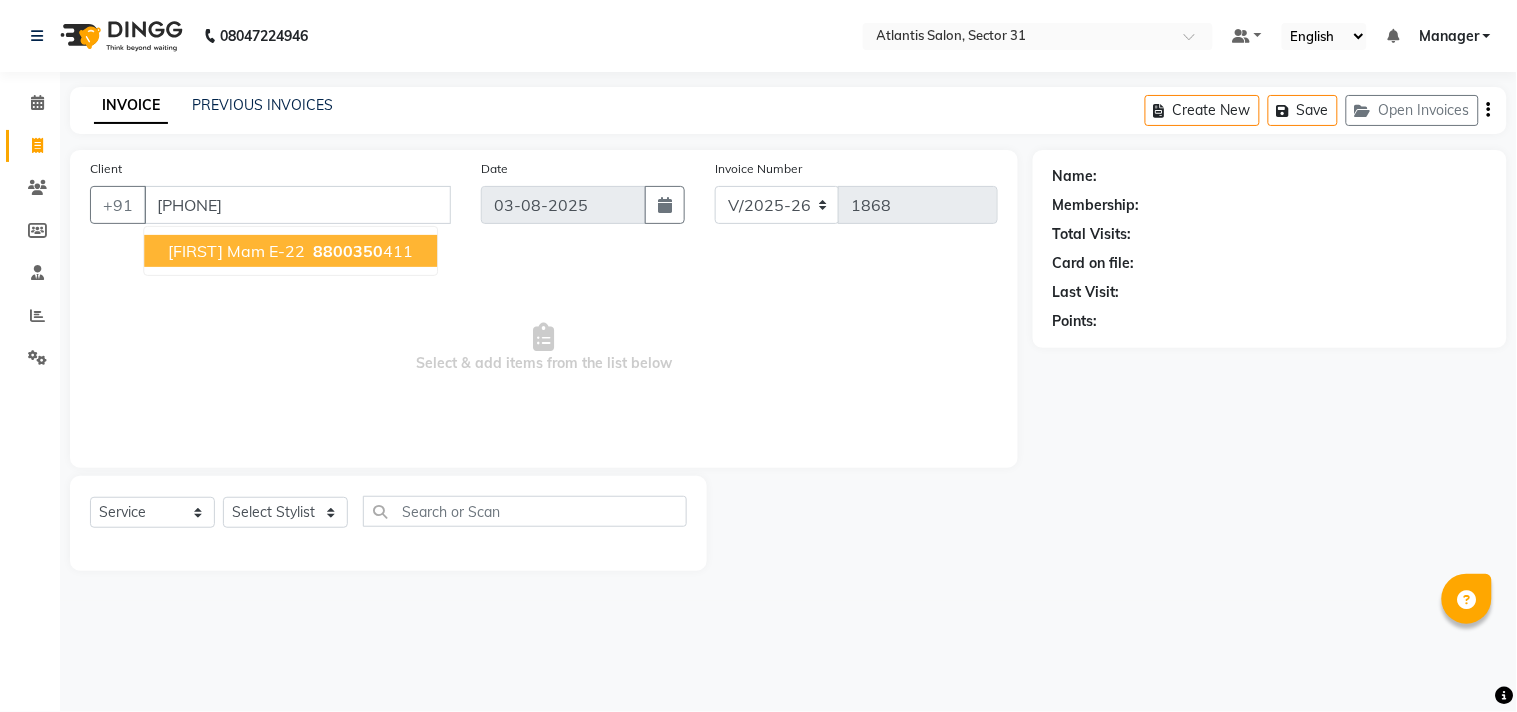 type on "[PHONE]" 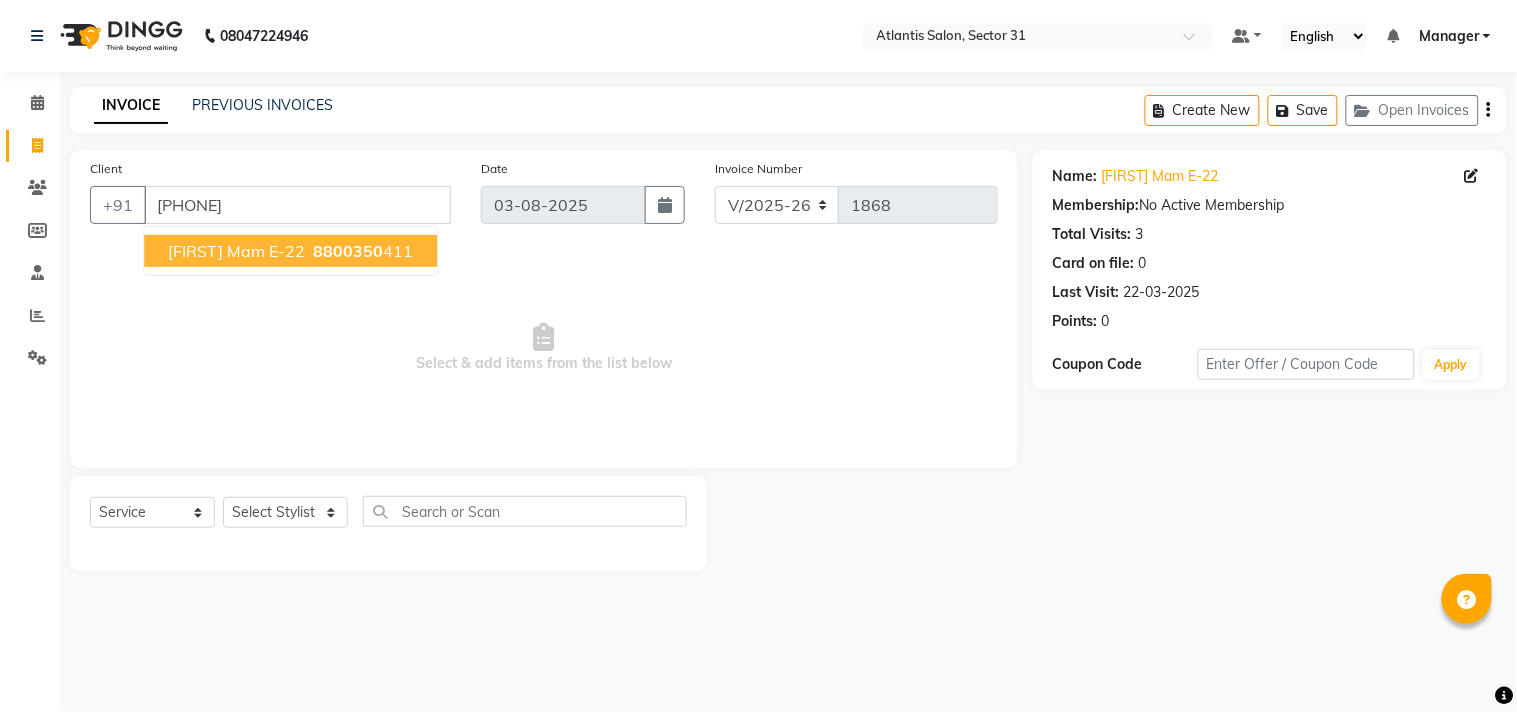 click on "[FIRST] Mam E-22" at bounding box center [236, 251] 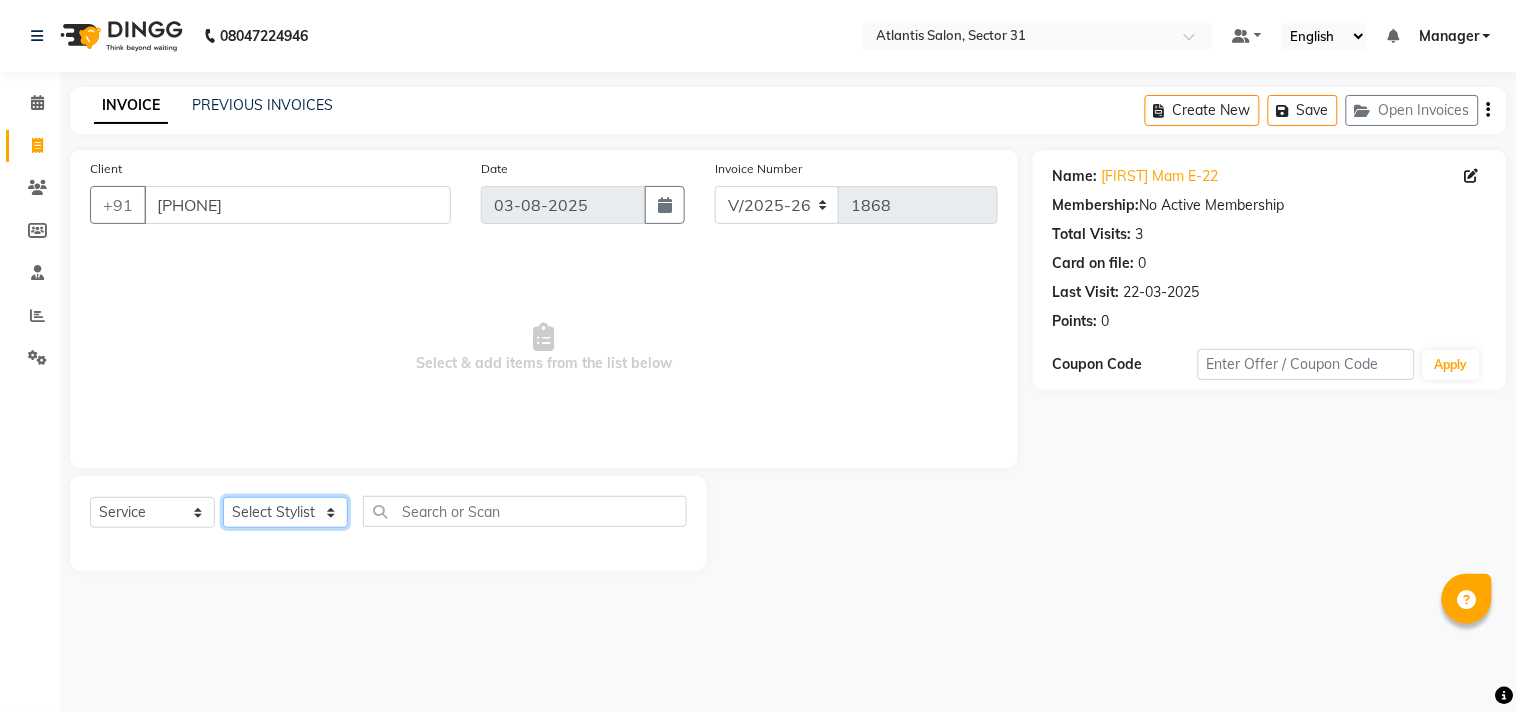click on "Select Stylist Alka  Annu Chetan Farman Kavita Manager Staff 31 Staff ILD Suraj" 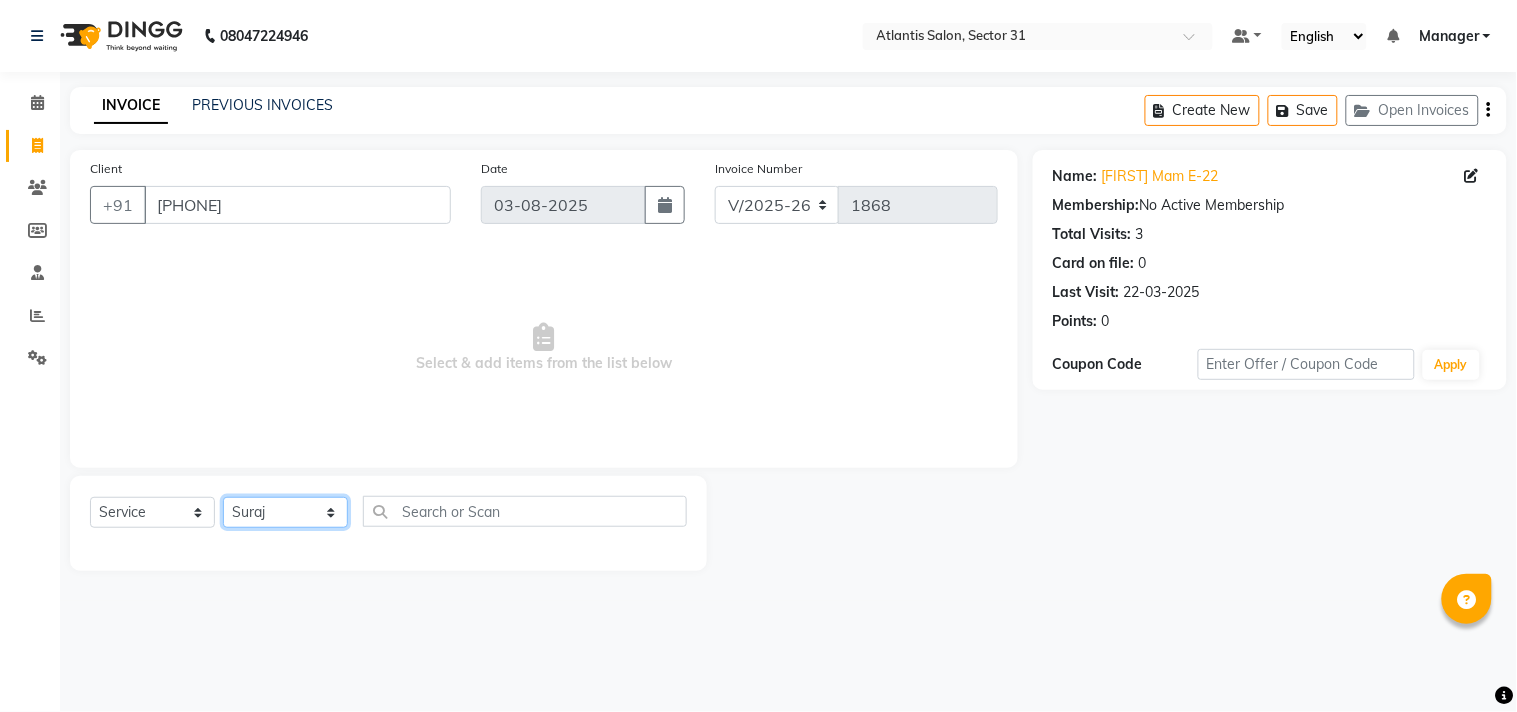 click on "Select Stylist Alka  Annu Chetan Farman Kavita Manager Staff 31 Staff ILD Suraj" 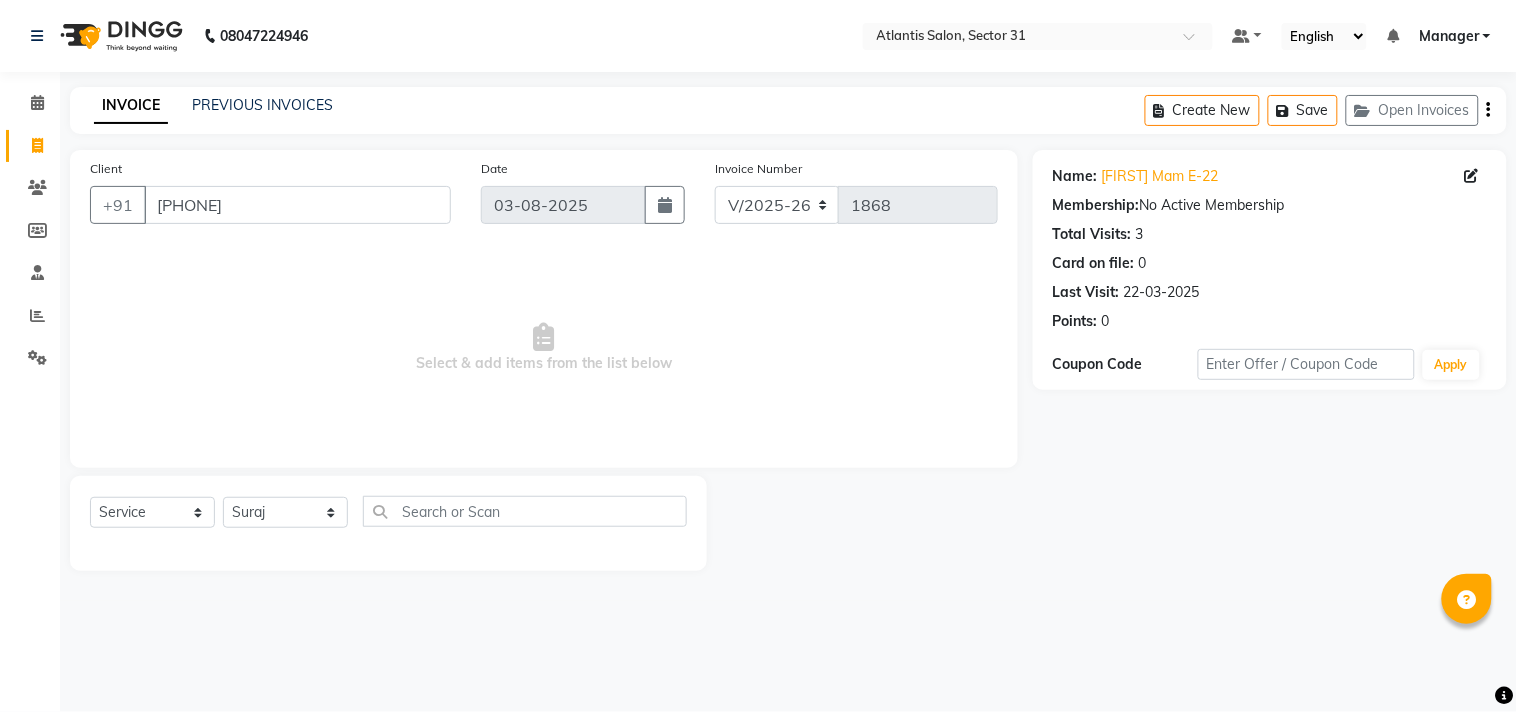 click on "Select  Service  Product  Membership  Package Voucher Prepaid Gift Card  Select Stylist Alka  Annu Chetan Farman Kavita Manager Staff 31 Staff ILD Suraj" 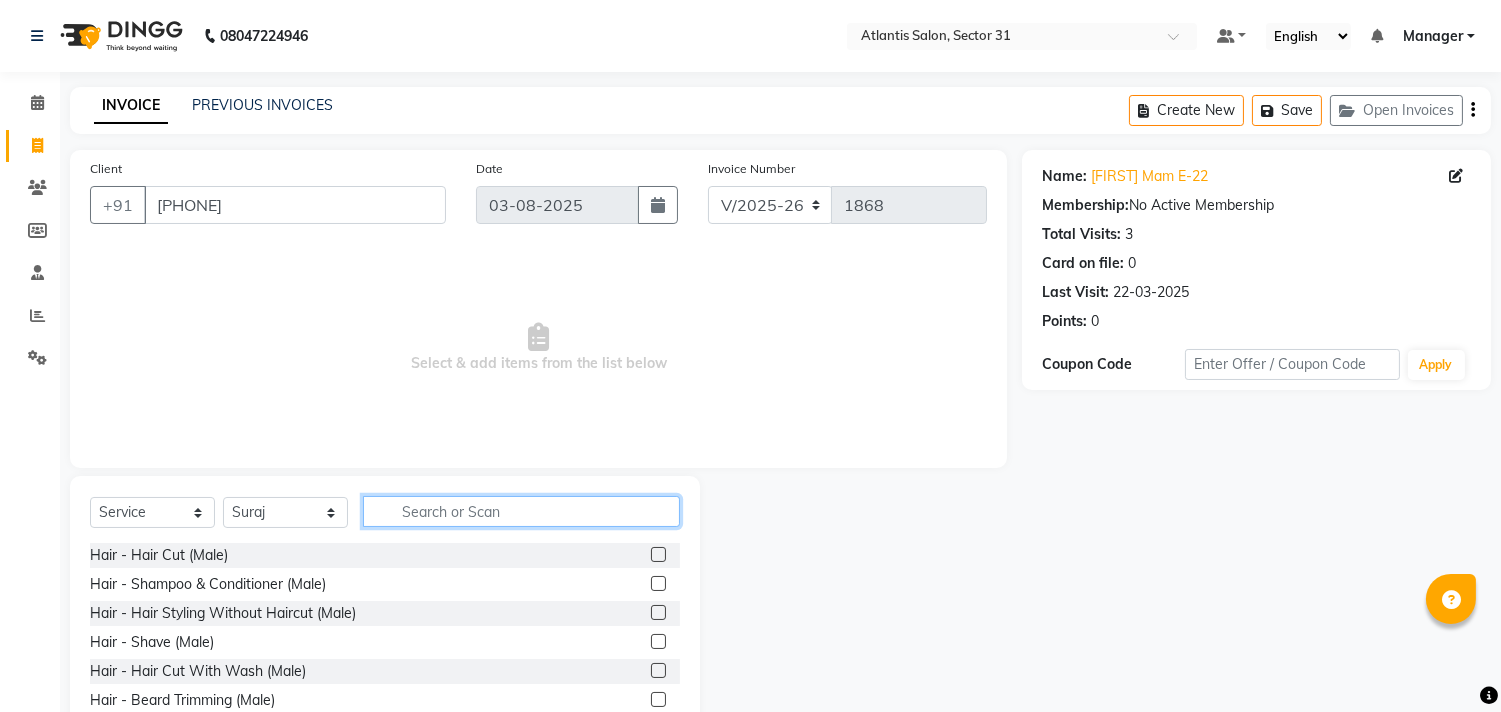 click 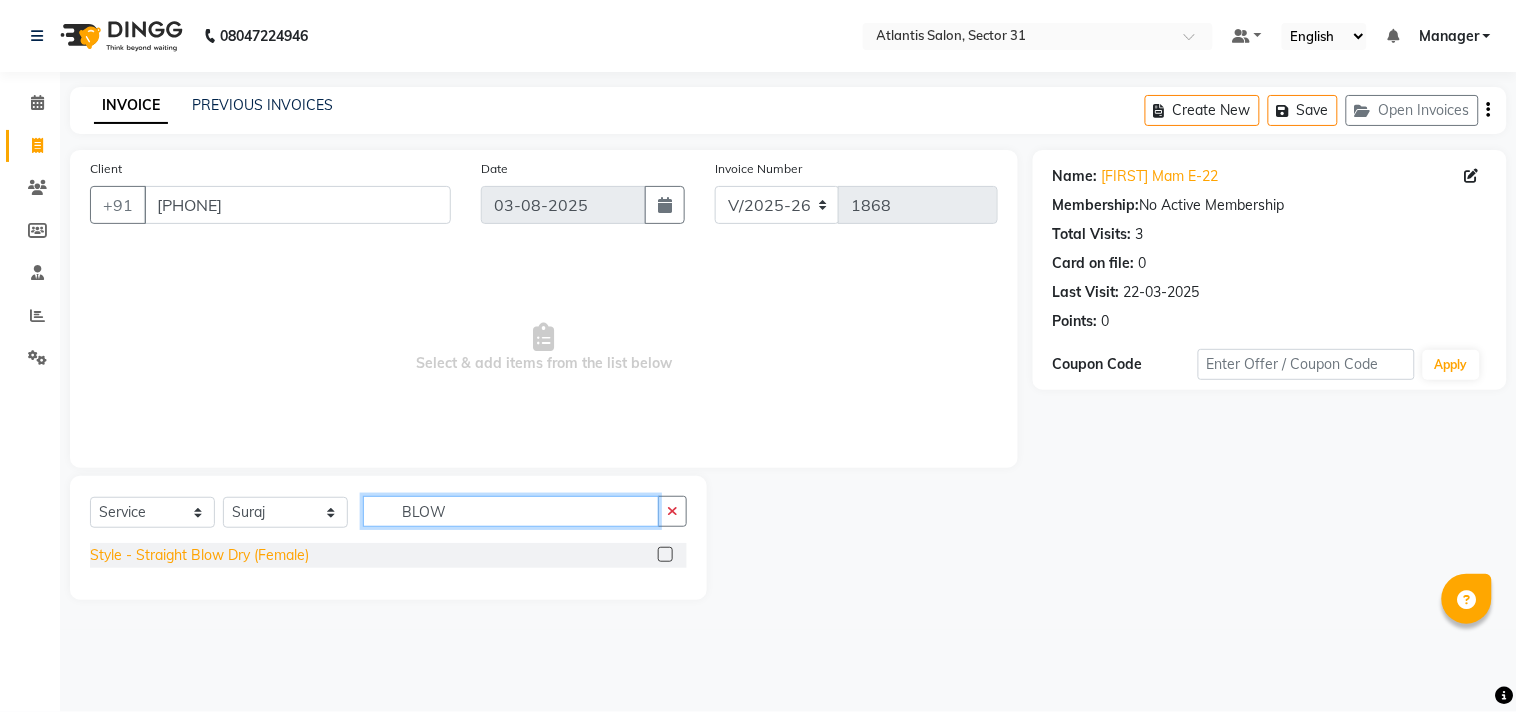 type on "BLOW" 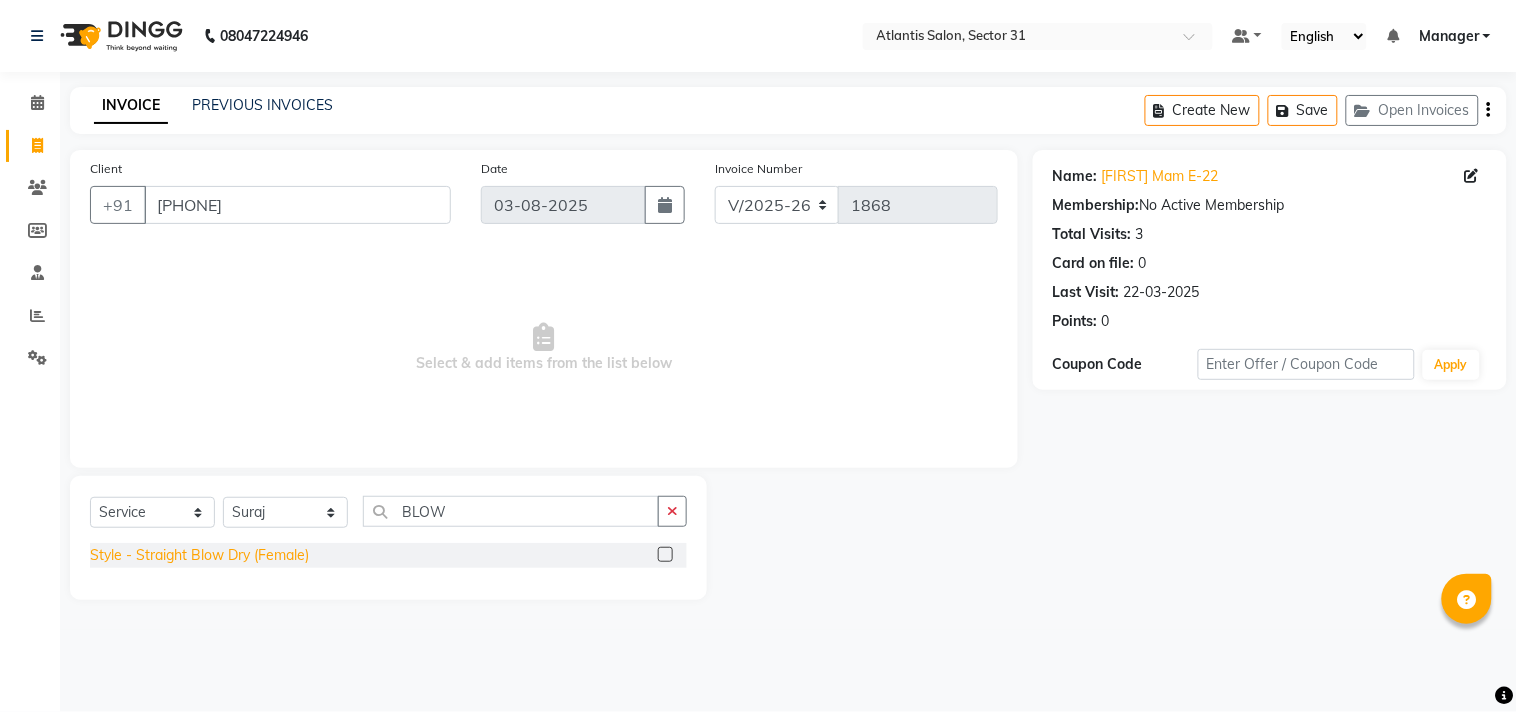 click on "Style - Straight Blow Dry  (Female)" 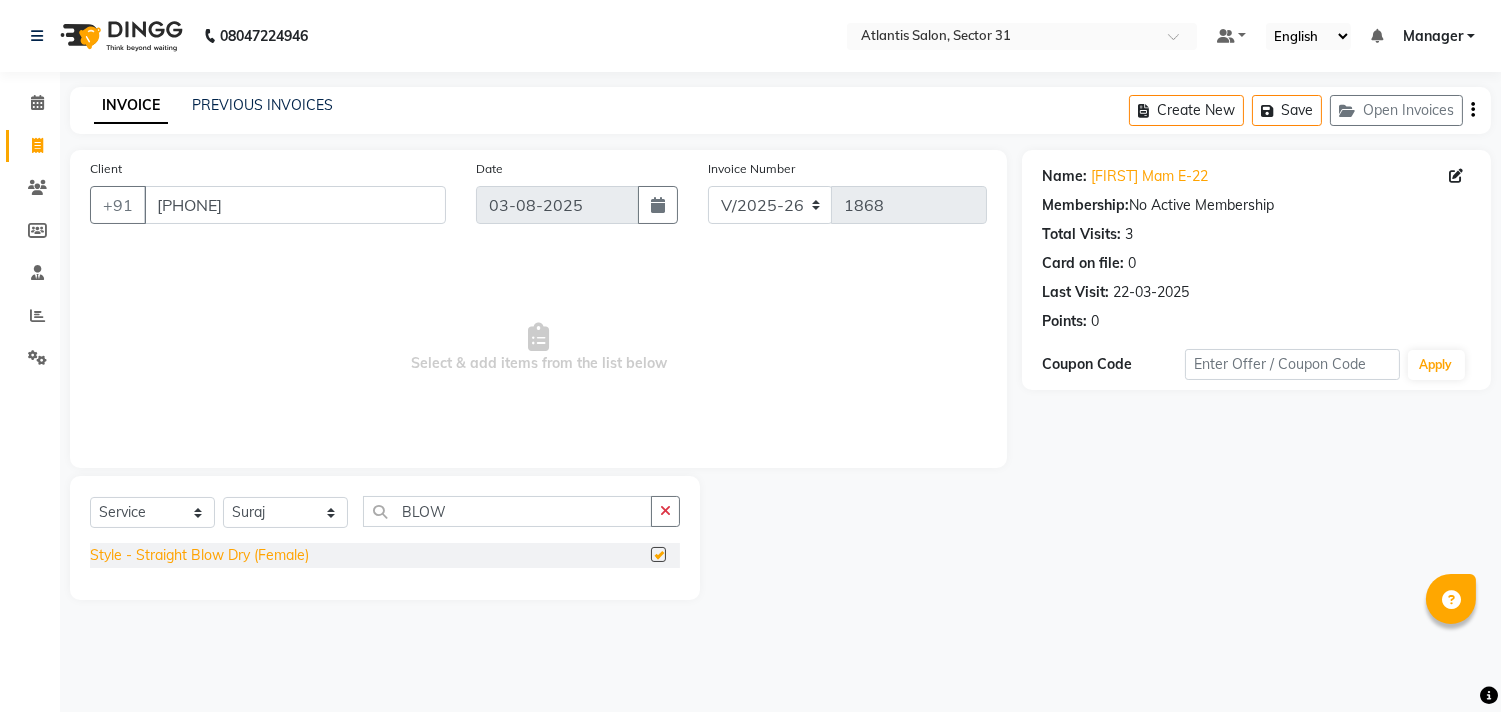 checkbox on "false" 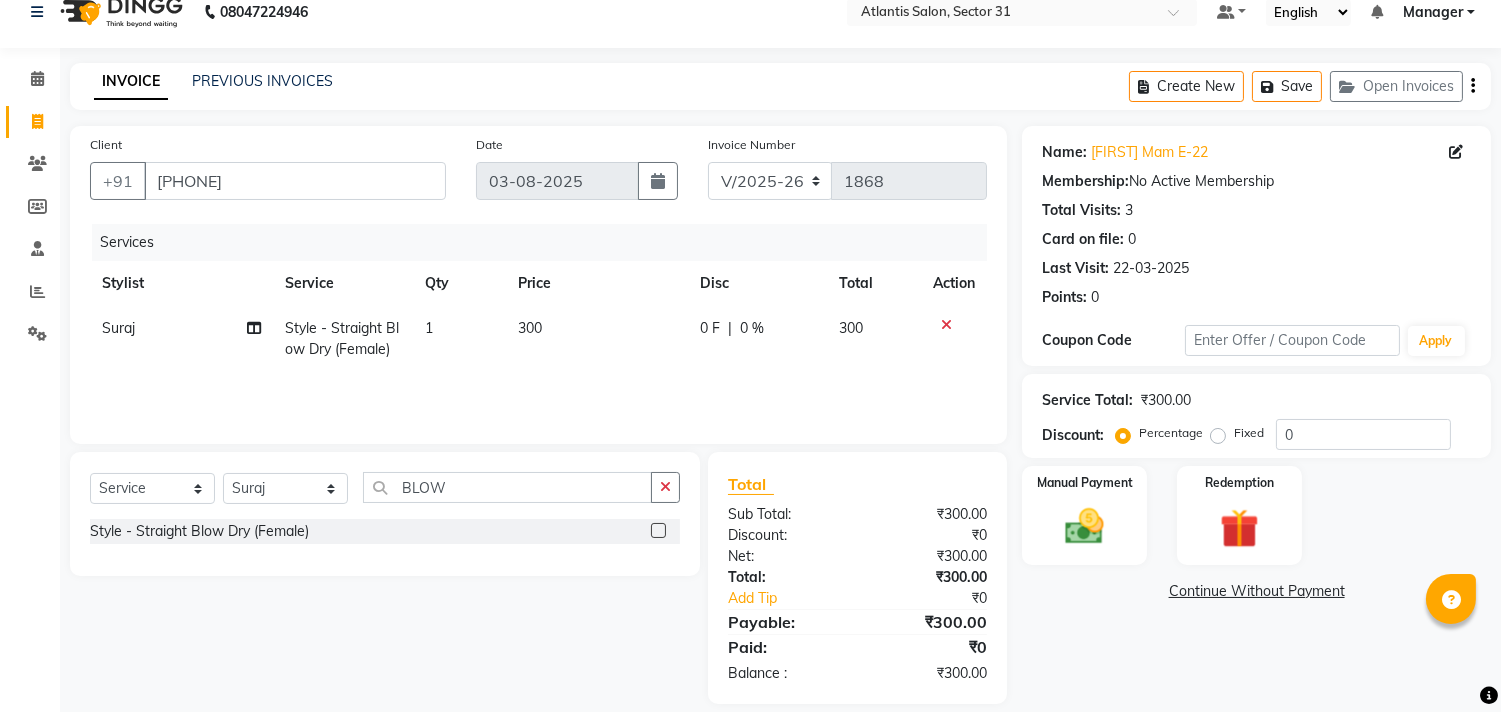scroll, scrollTop: 46, scrollLeft: 0, axis: vertical 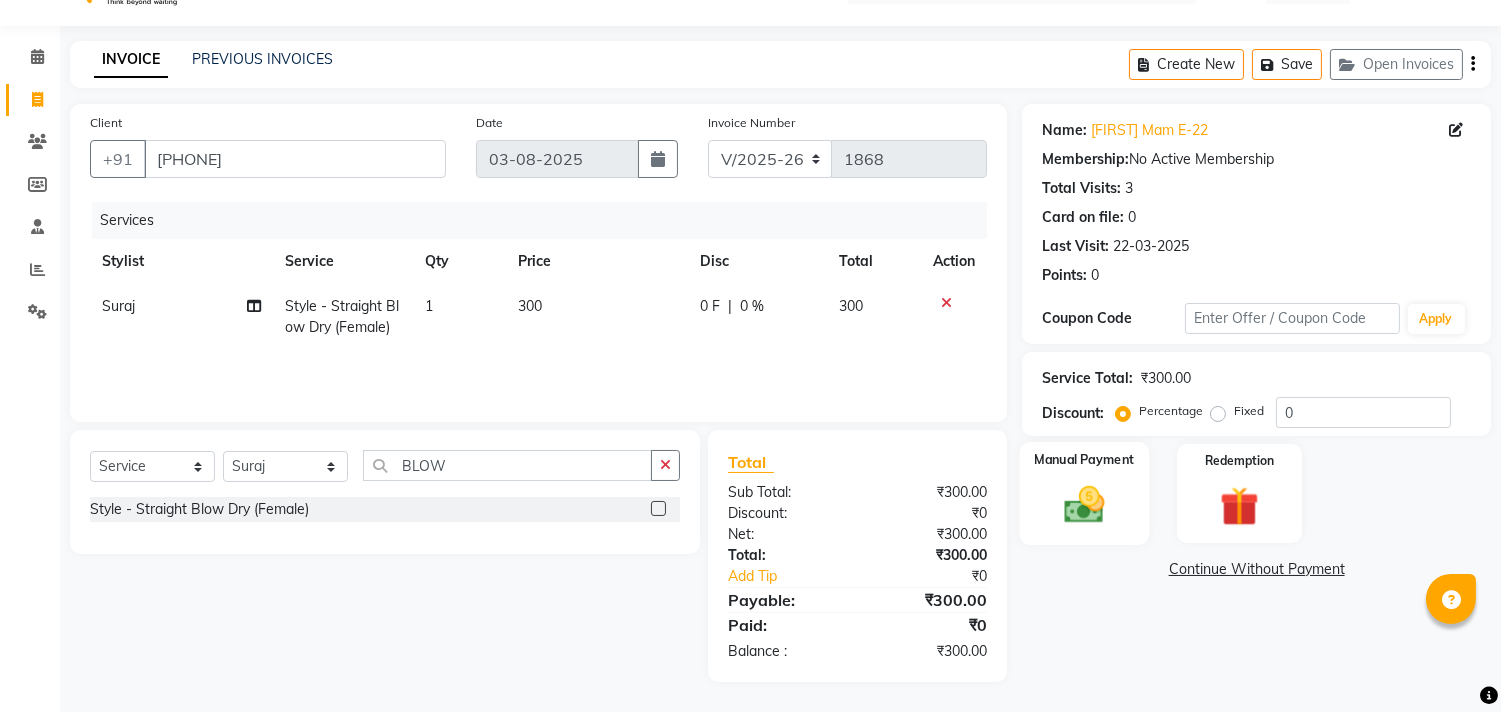 click 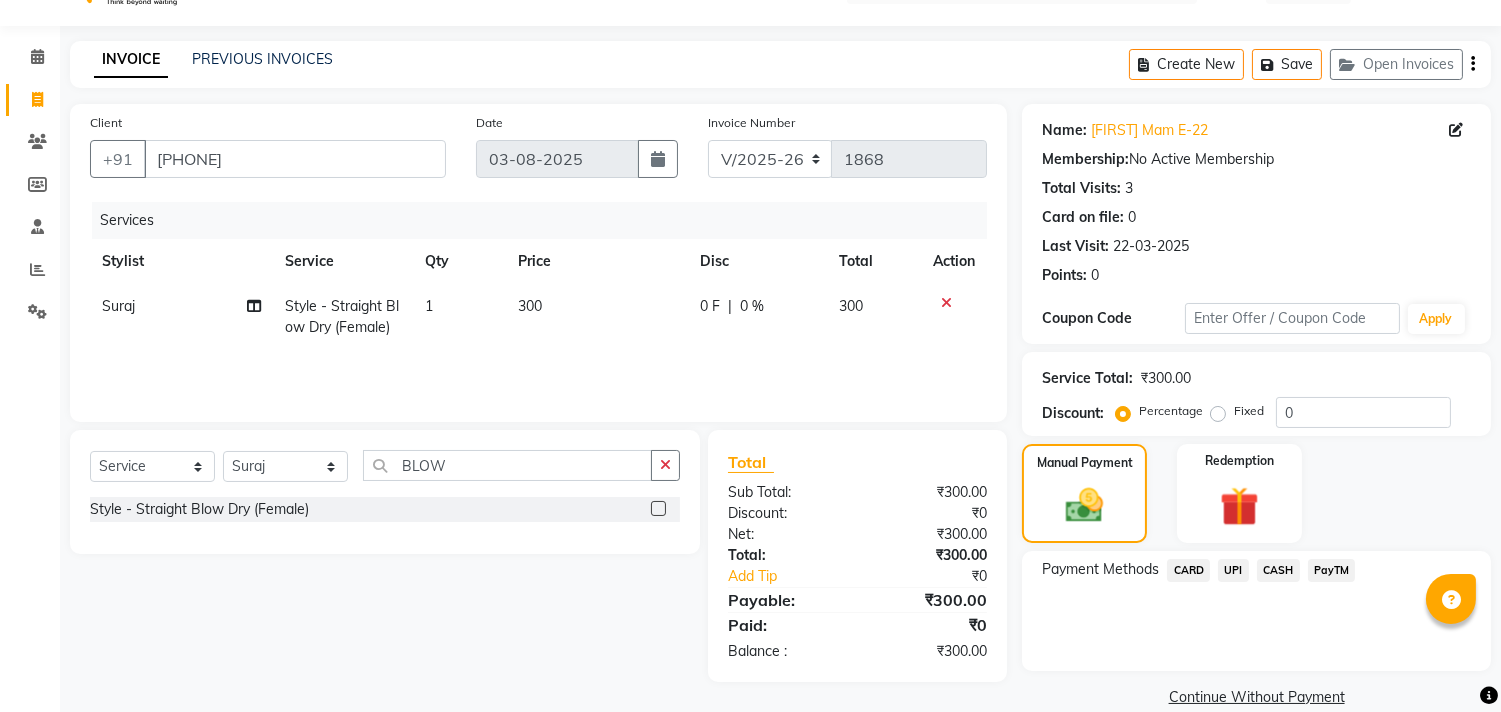 click on "CASH" 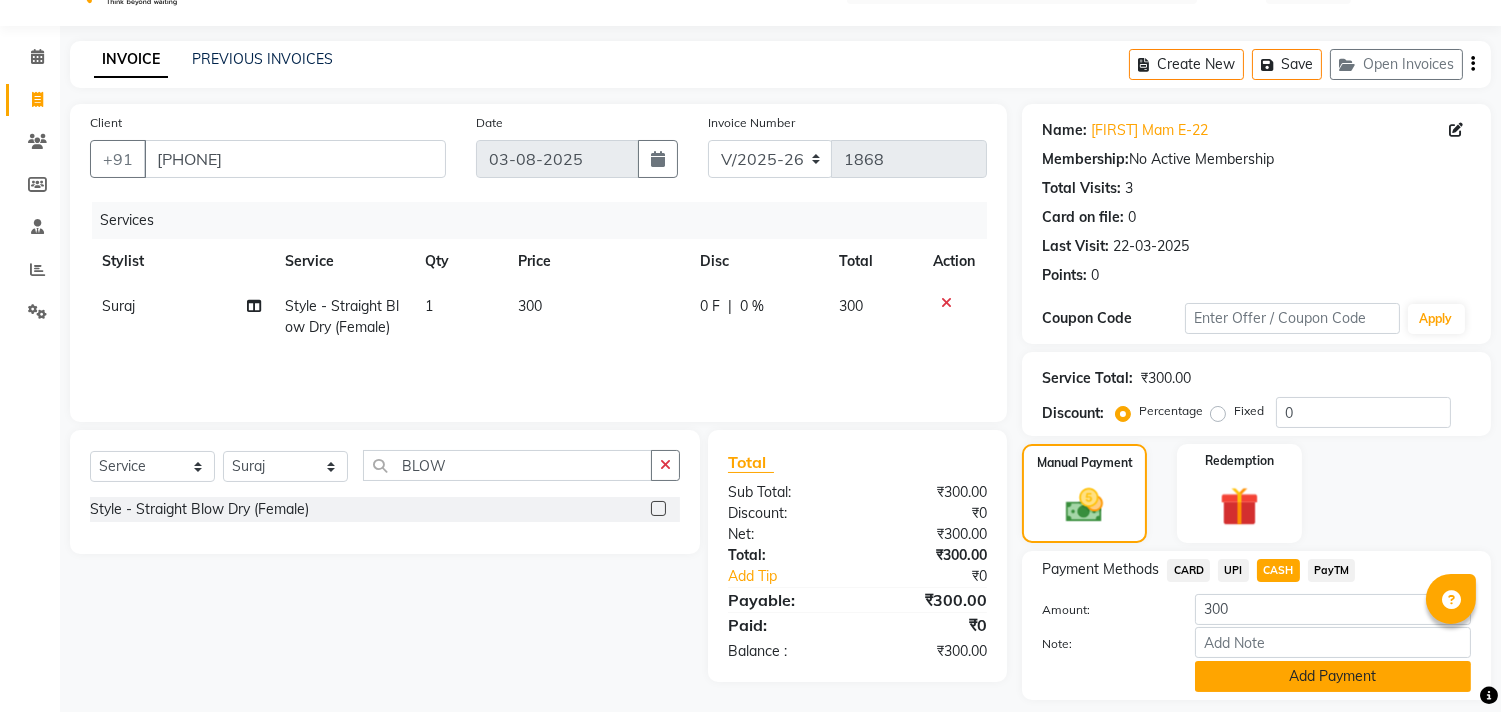 click on "Add Payment" 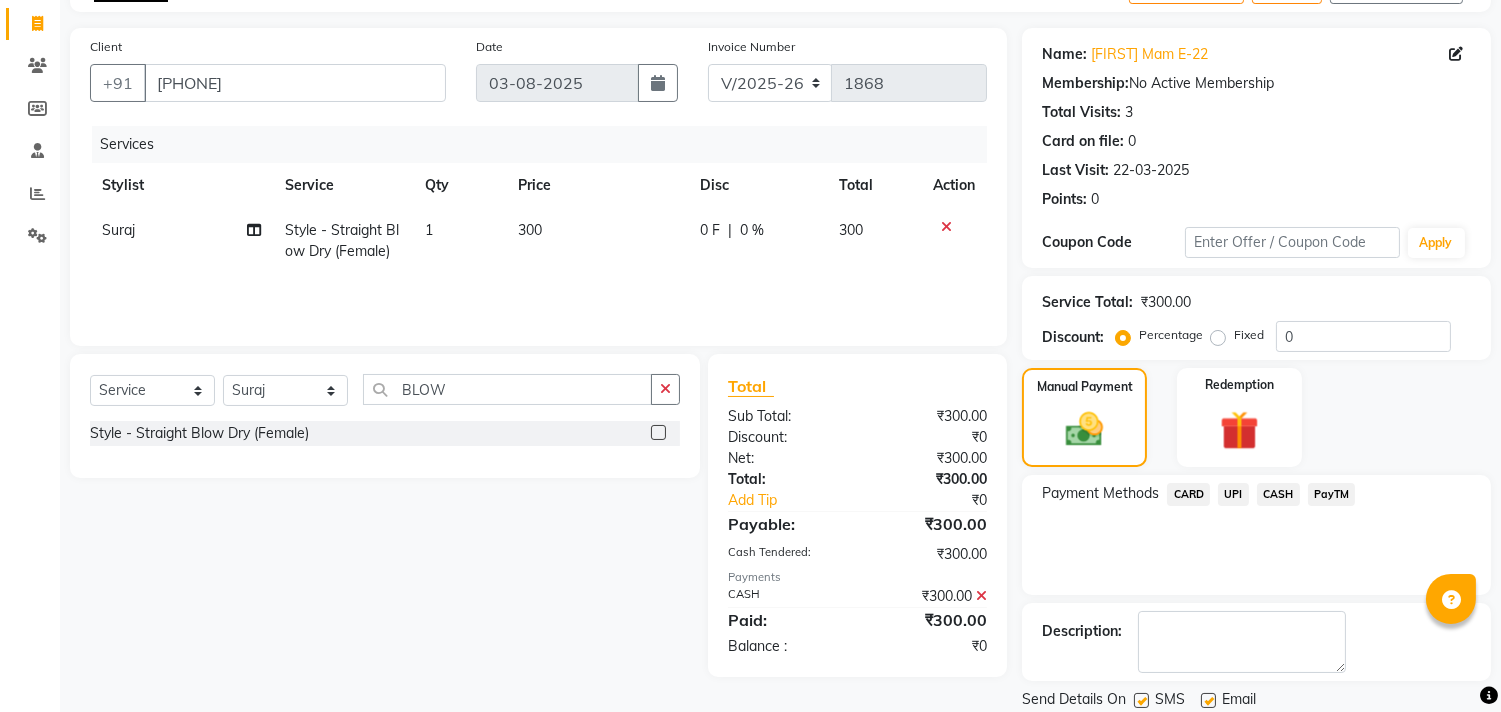 scroll, scrollTop: 187, scrollLeft: 0, axis: vertical 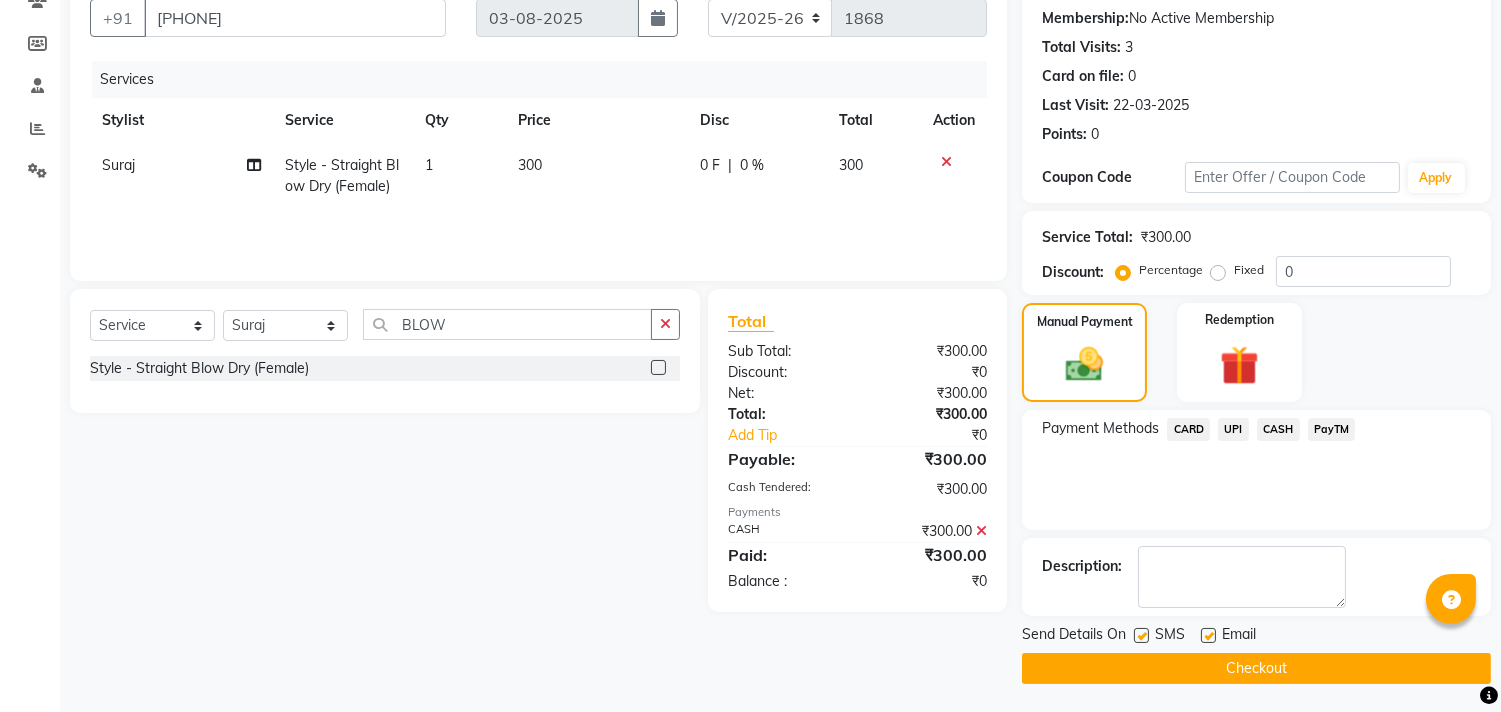 click on "Checkout" 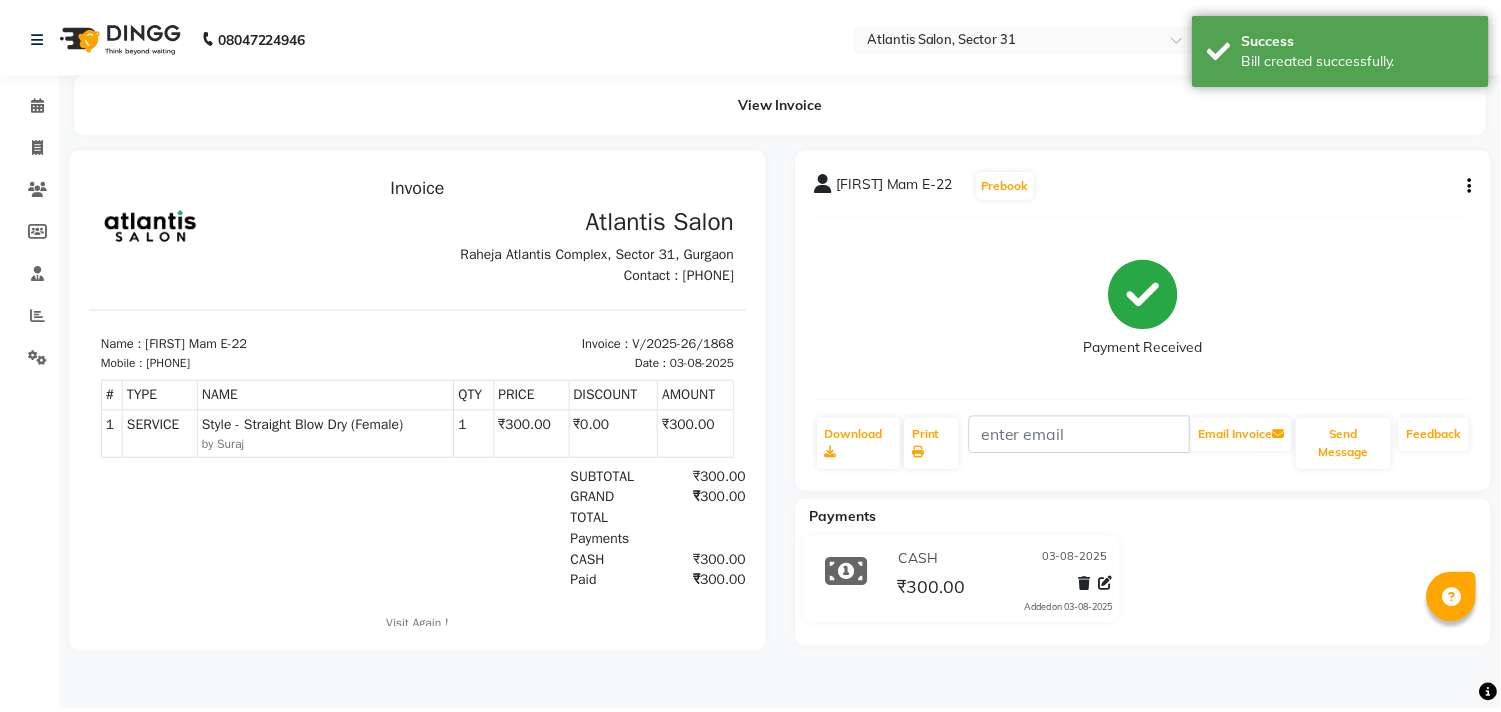 scroll, scrollTop: 0, scrollLeft: 0, axis: both 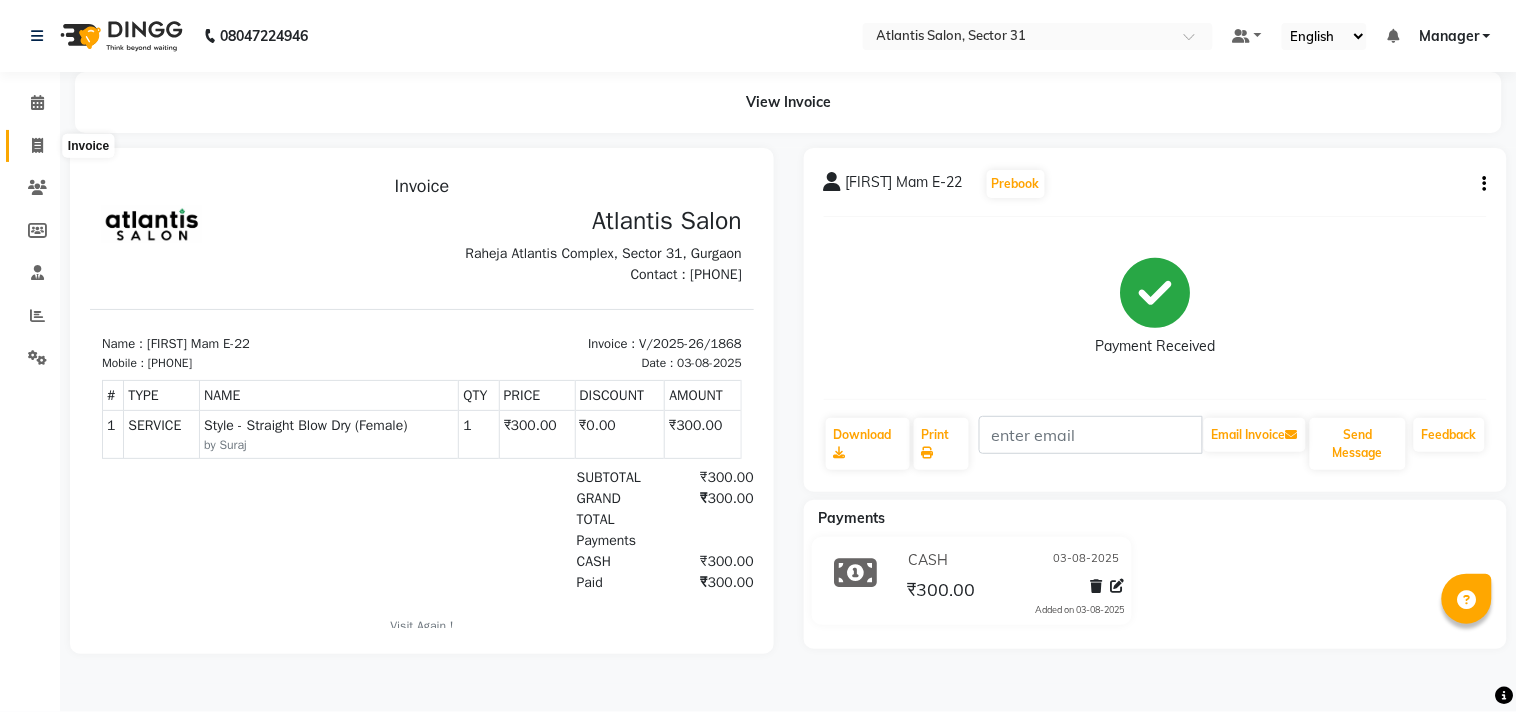 click 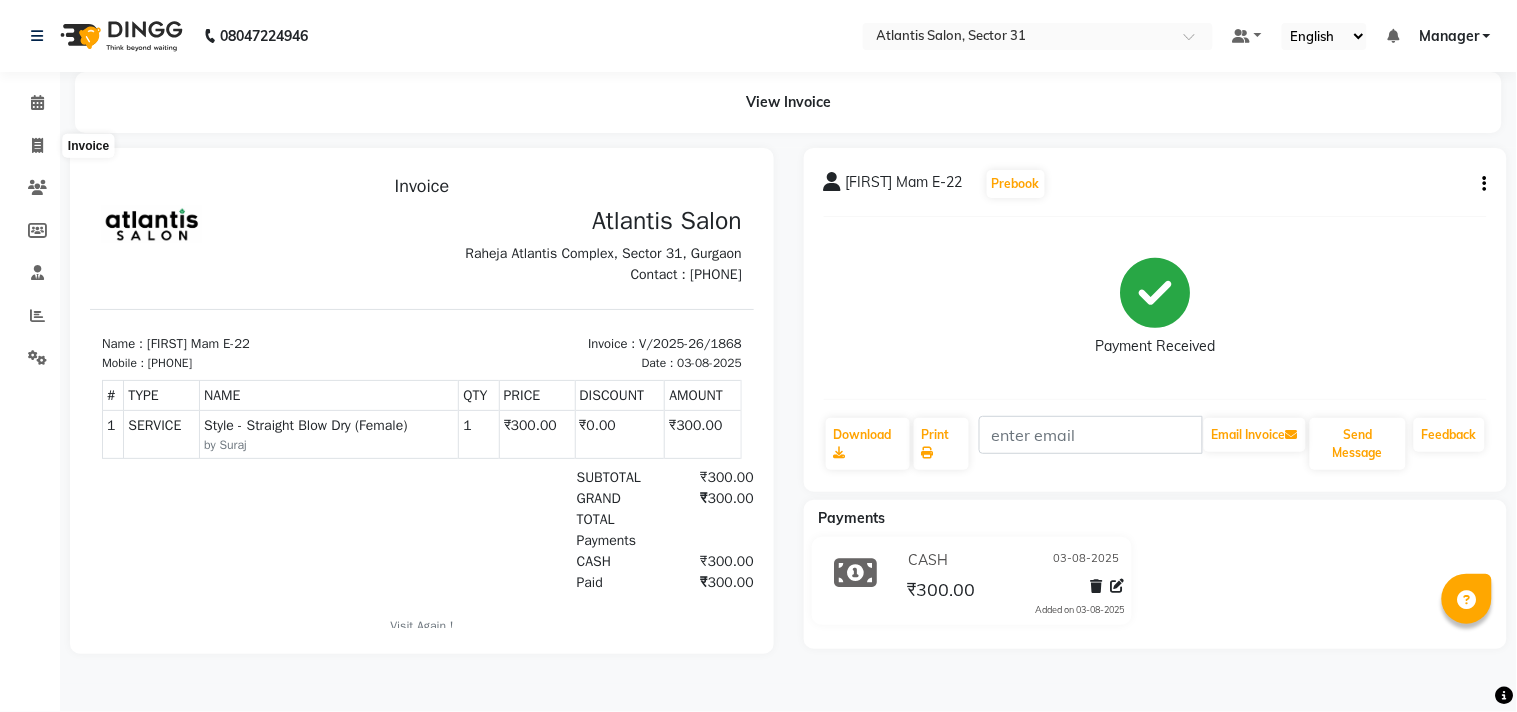 select on "service" 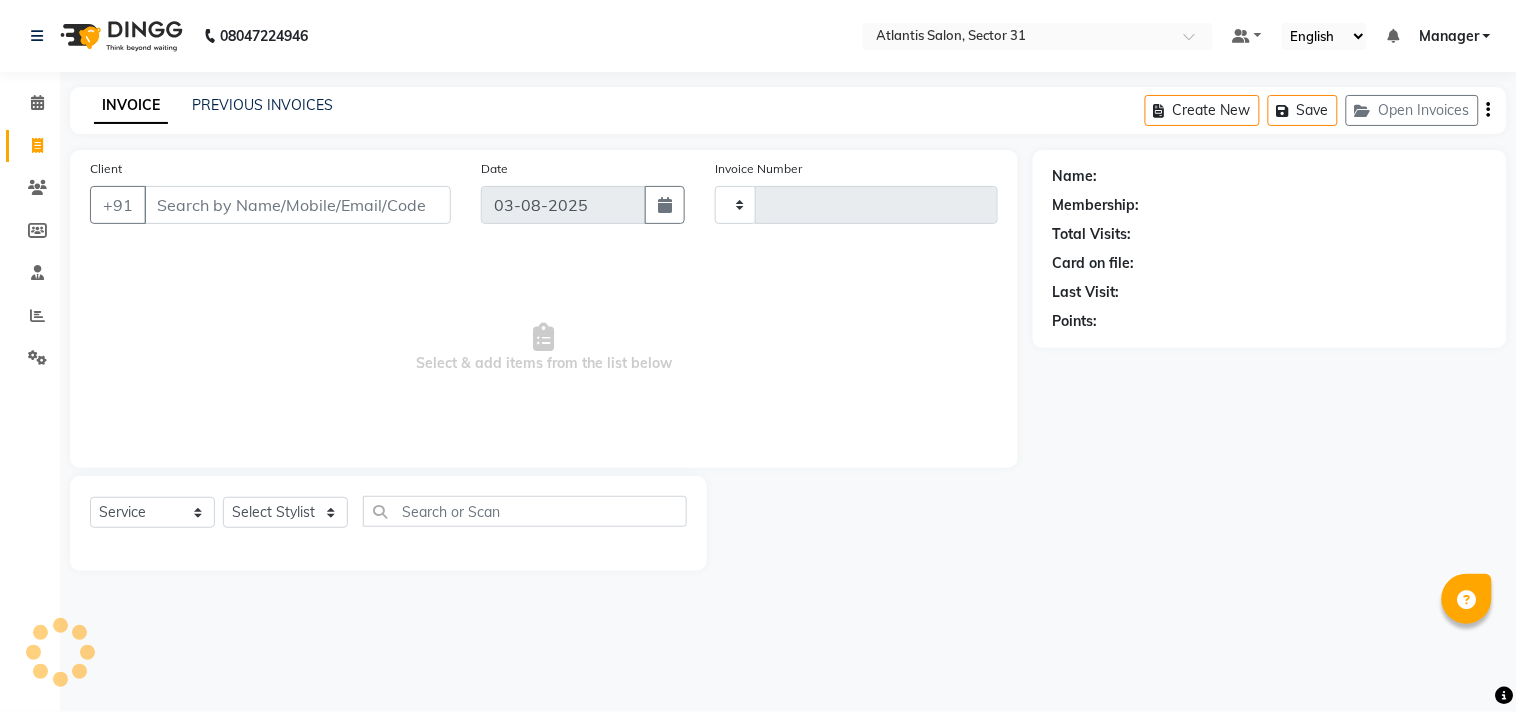 type on "1869" 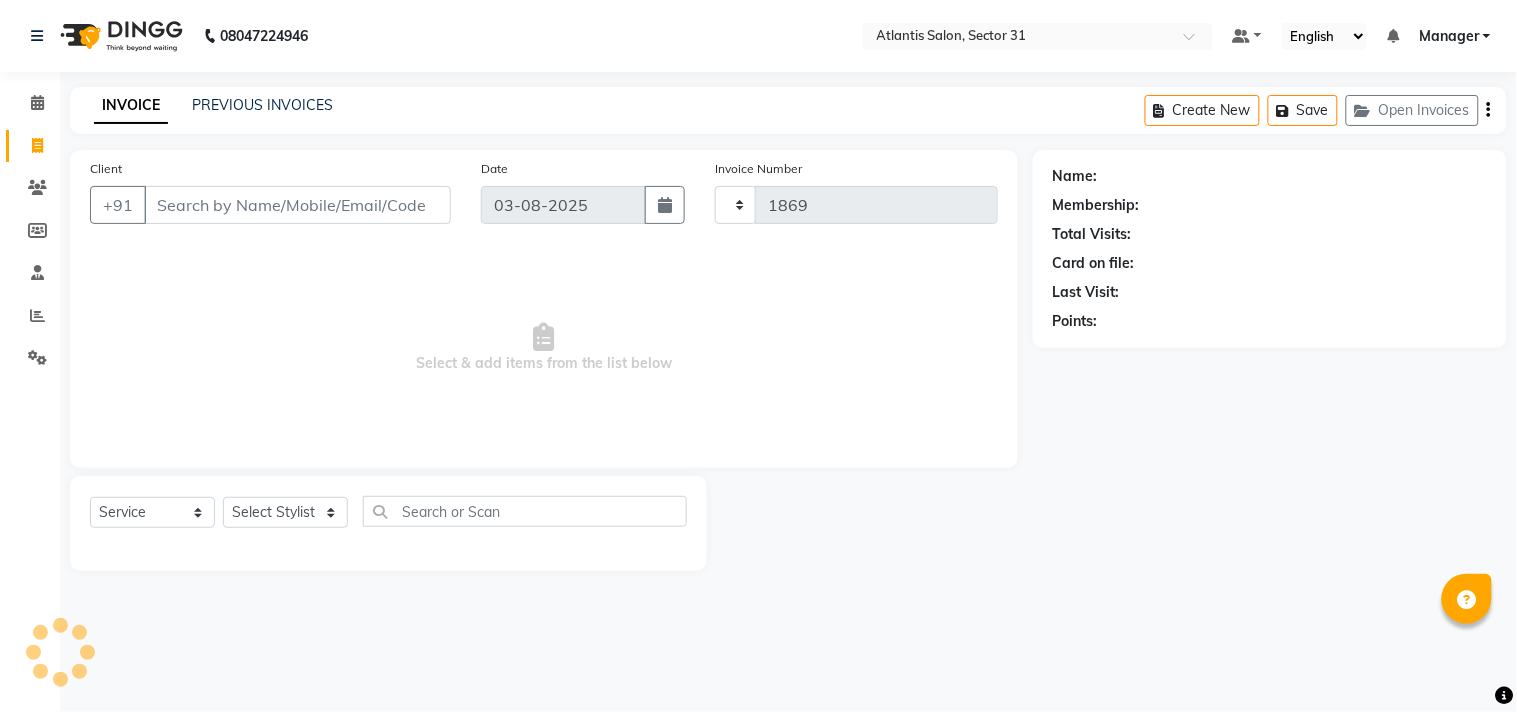 select on "4391" 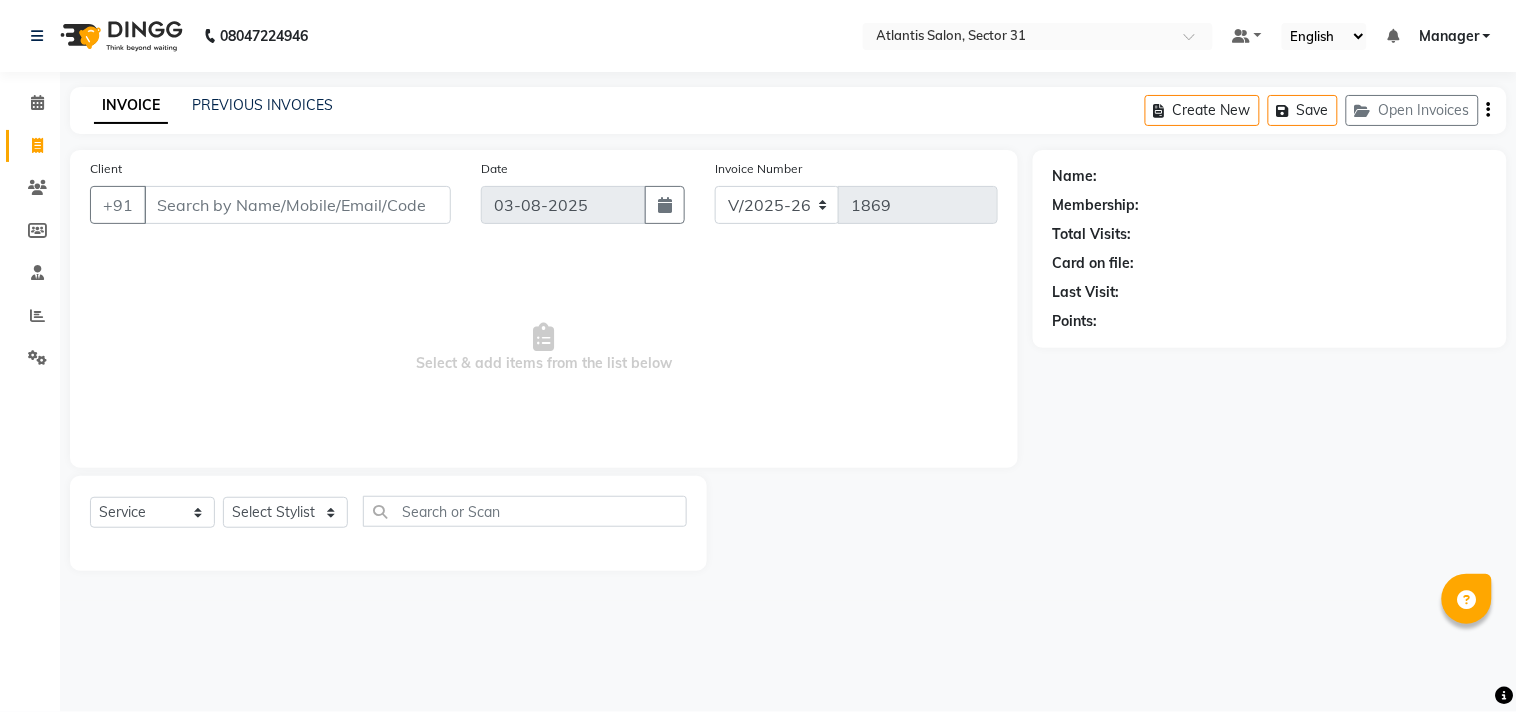click on "Client" at bounding box center (297, 205) 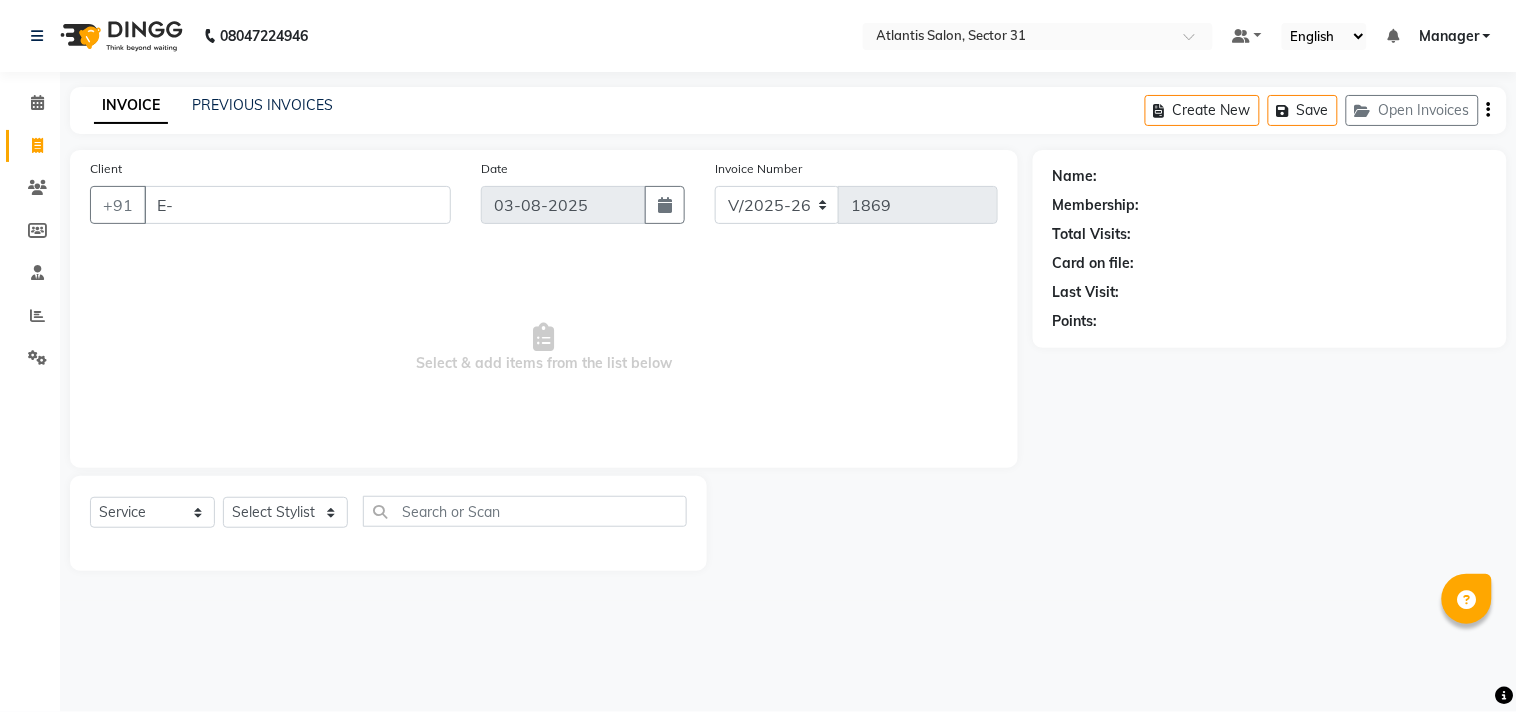 type on "E" 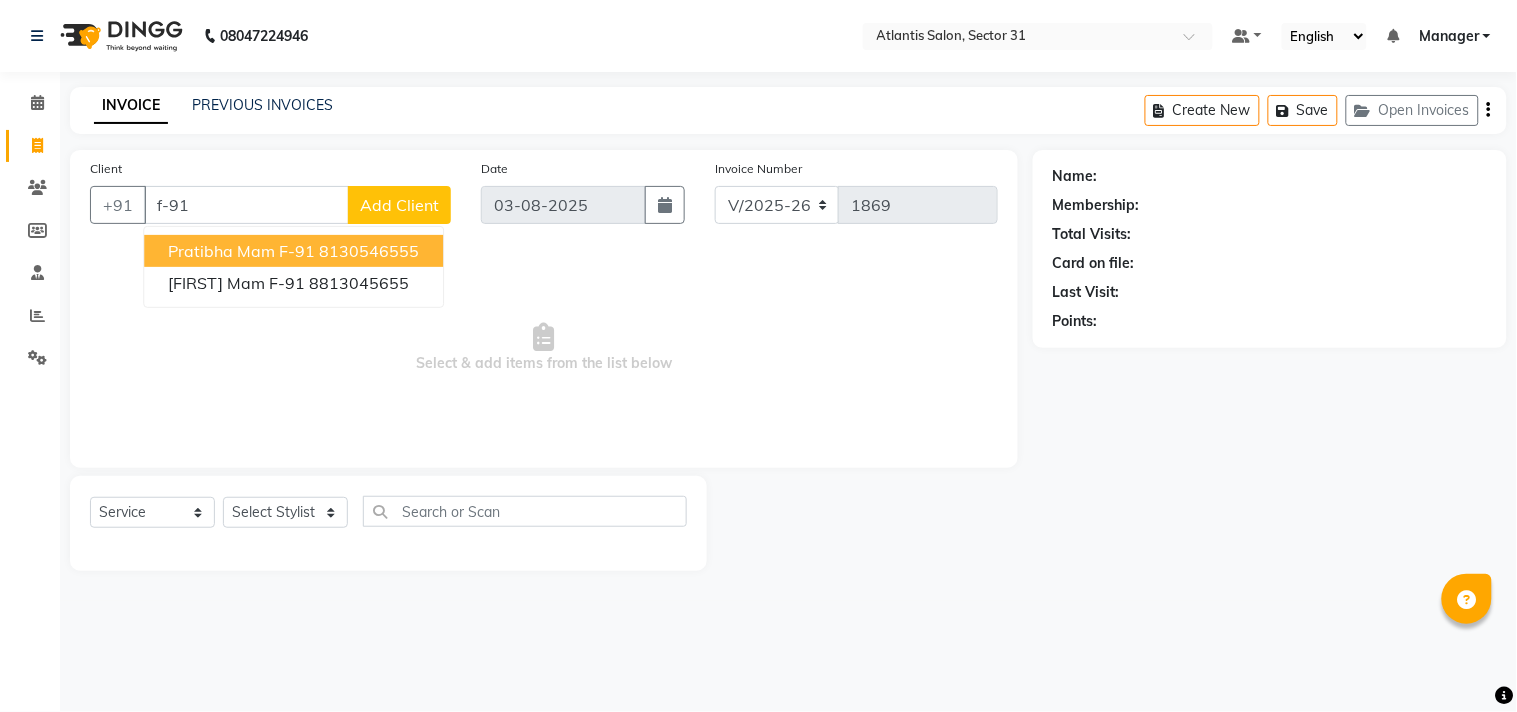 click on "Pratibha Mam F-91" at bounding box center [241, 251] 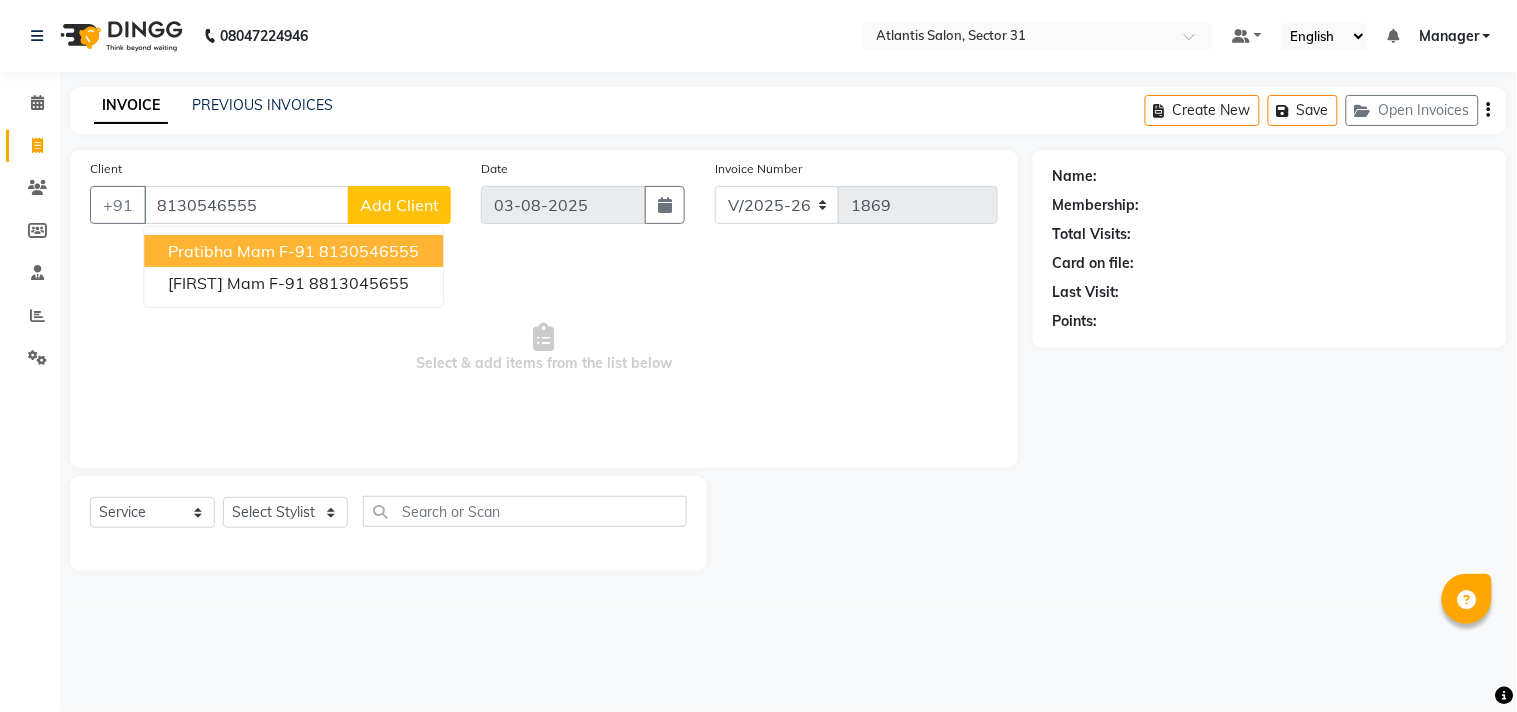 type on "8130546555" 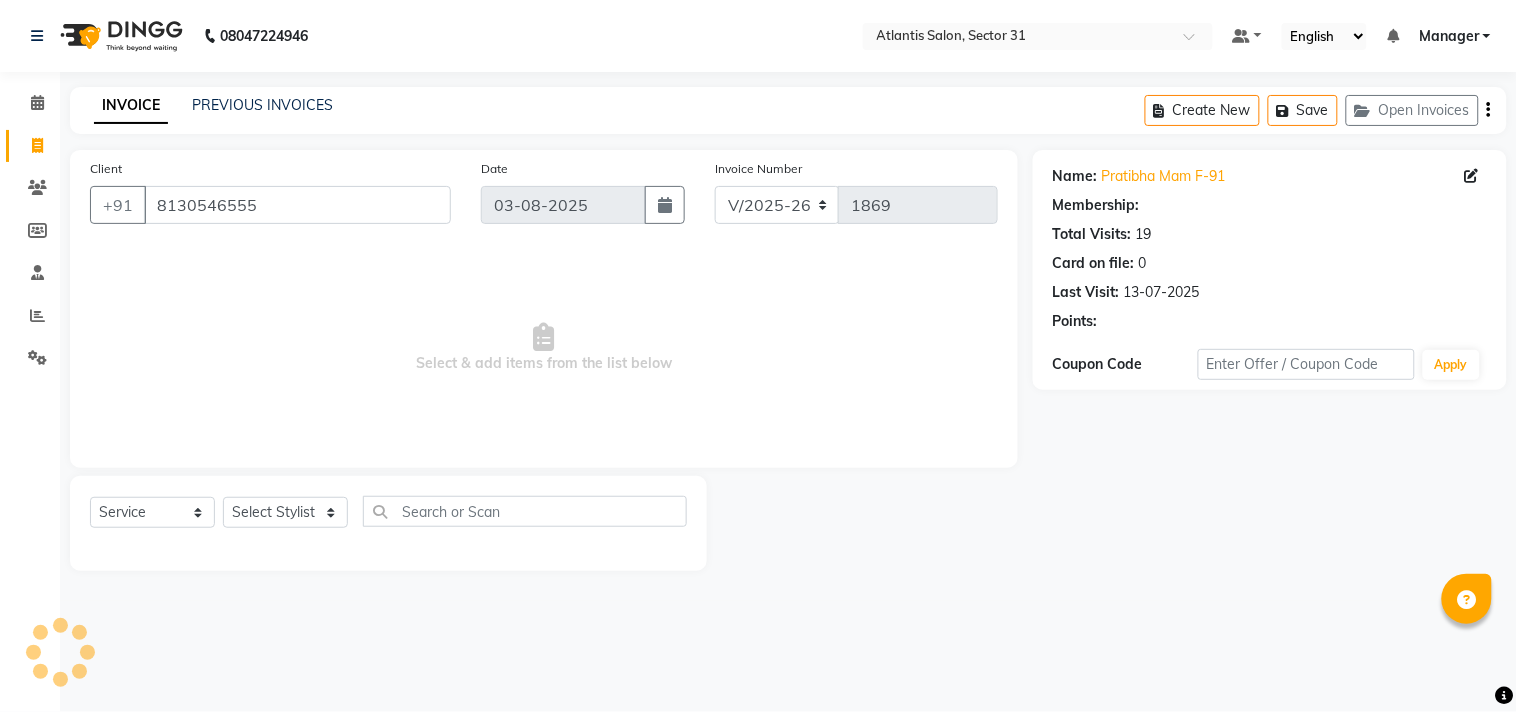 select on "1: Object" 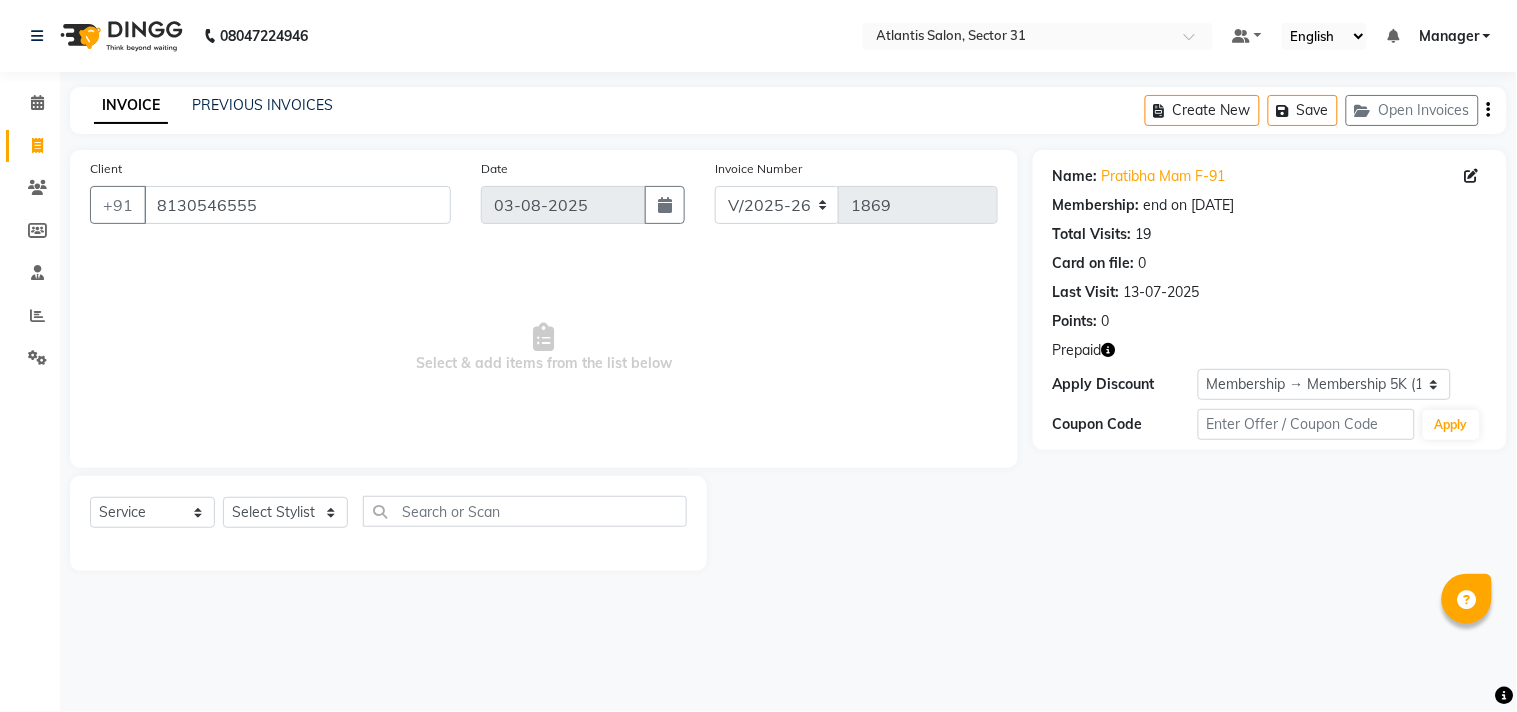 click 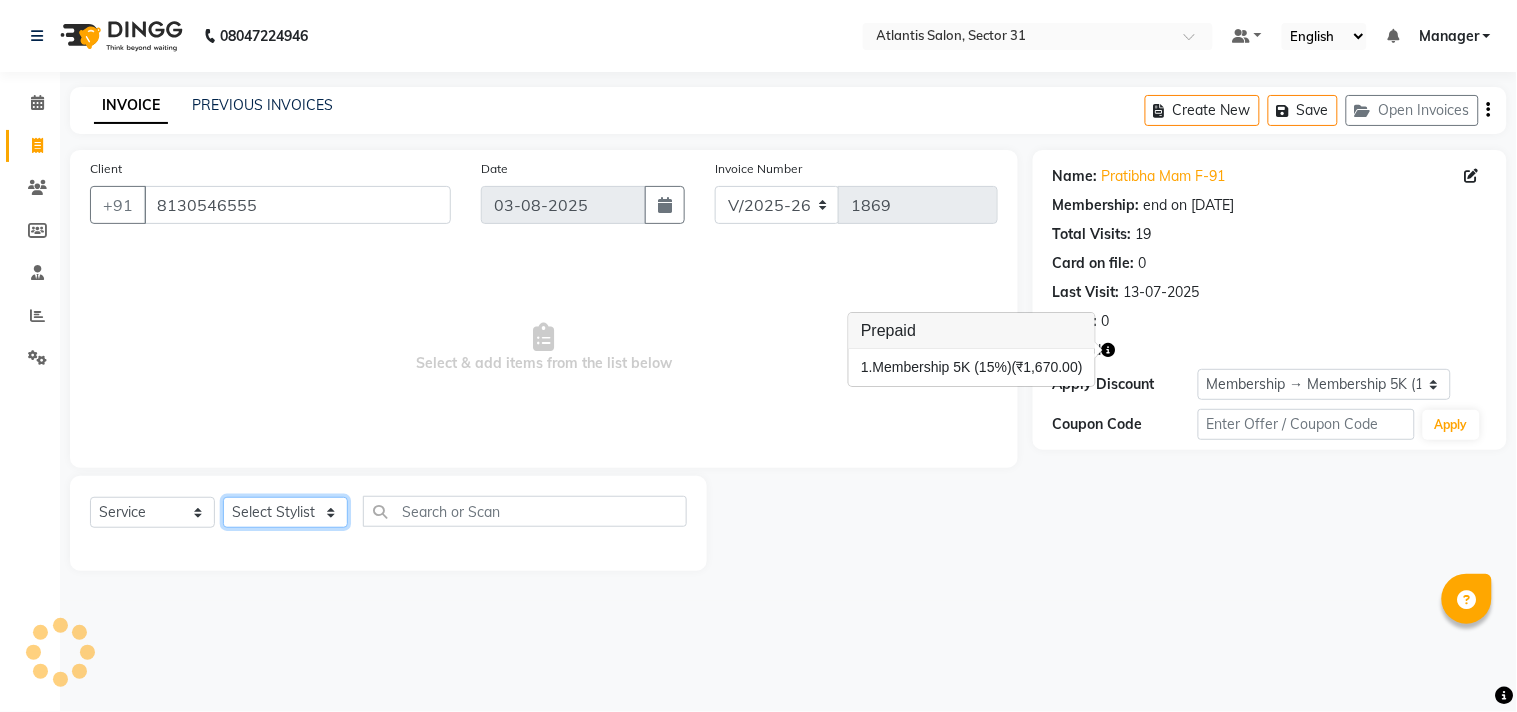 click on "Select Stylist Alka  Annu Chetan Farman Kavita Manager Staff 31 Staff ILD Suraj" 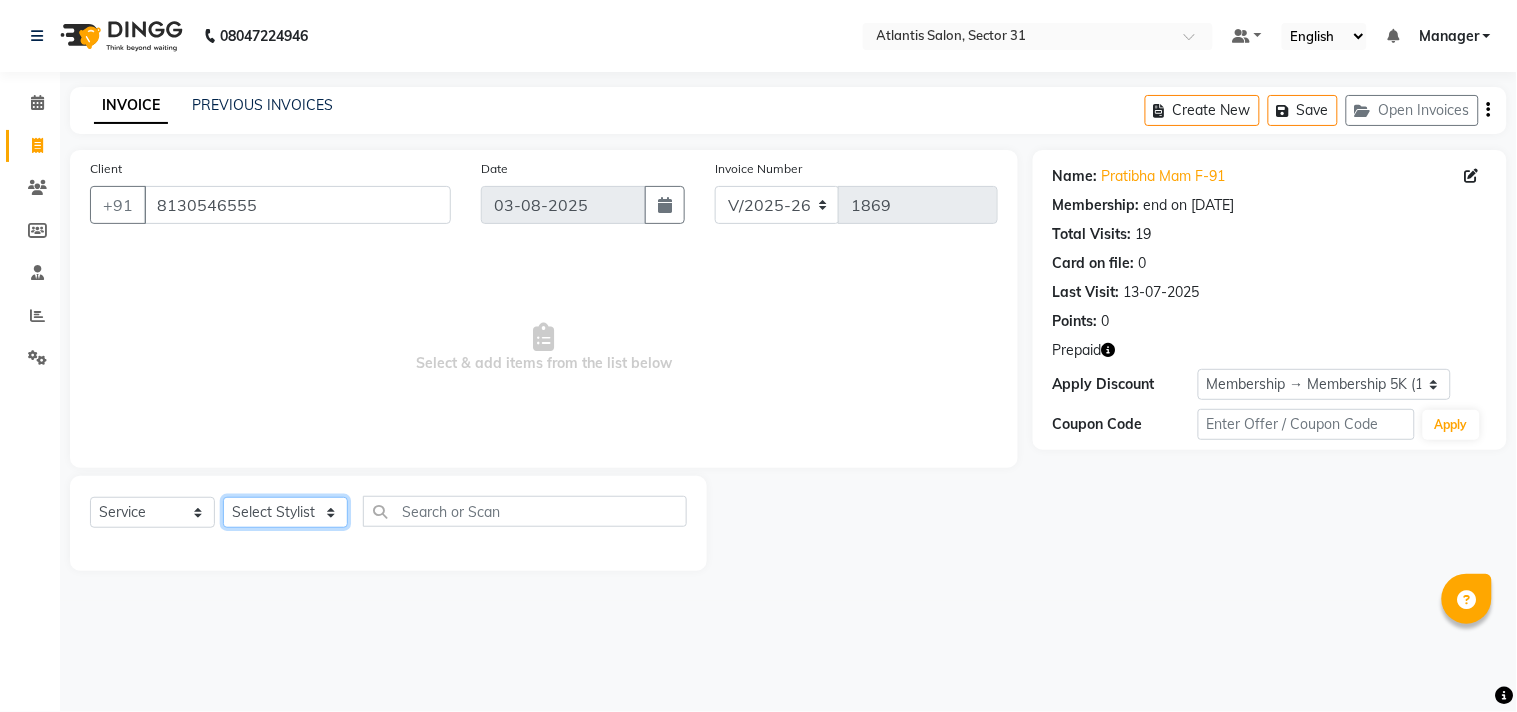 select on "62138" 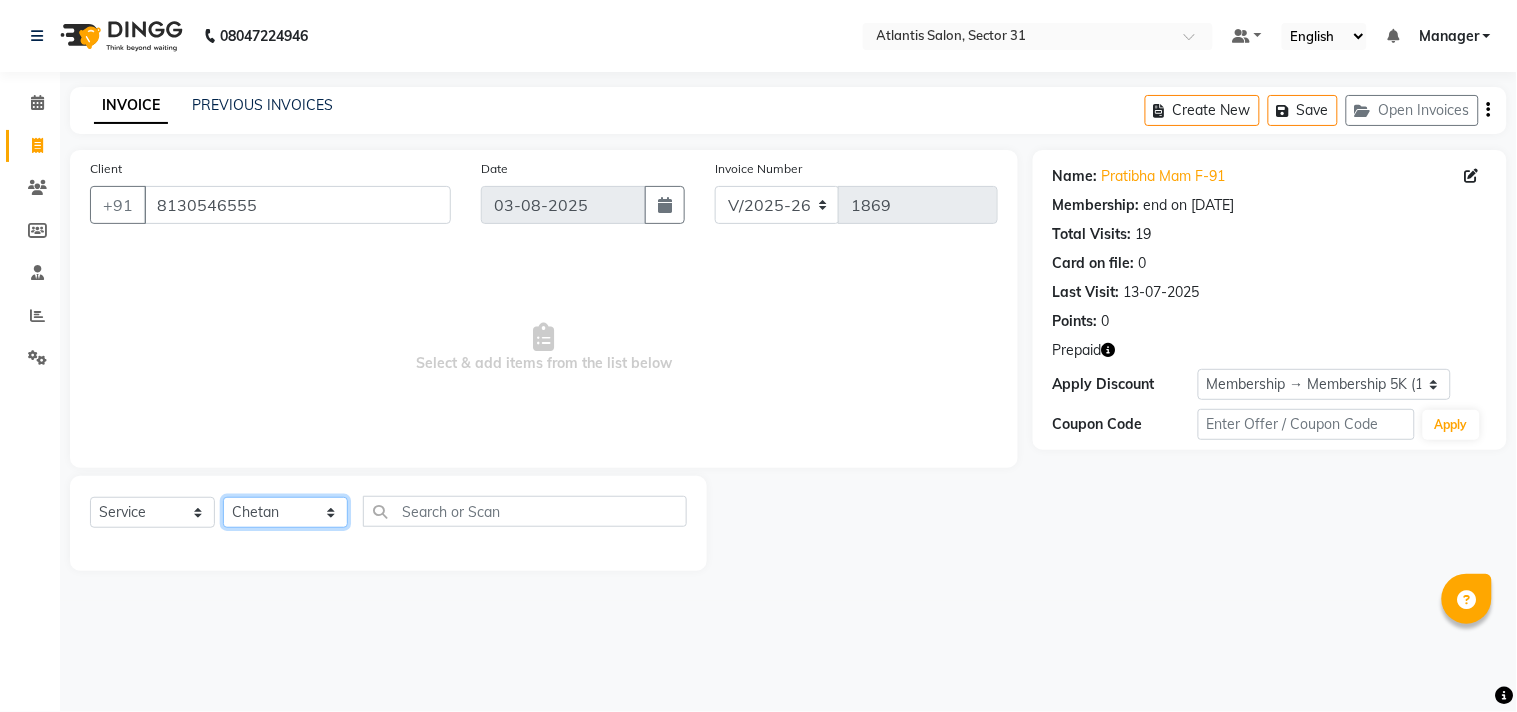 click on "Select Stylist Alka  Annu Chetan Farman Kavita Manager Staff 31 Staff ILD Suraj" 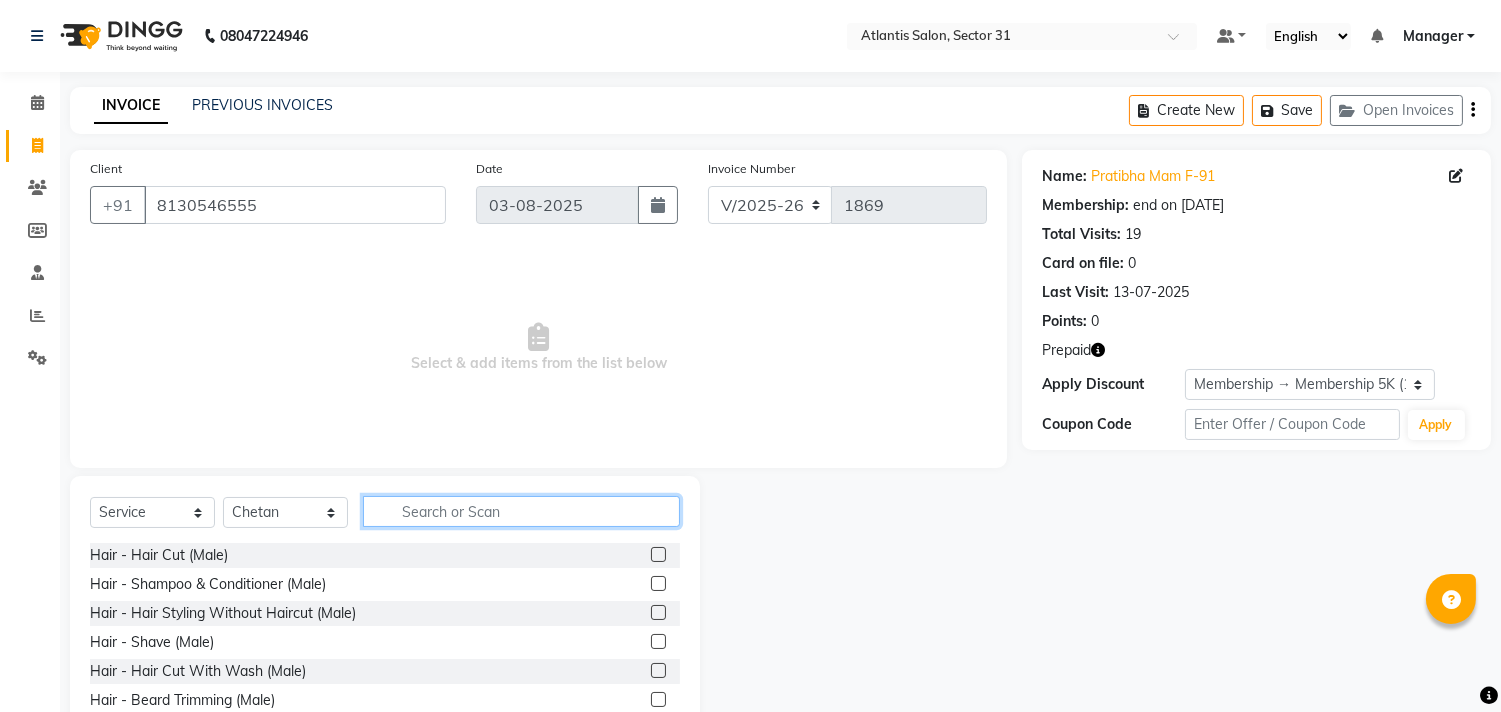 click 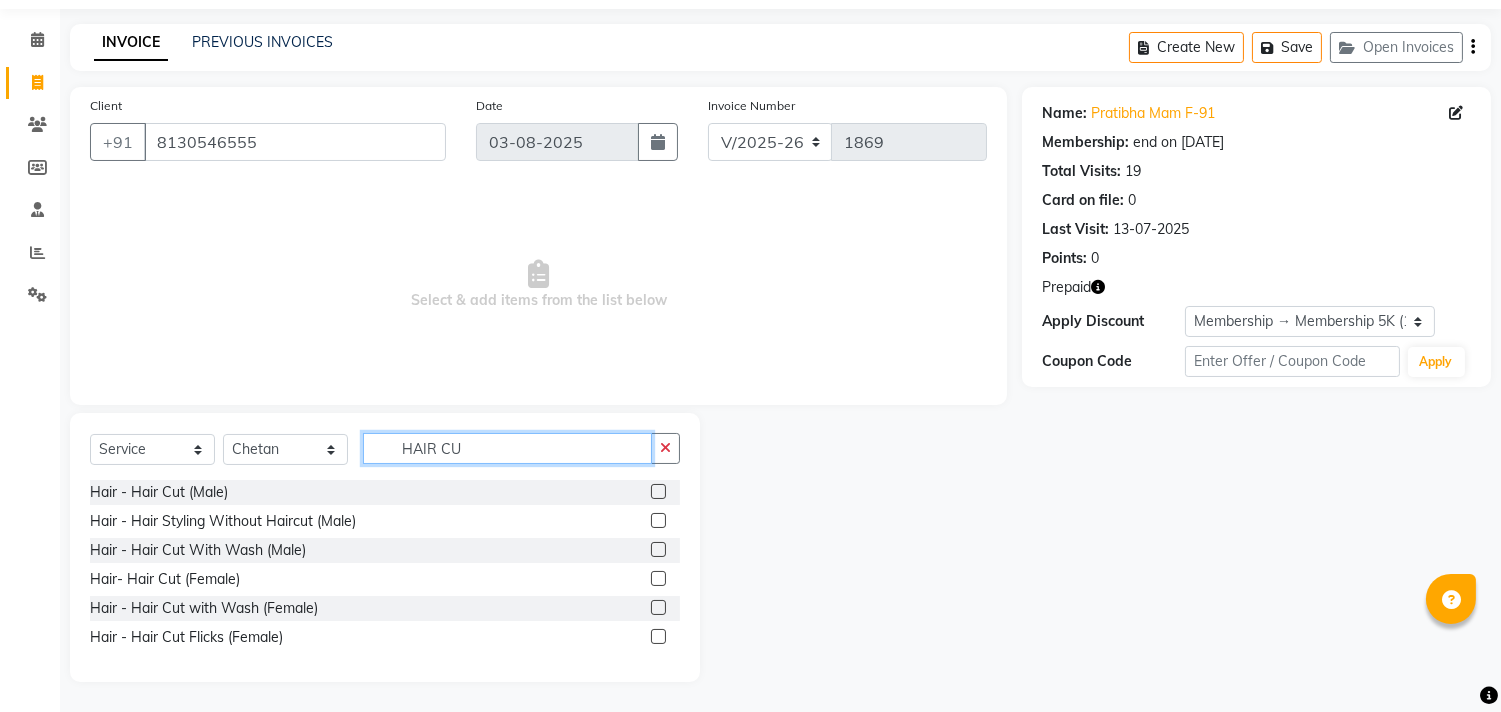 scroll, scrollTop: 63, scrollLeft: 0, axis: vertical 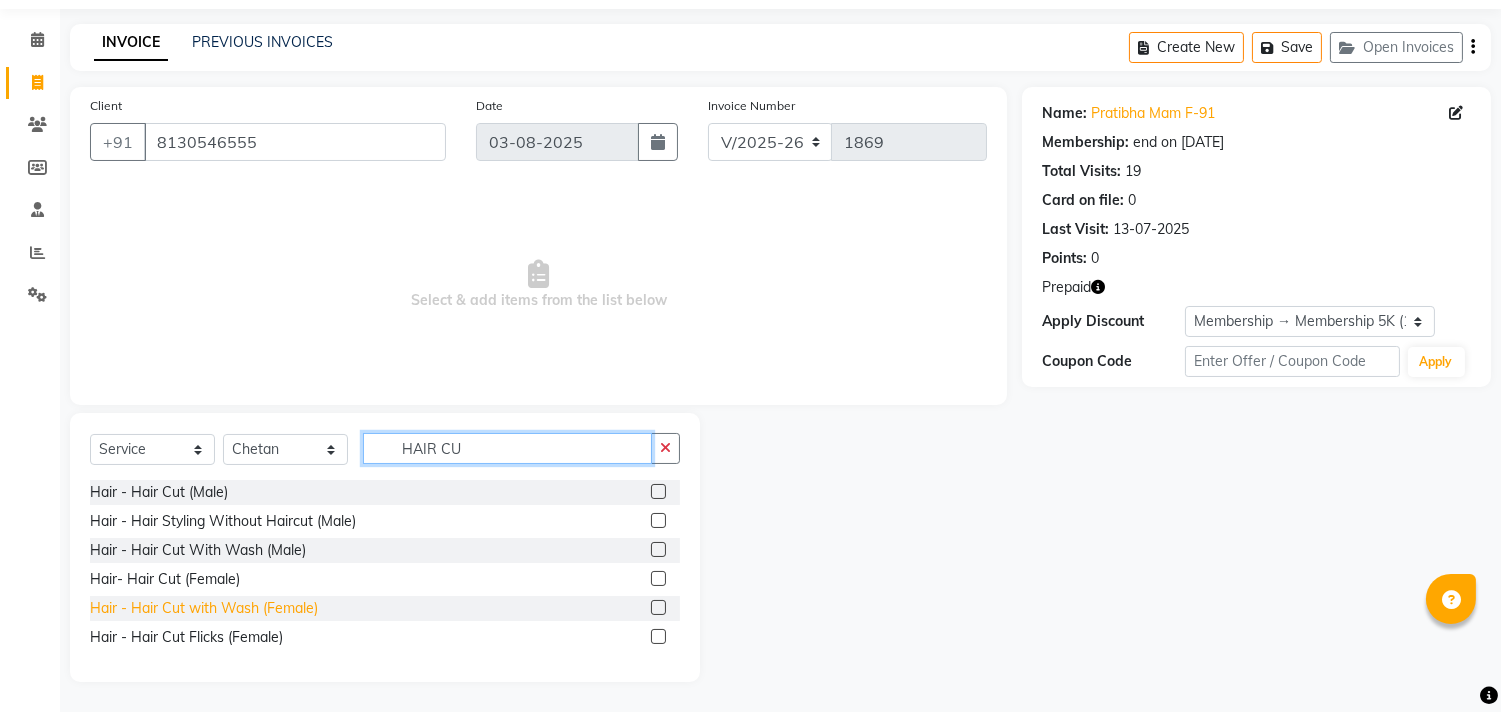 type on "HAIR CU" 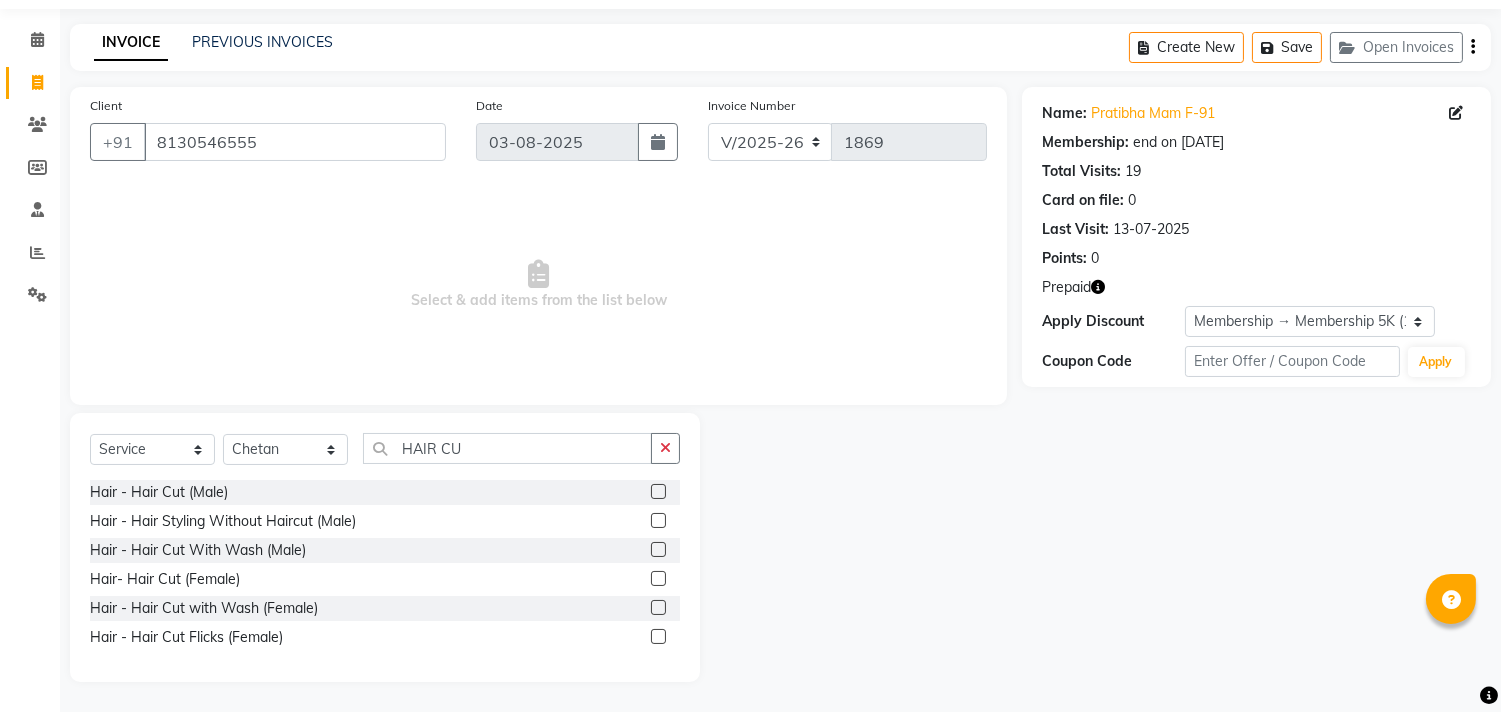 drag, startPoint x: 267, startPoint y: 612, endPoint x: 416, endPoint y: 583, distance: 151.79591 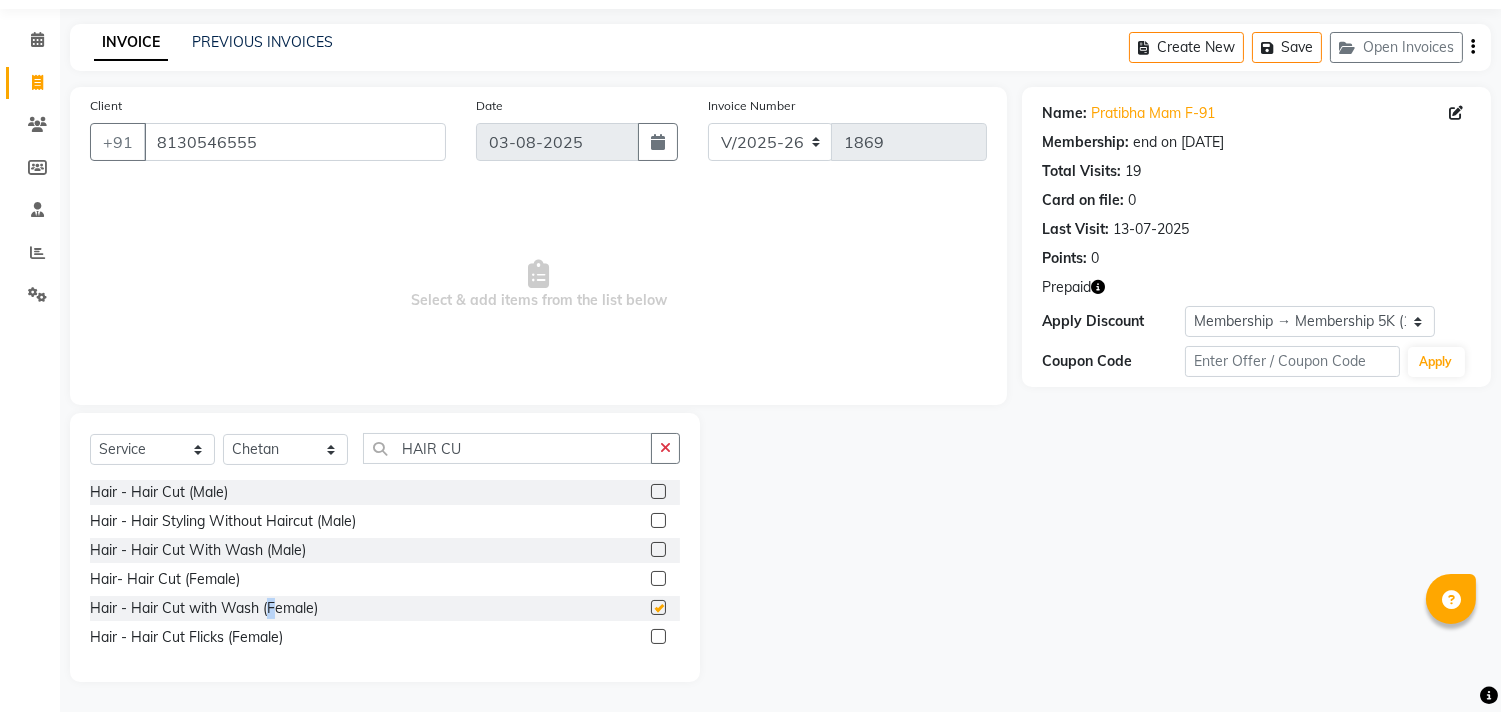 checkbox on "false" 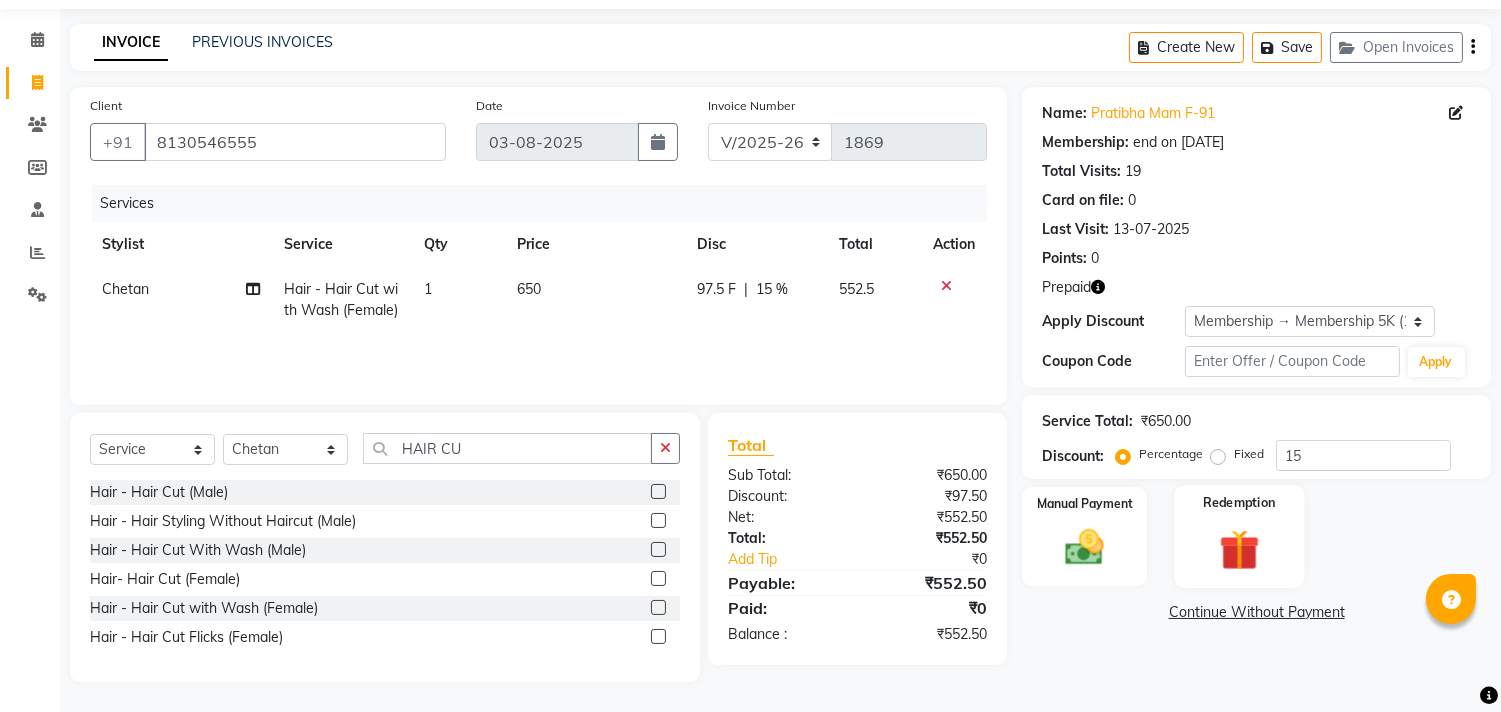 click on "Redemption" 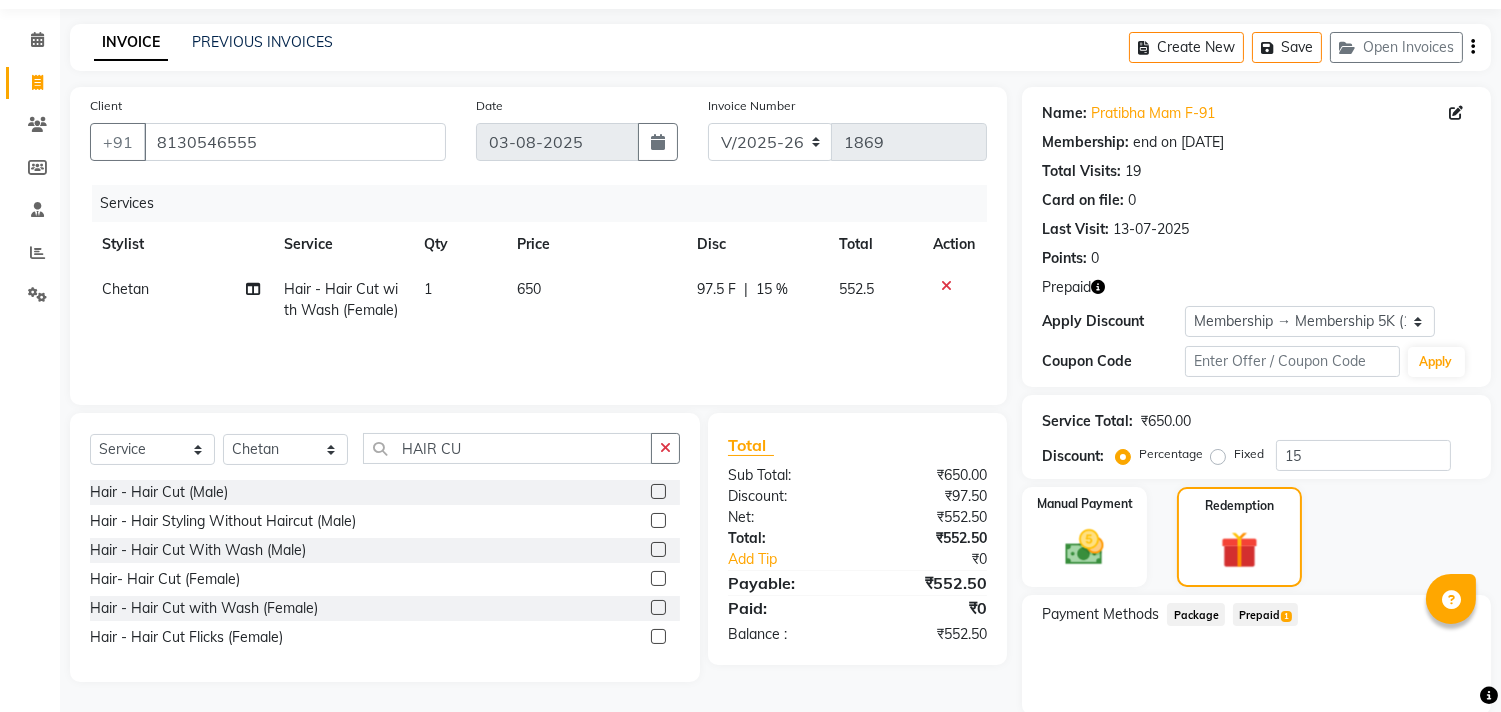 click on "Prepaid  1" 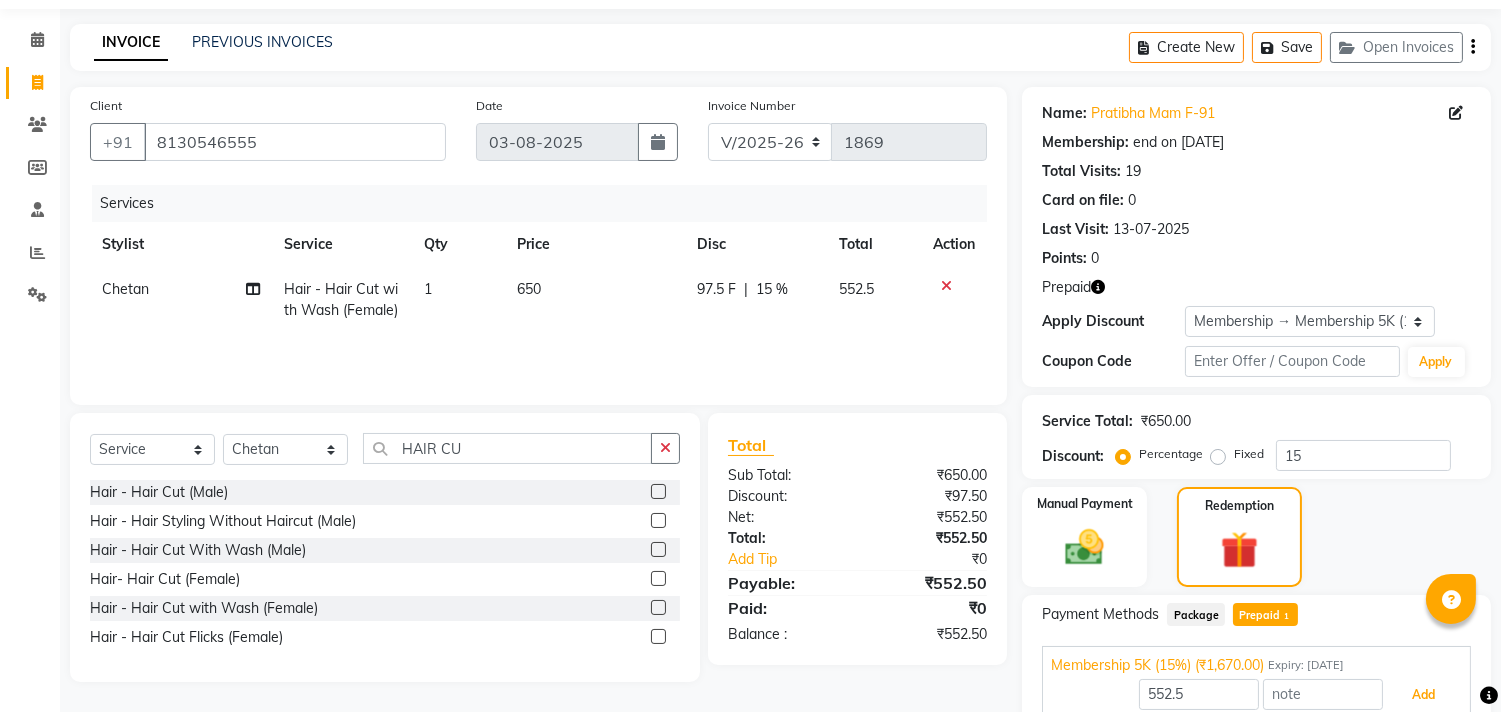 click on "Add" at bounding box center [1423, 695] 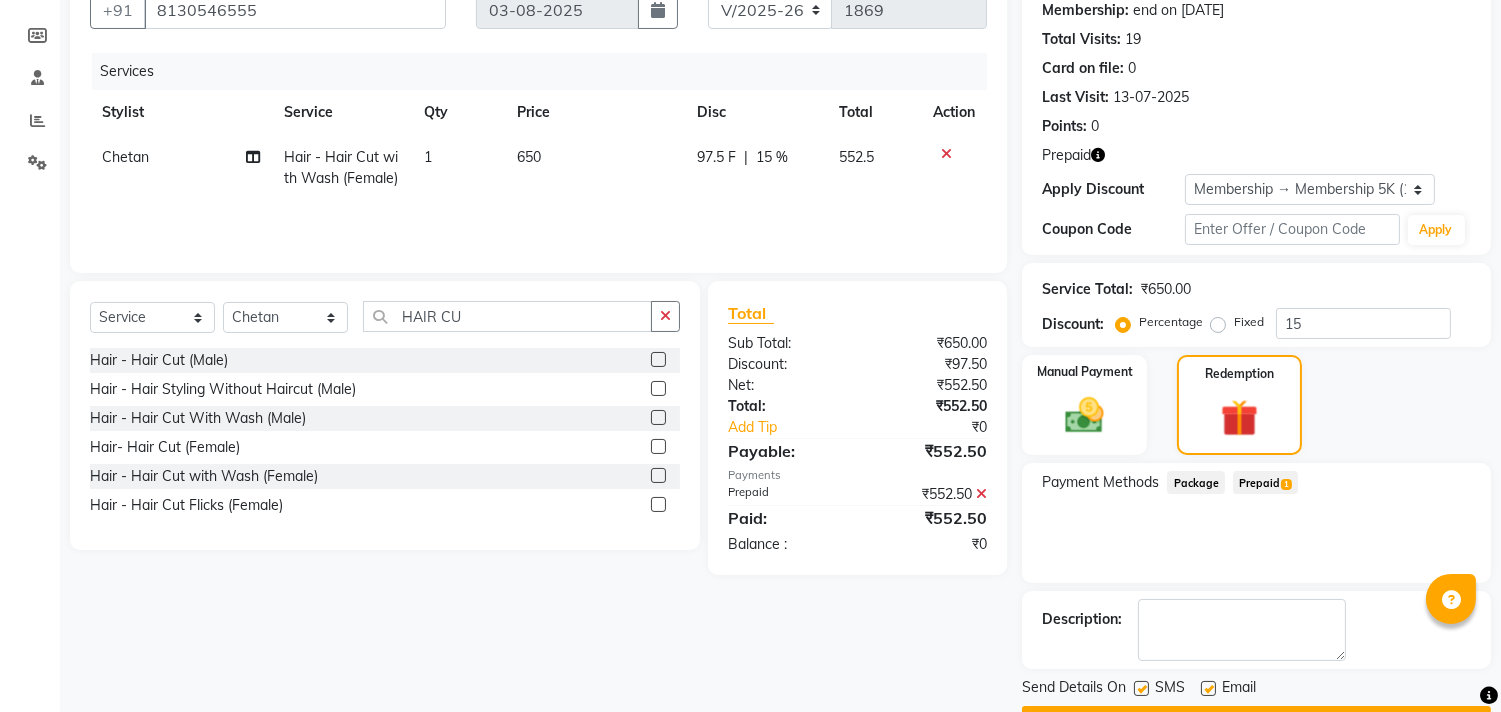 scroll, scrollTop: 248, scrollLeft: 0, axis: vertical 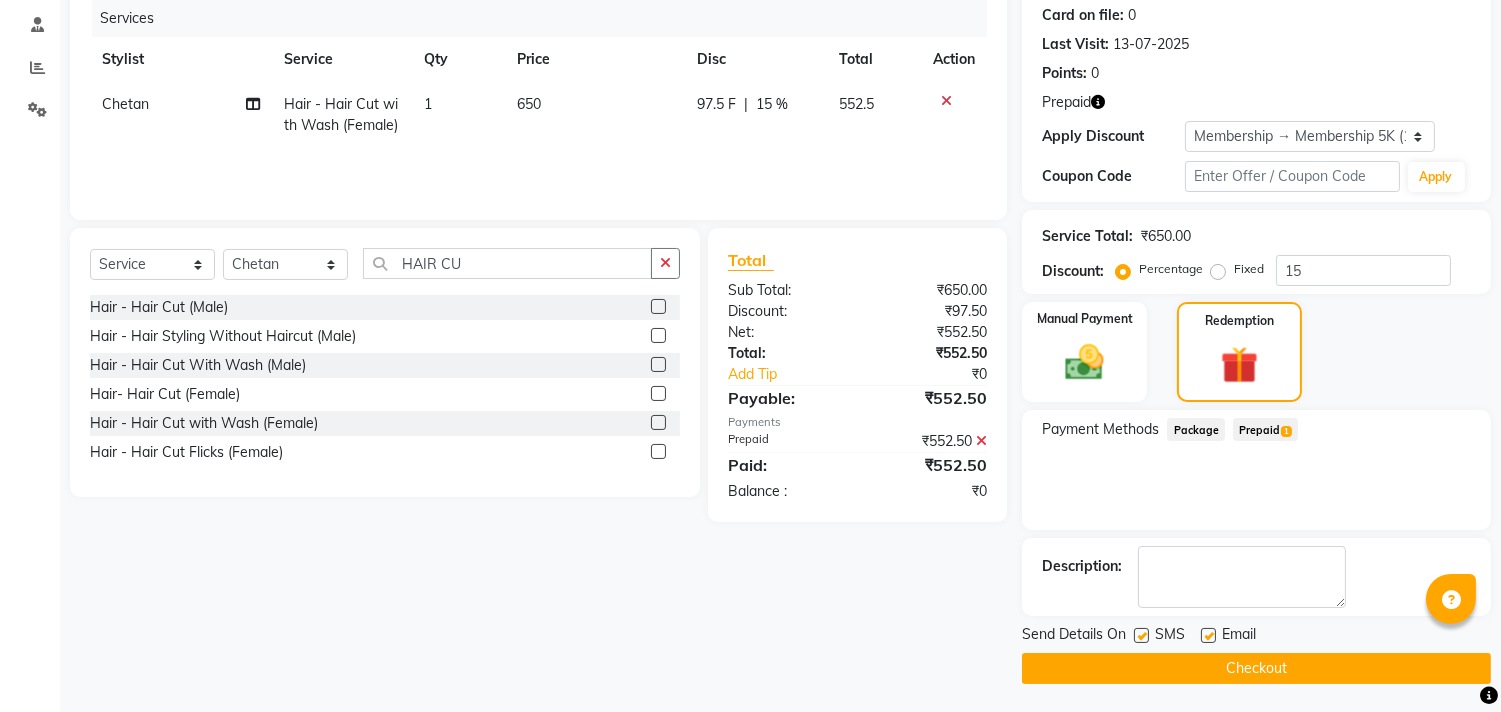 click on "Checkout" 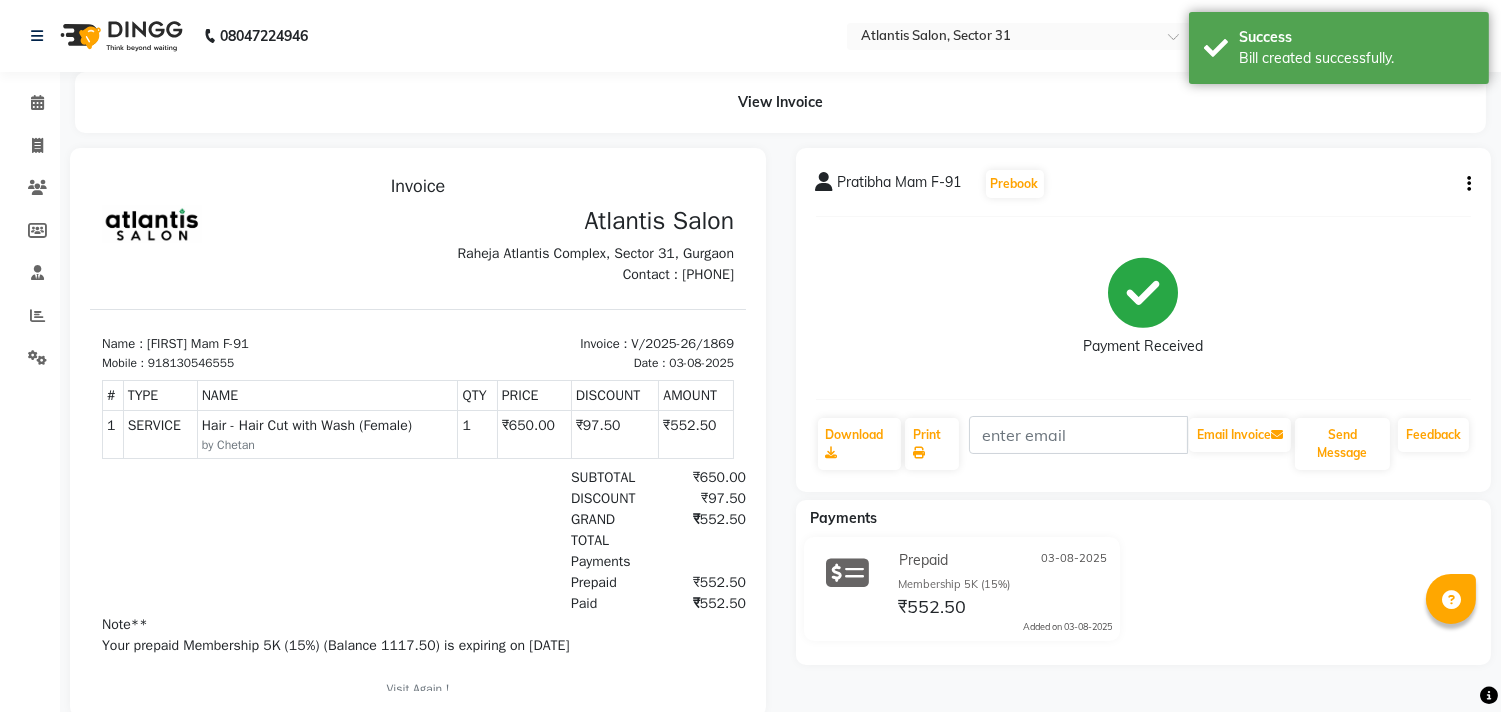 scroll, scrollTop: 0, scrollLeft: 0, axis: both 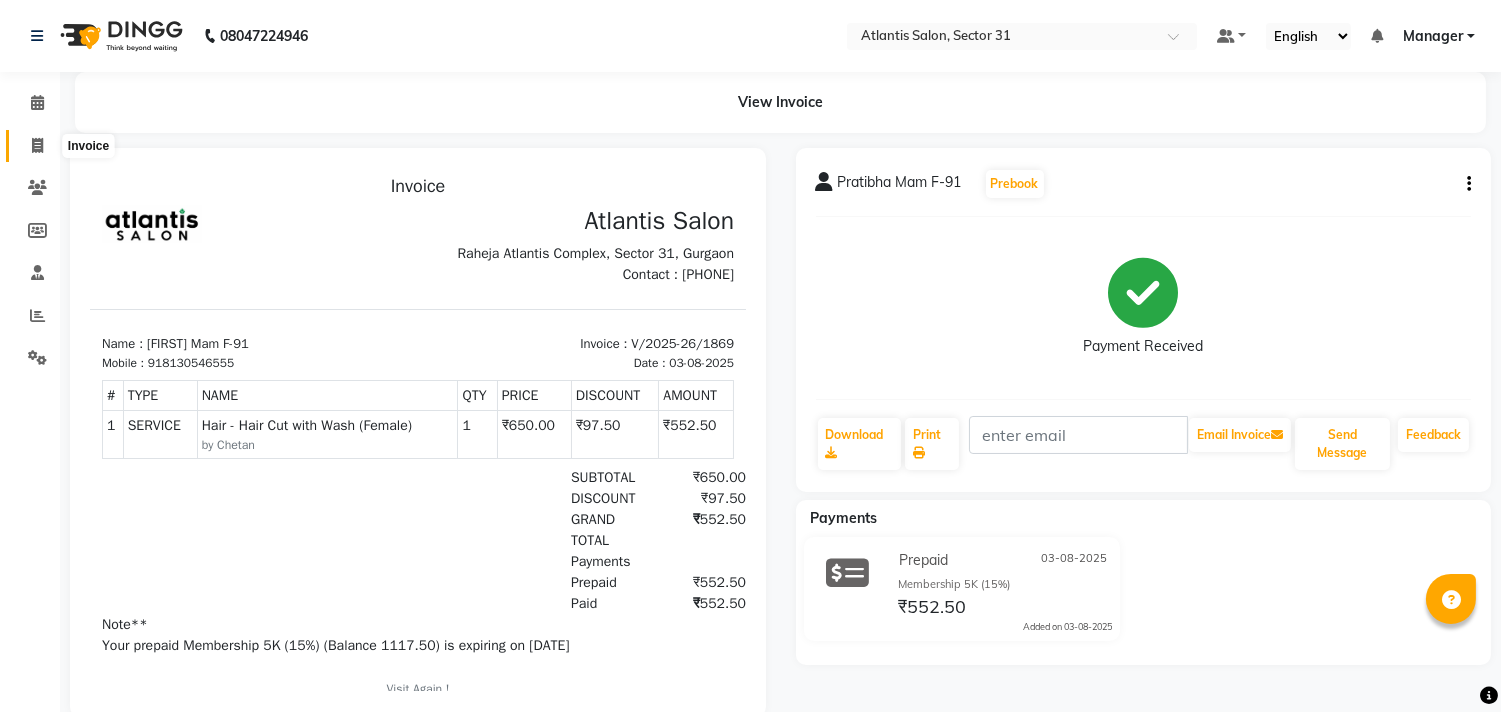 click 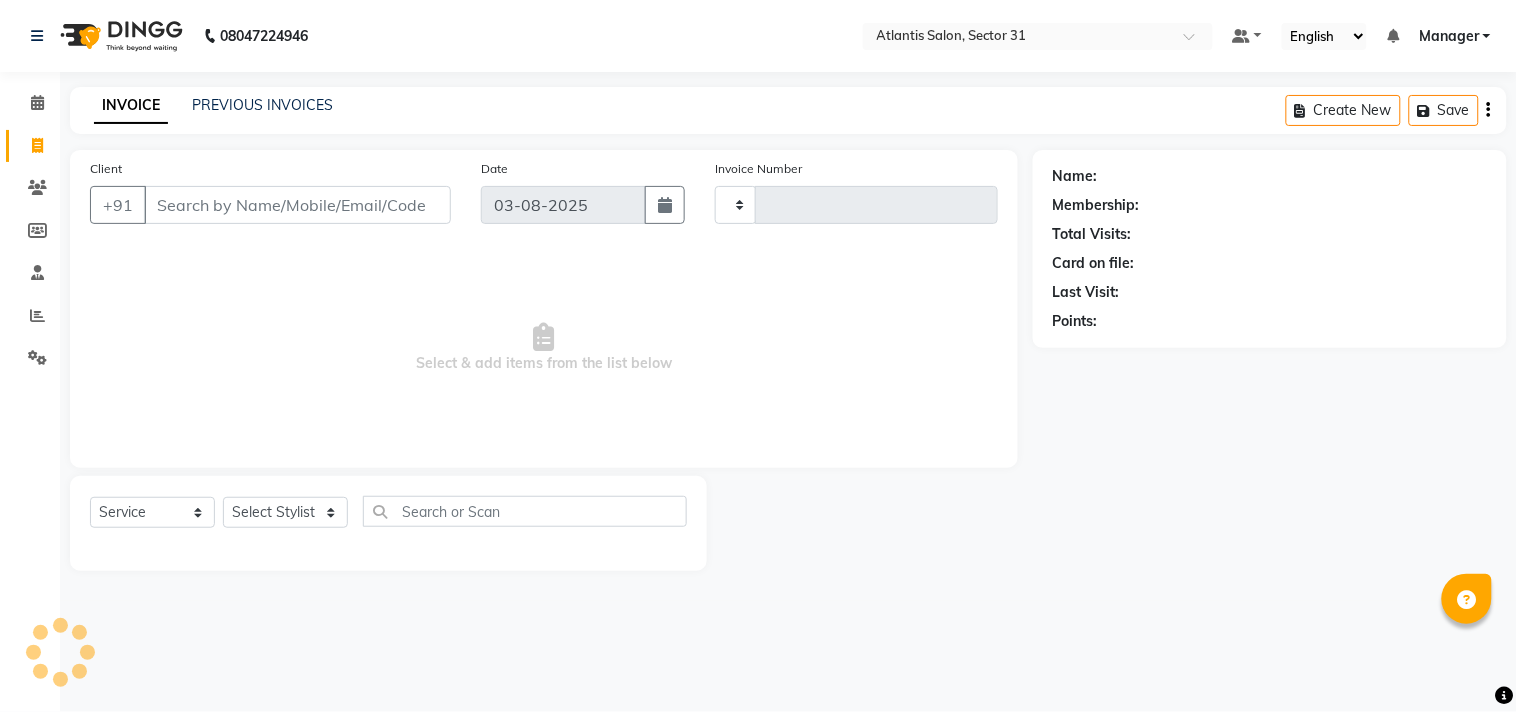 type on "1870" 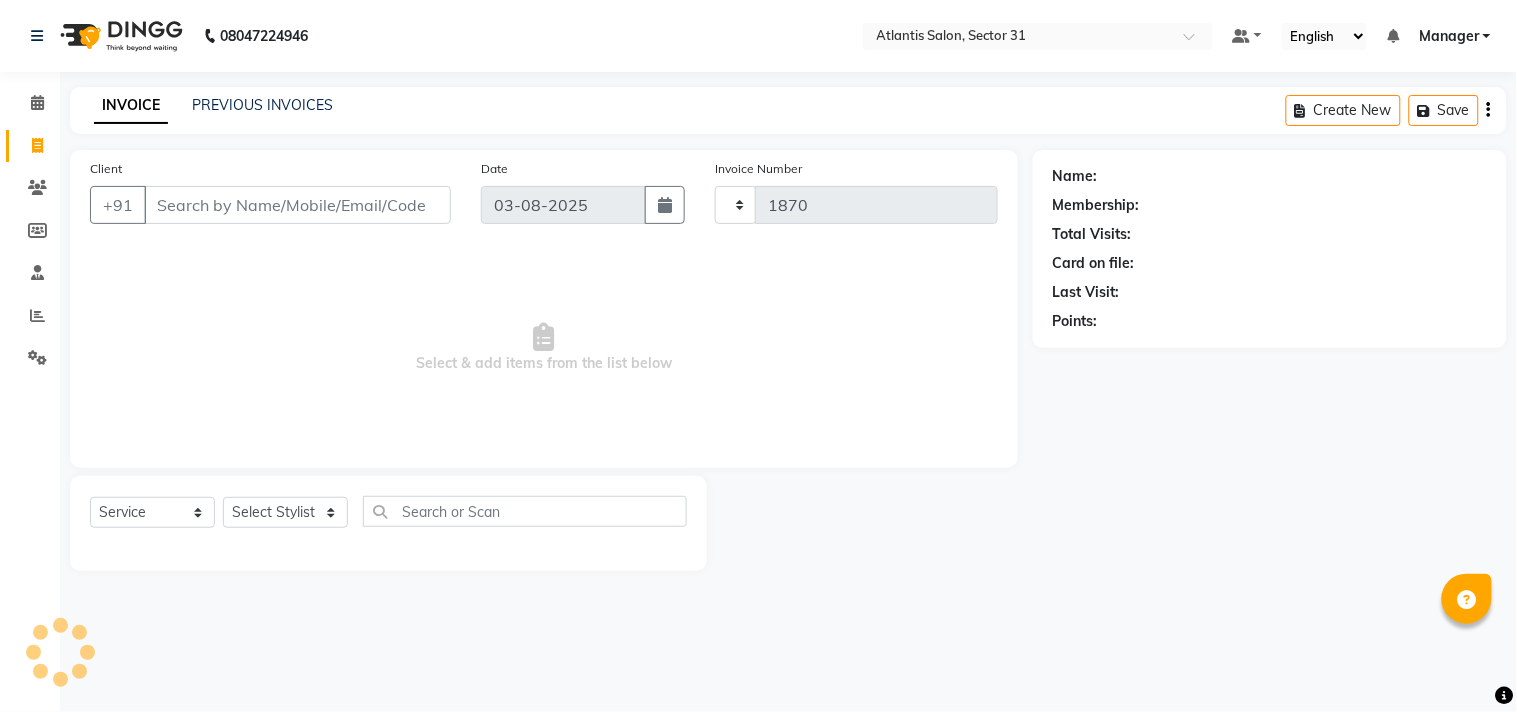 select on "4391" 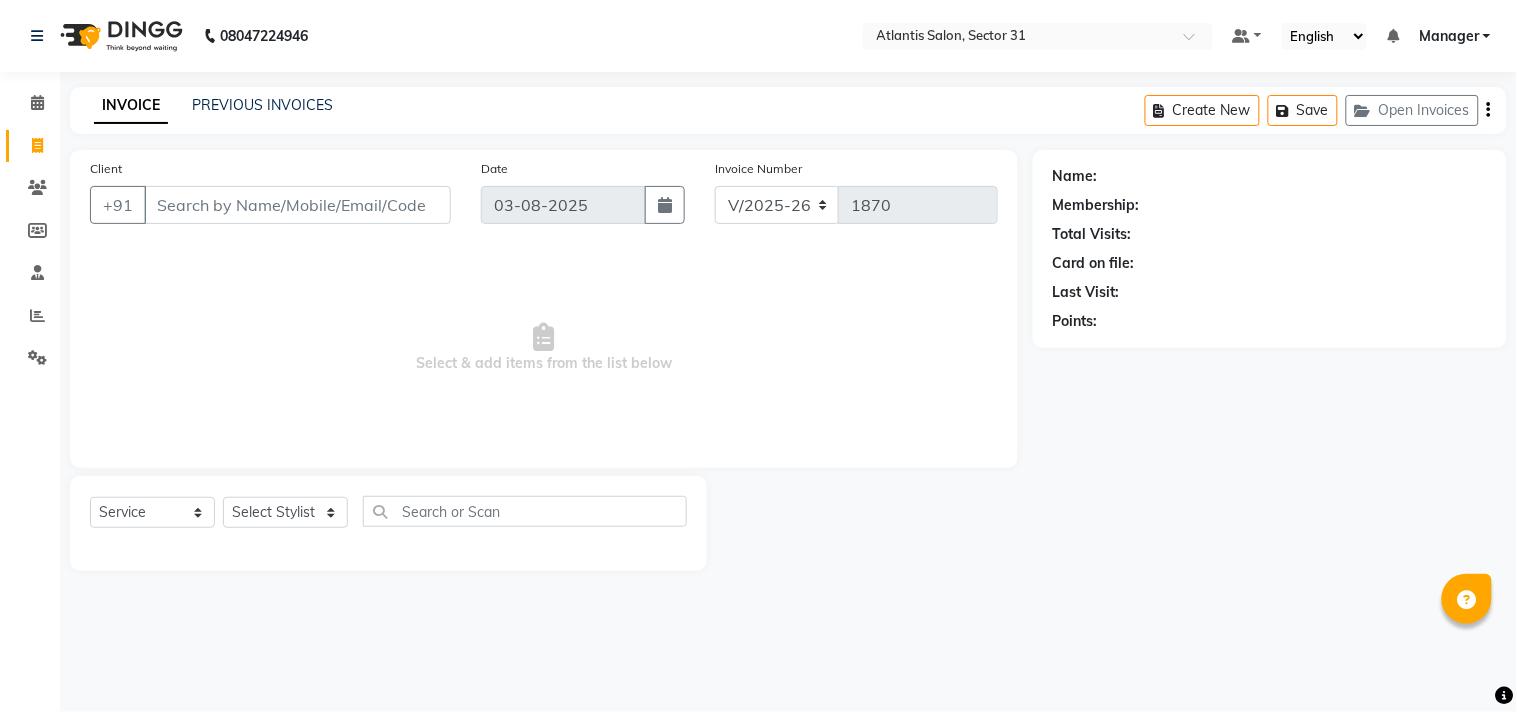 click on "Client" at bounding box center (297, 205) 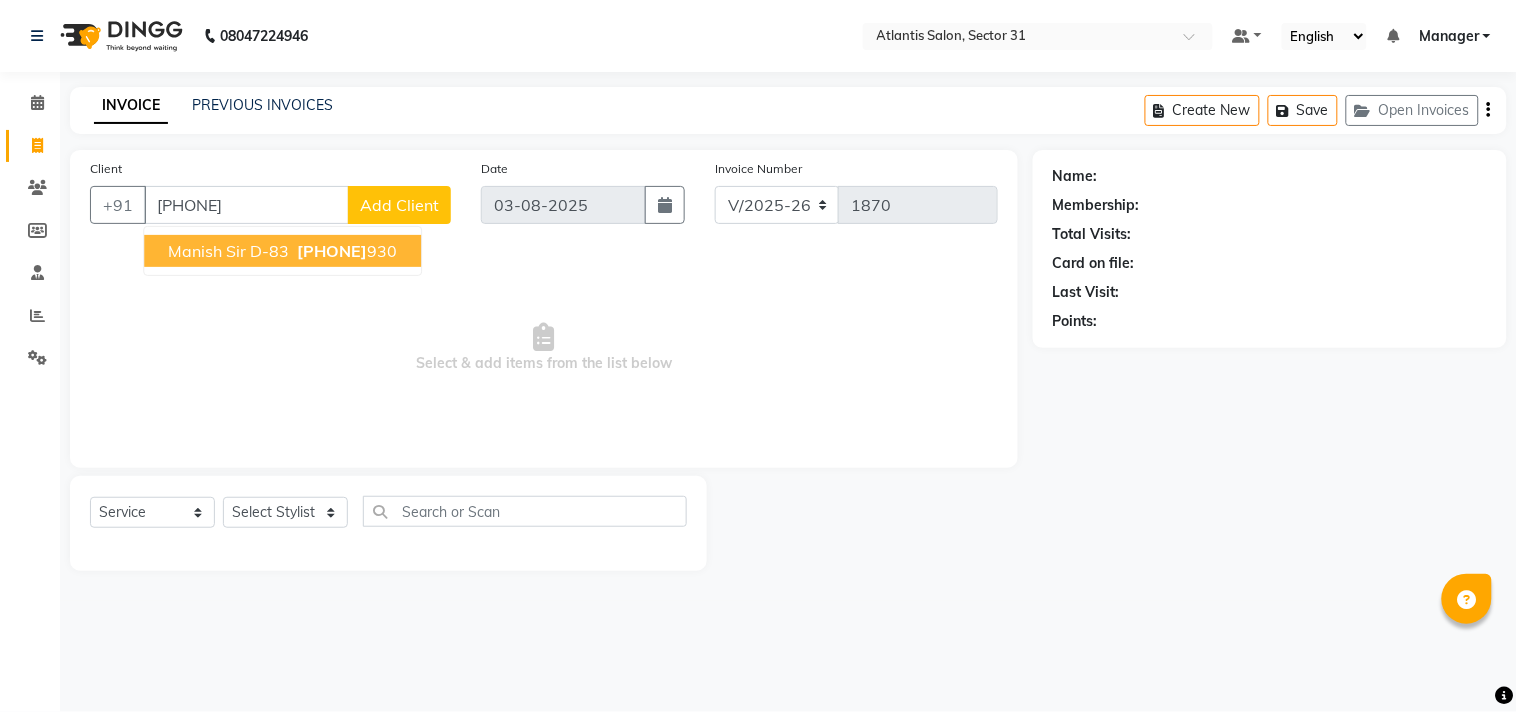click on "[PHONE]" at bounding box center [332, 251] 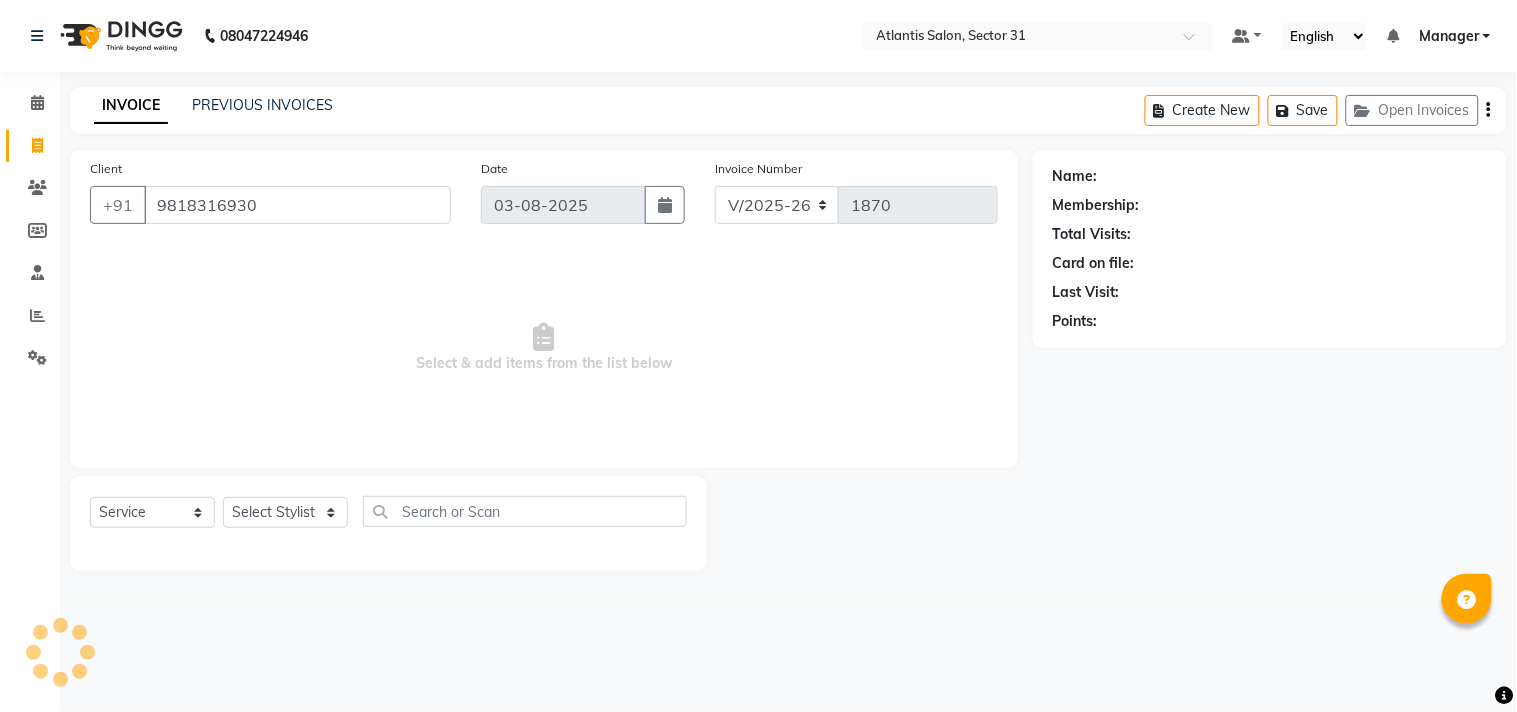 type on "9818316930" 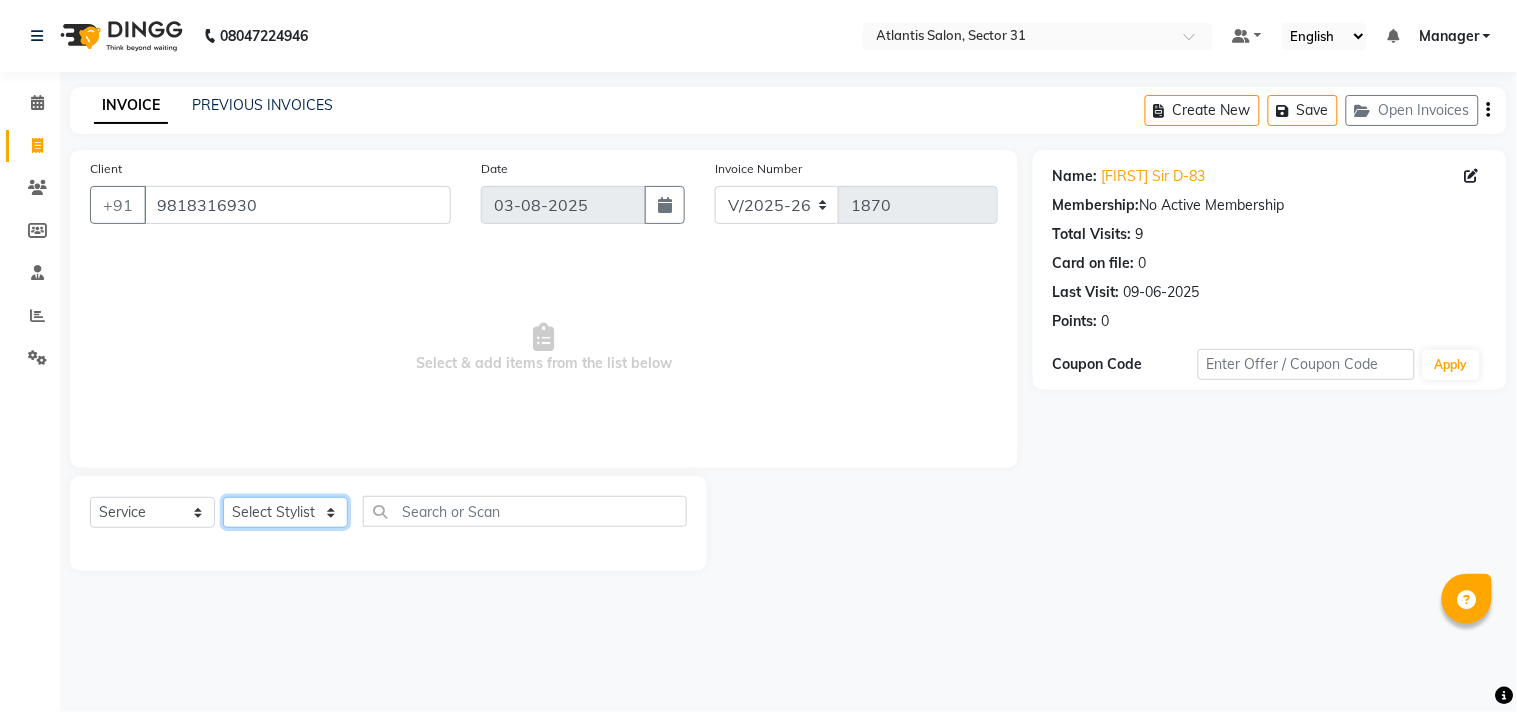 click on "Select Stylist Alka  Annu Chetan Farman Kavita Manager Staff 31 Staff ILD Suraj" 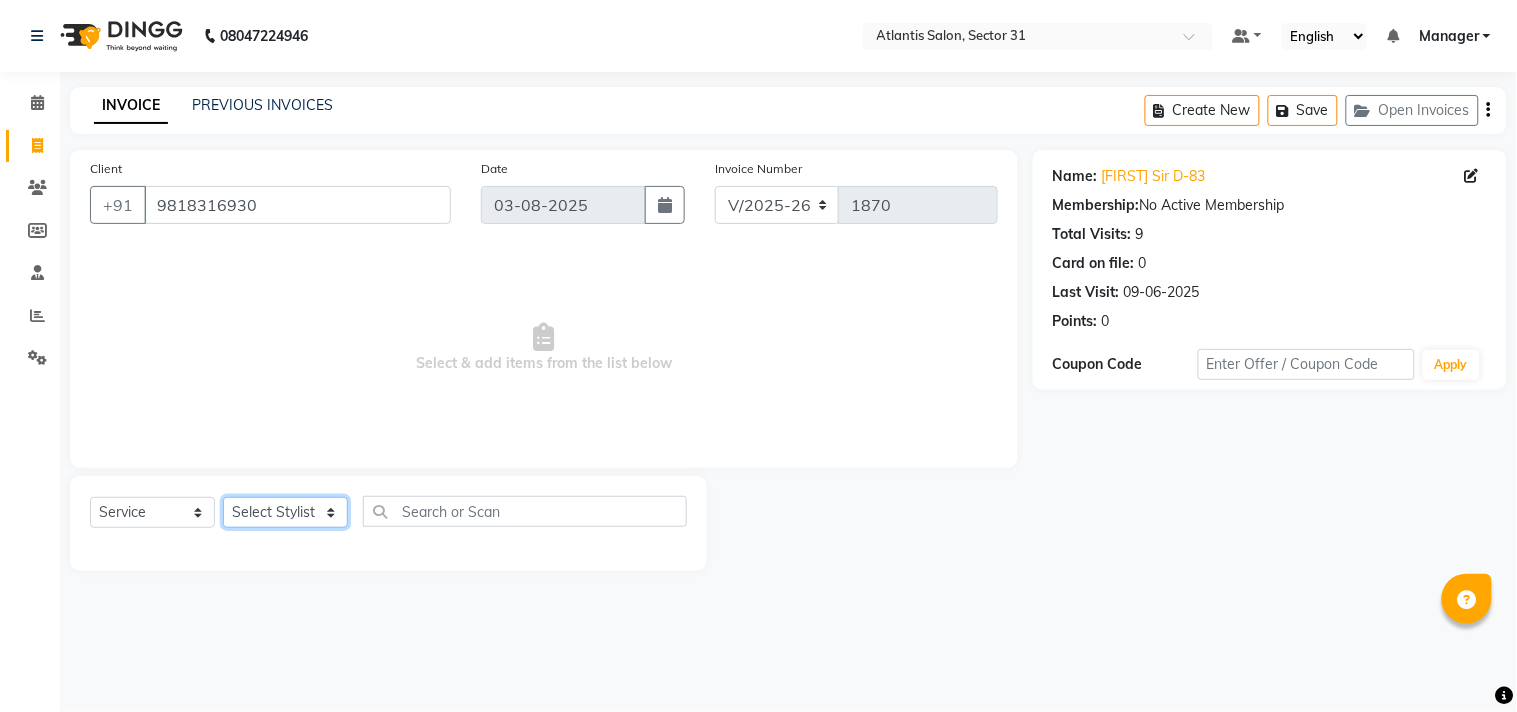 select on "33510" 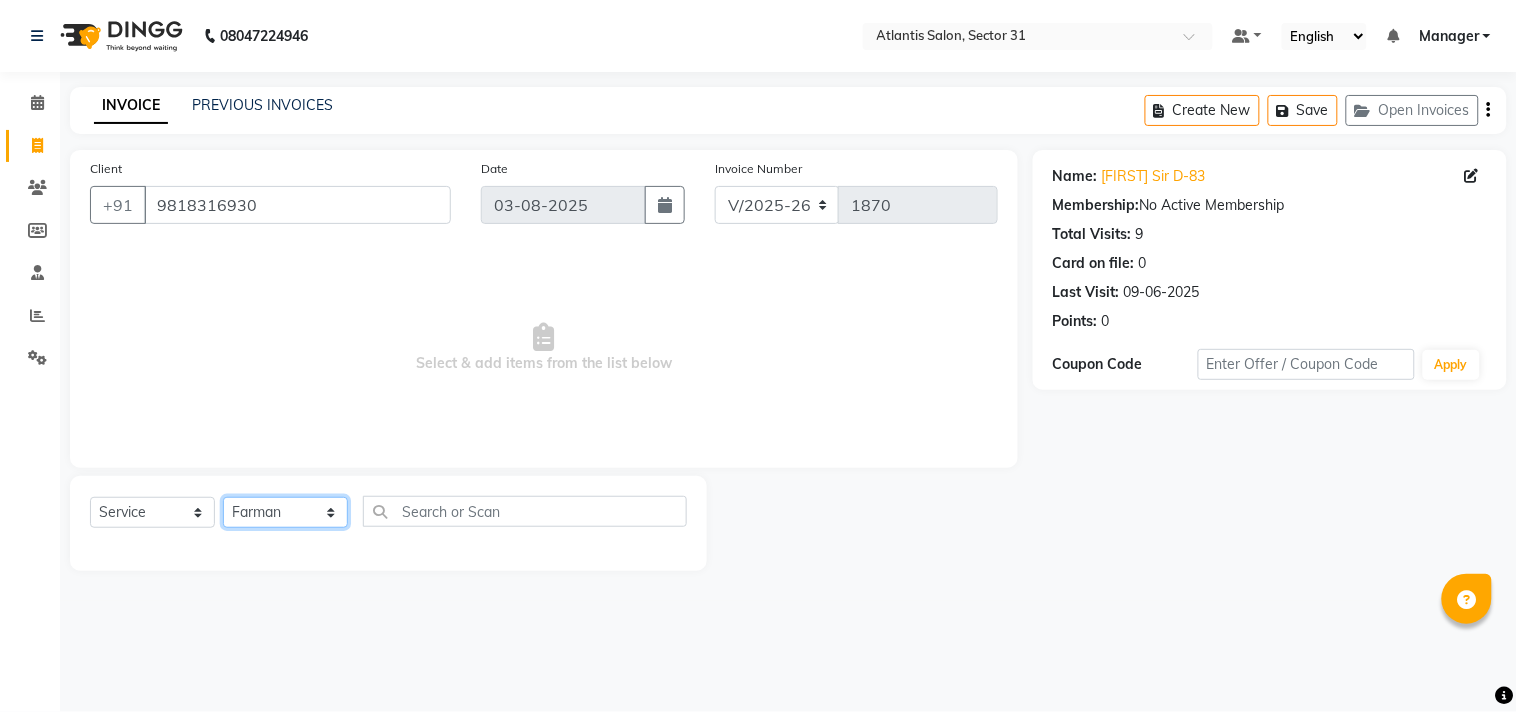 click on "Select Stylist Alka  Annu Chetan Farman Kavita Manager Staff 31 Staff ILD Suraj" 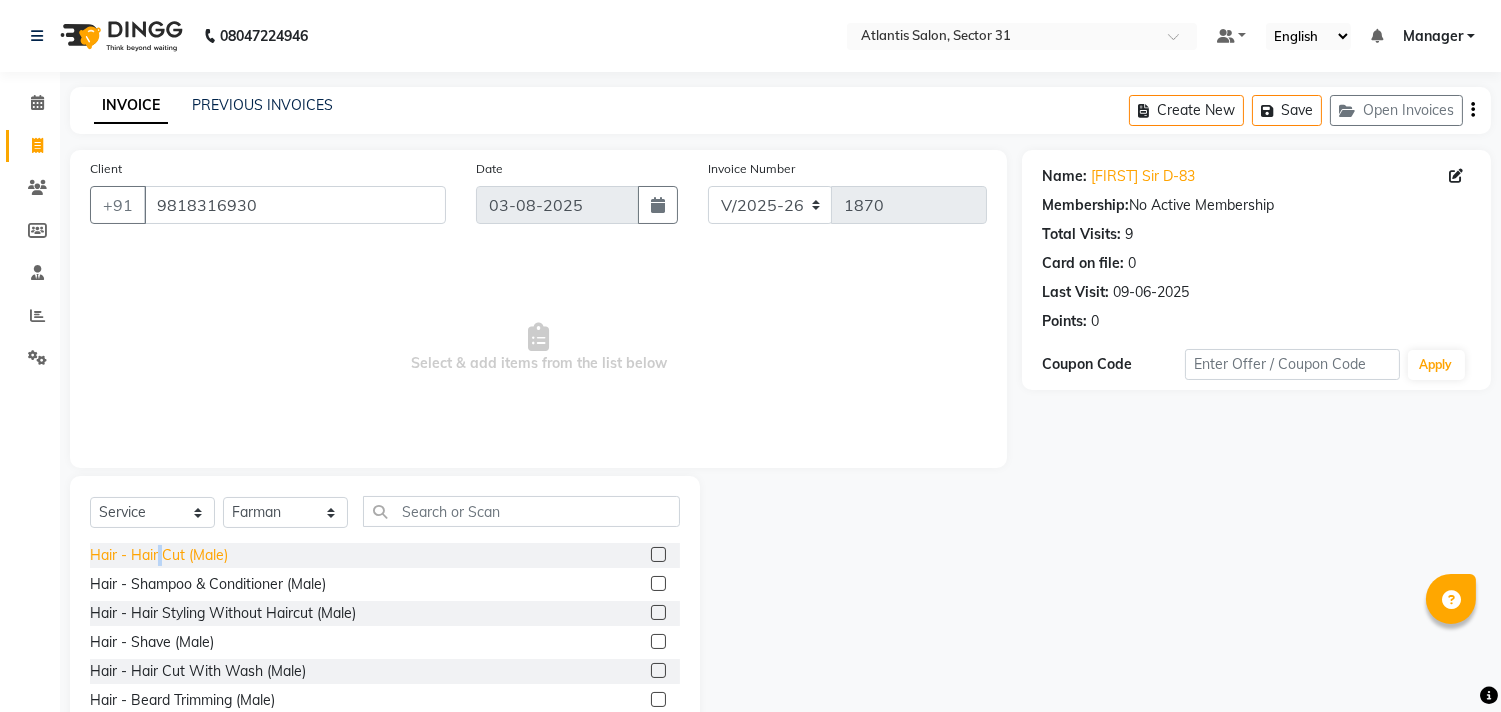 click on "Hair - Hair Cut (Male)" 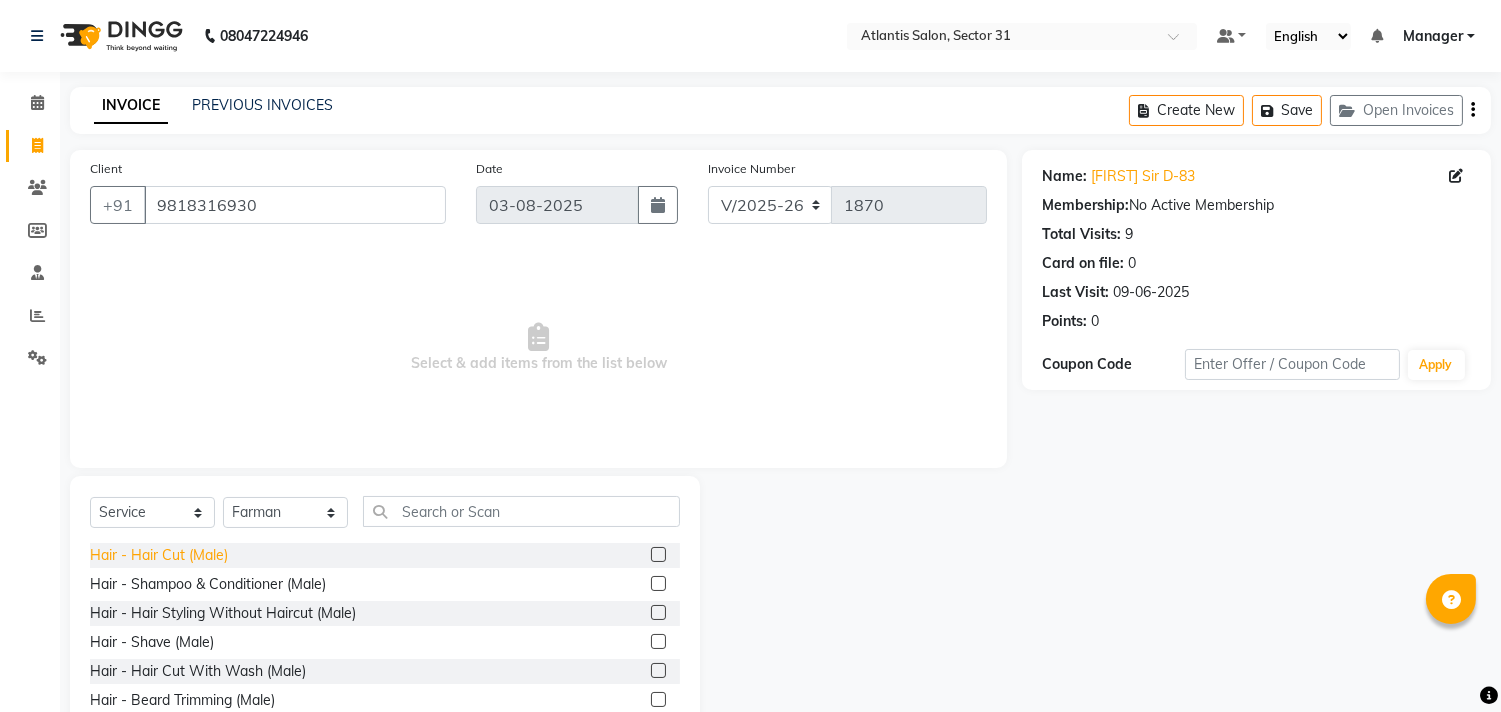 click on "Hair - Hair Cut (Male)" 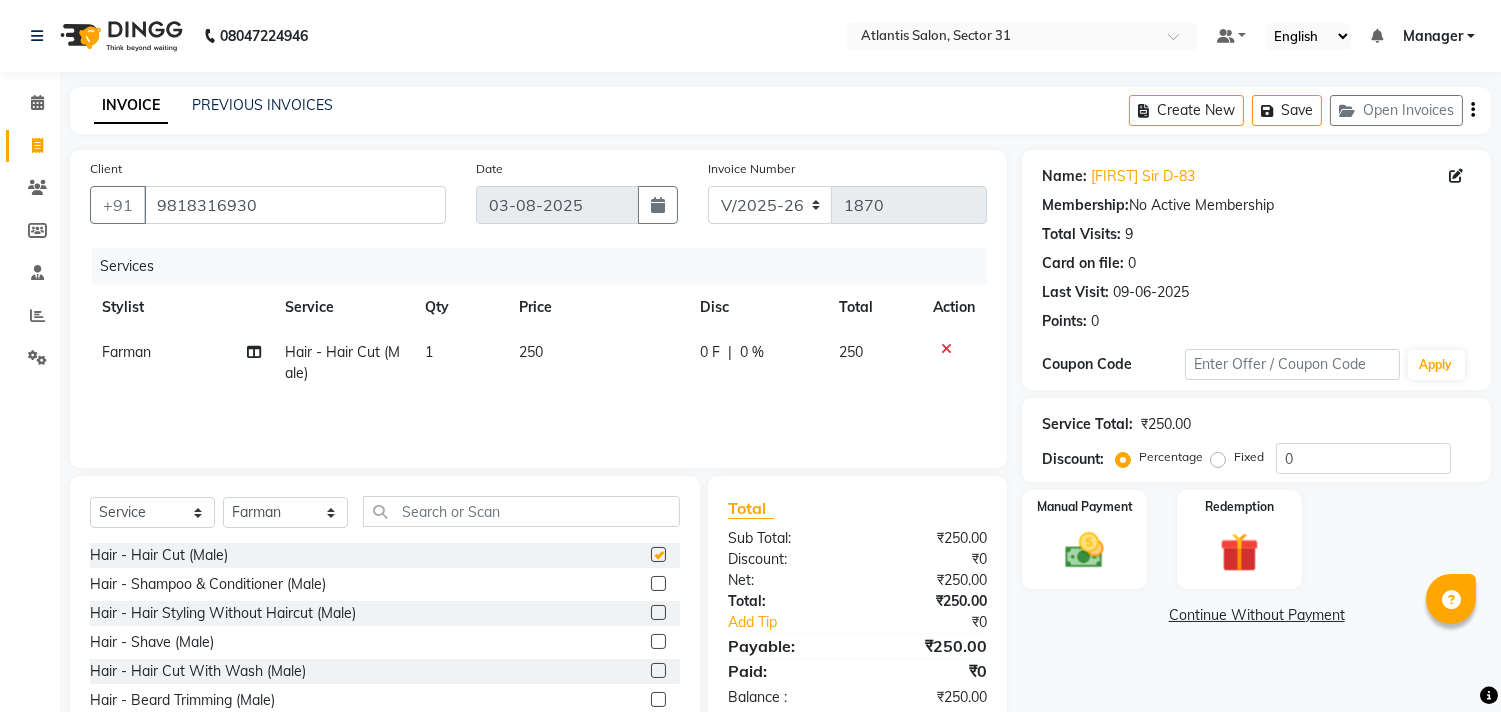 checkbox on "false" 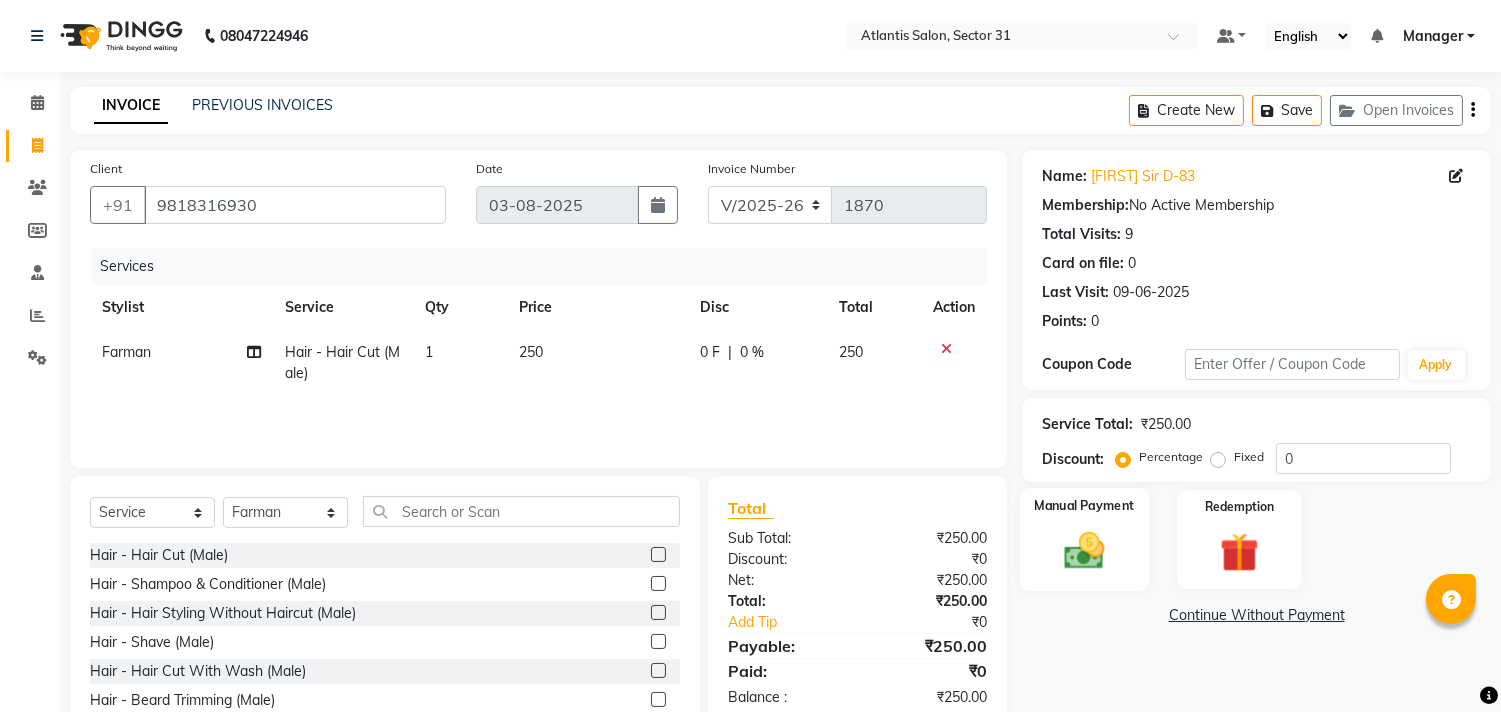 click on "Manual Payment" 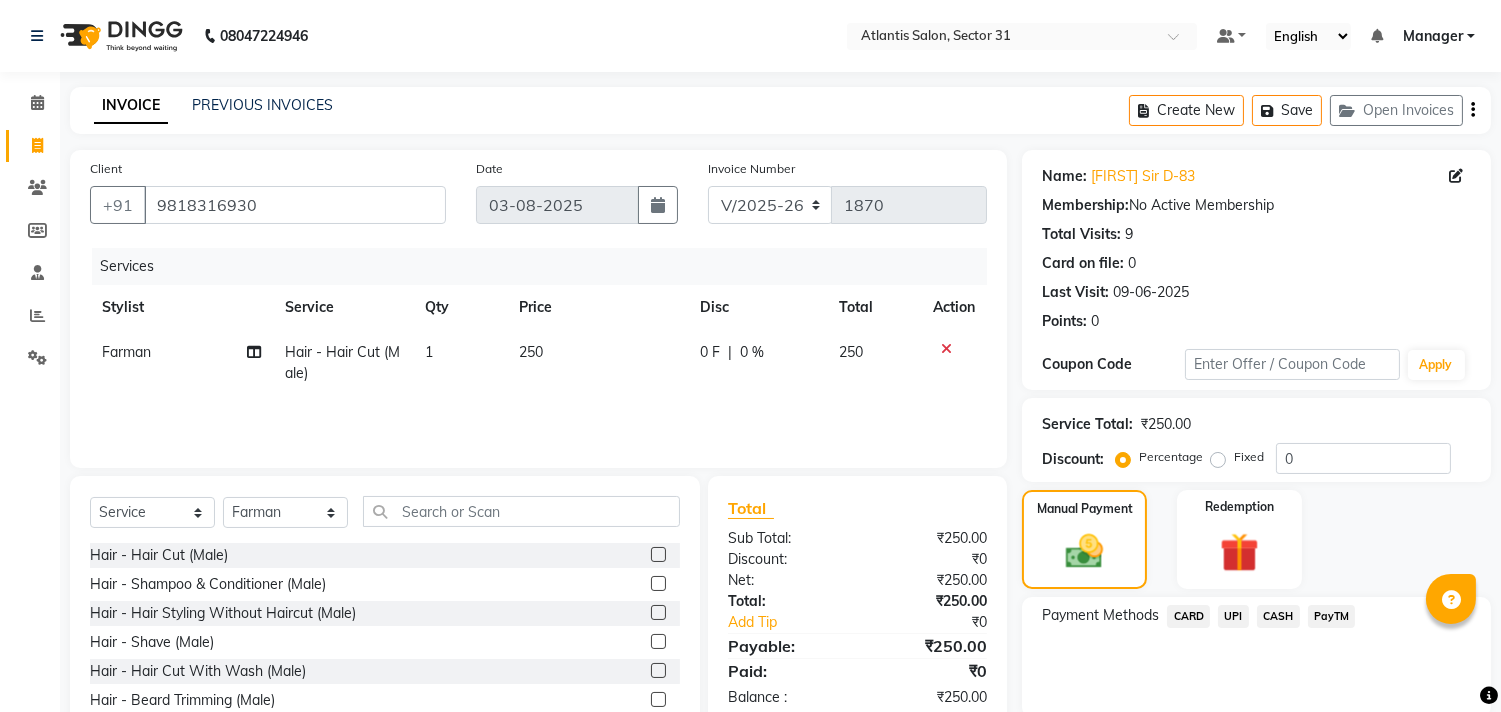 drag, startPoint x: 1276, startPoint y: 616, endPoint x: 1257, endPoint y: 618, distance: 19.104973 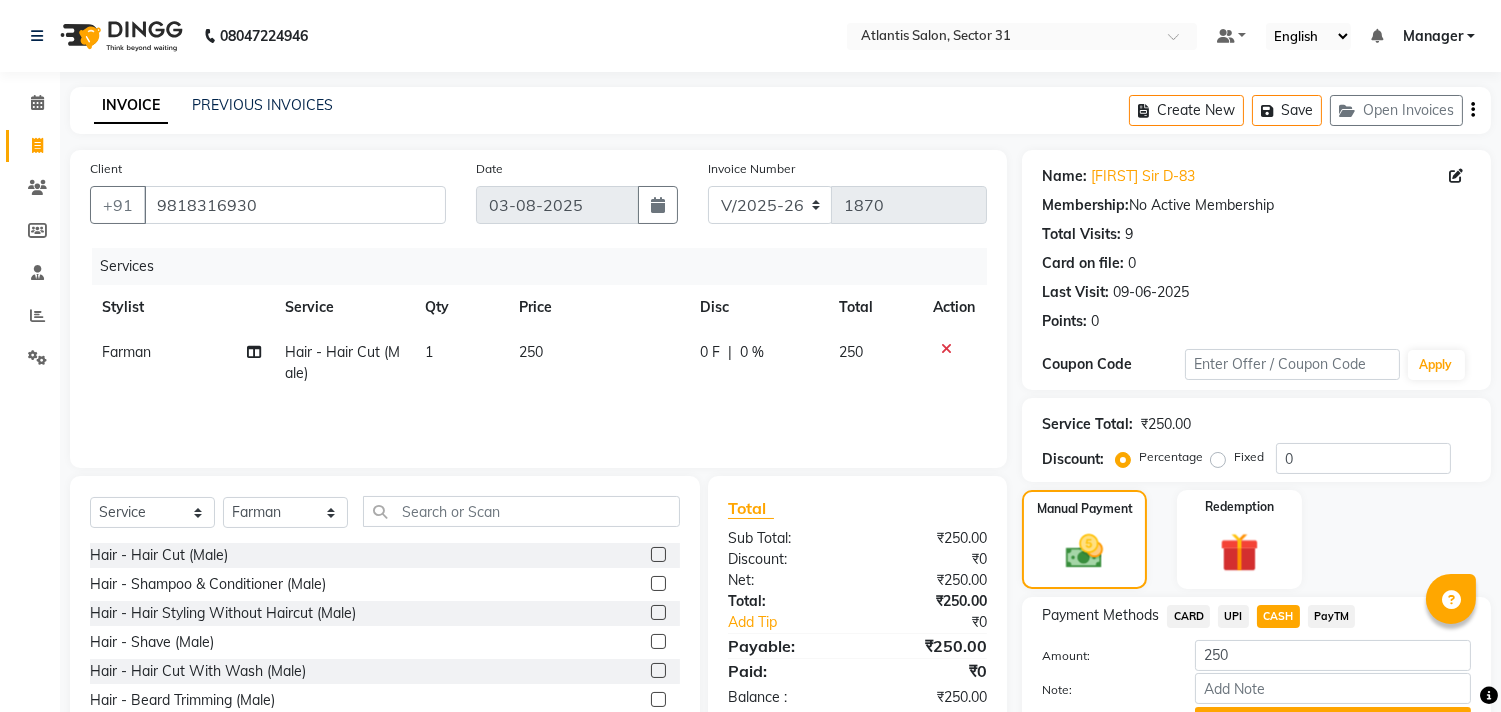 click on "UPI" 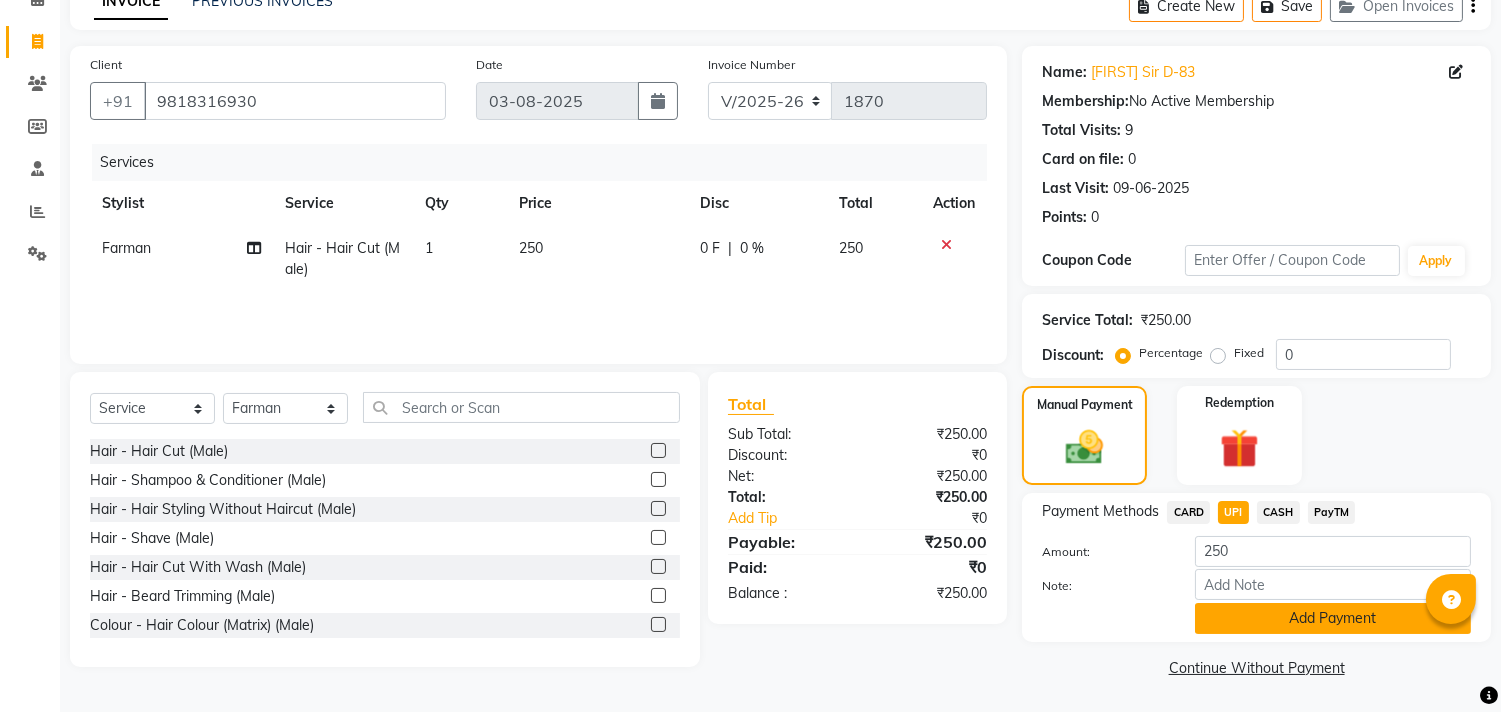 click on "Add Payment" 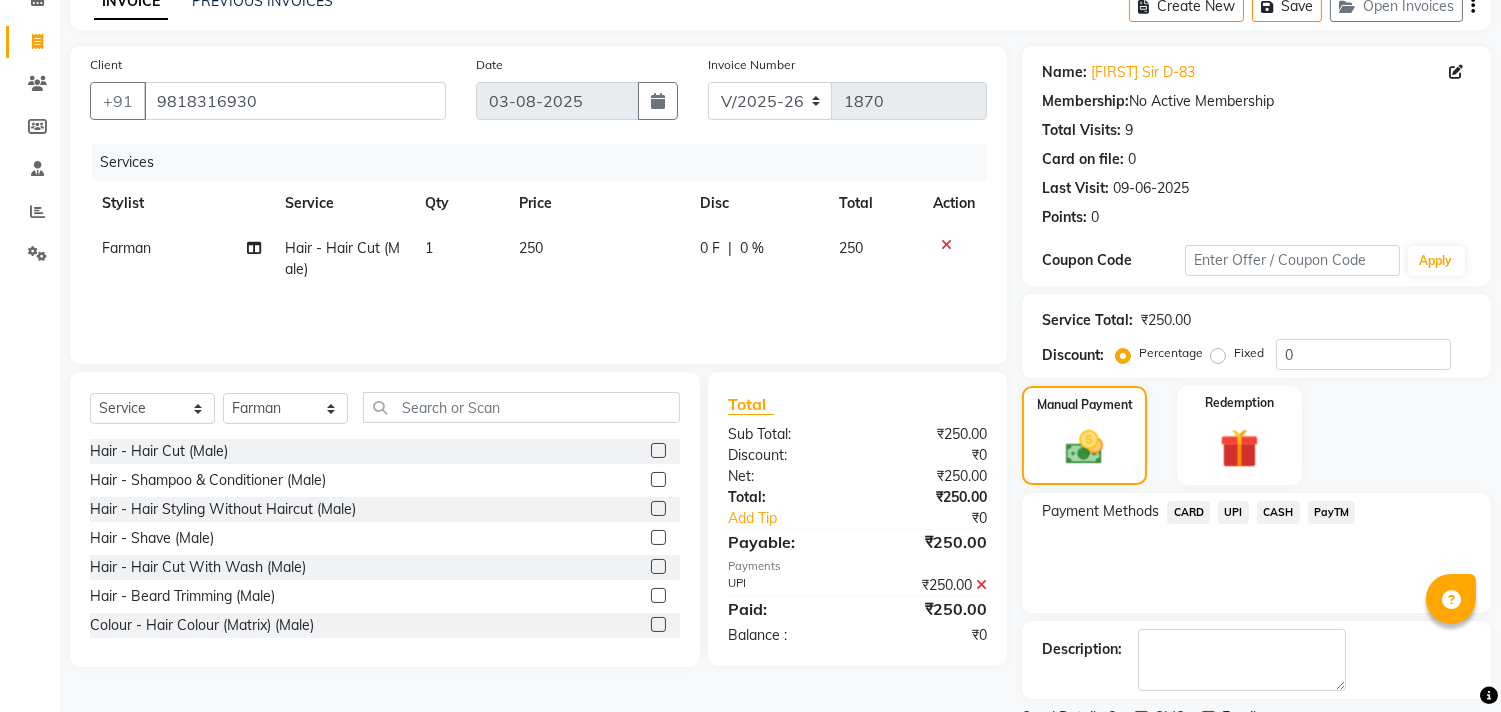 scroll, scrollTop: 187, scrollLeft: 0, axis: vertical 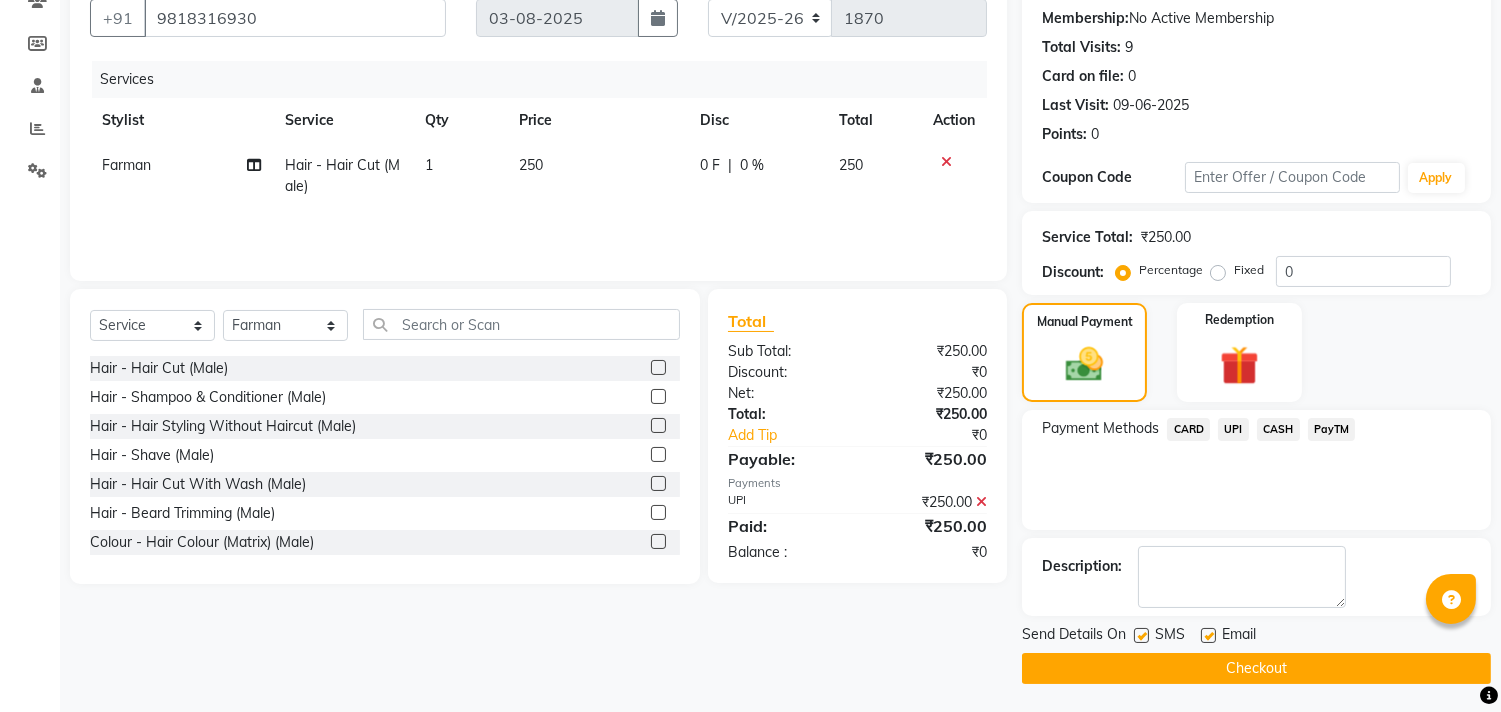 click on "Checkout" 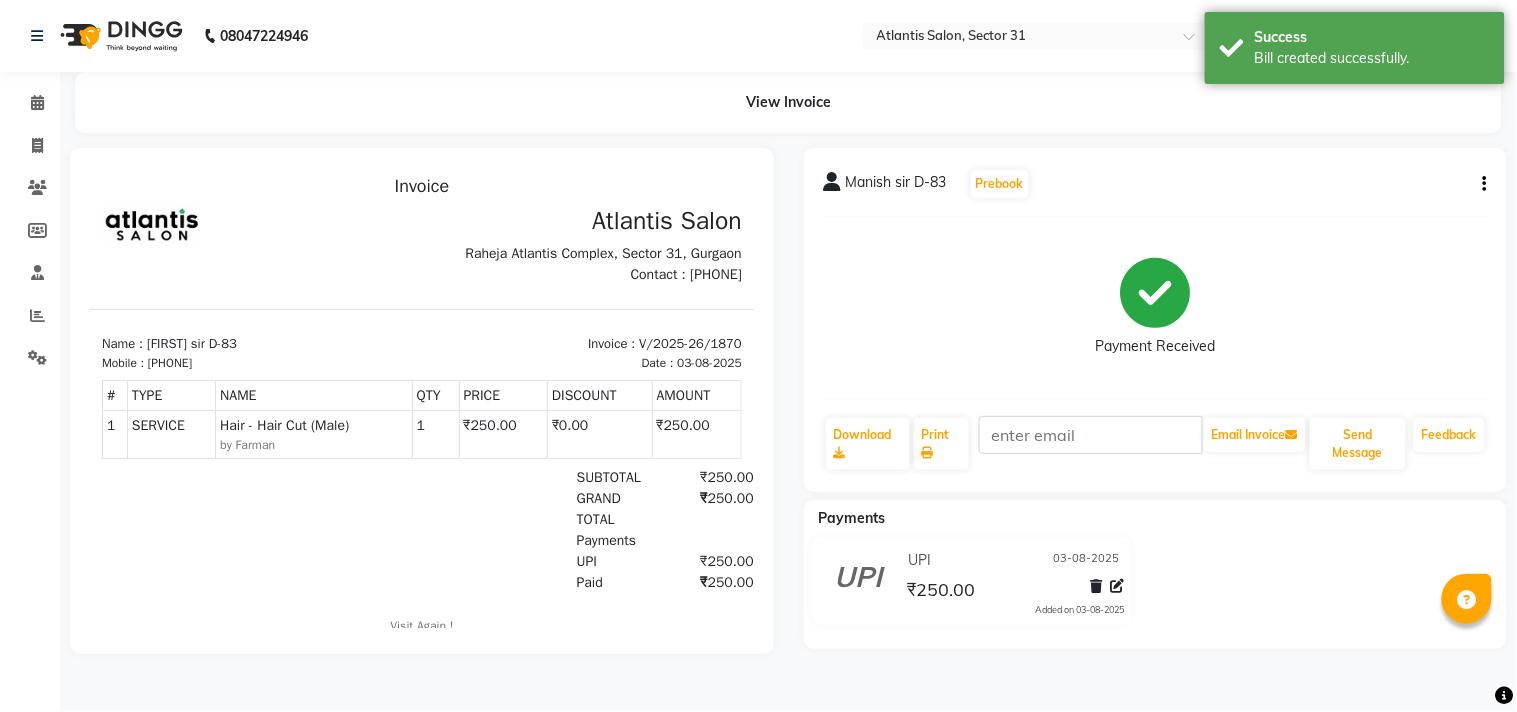 scroll, scrollTop: 0, scrollLeft: 0, axis: both 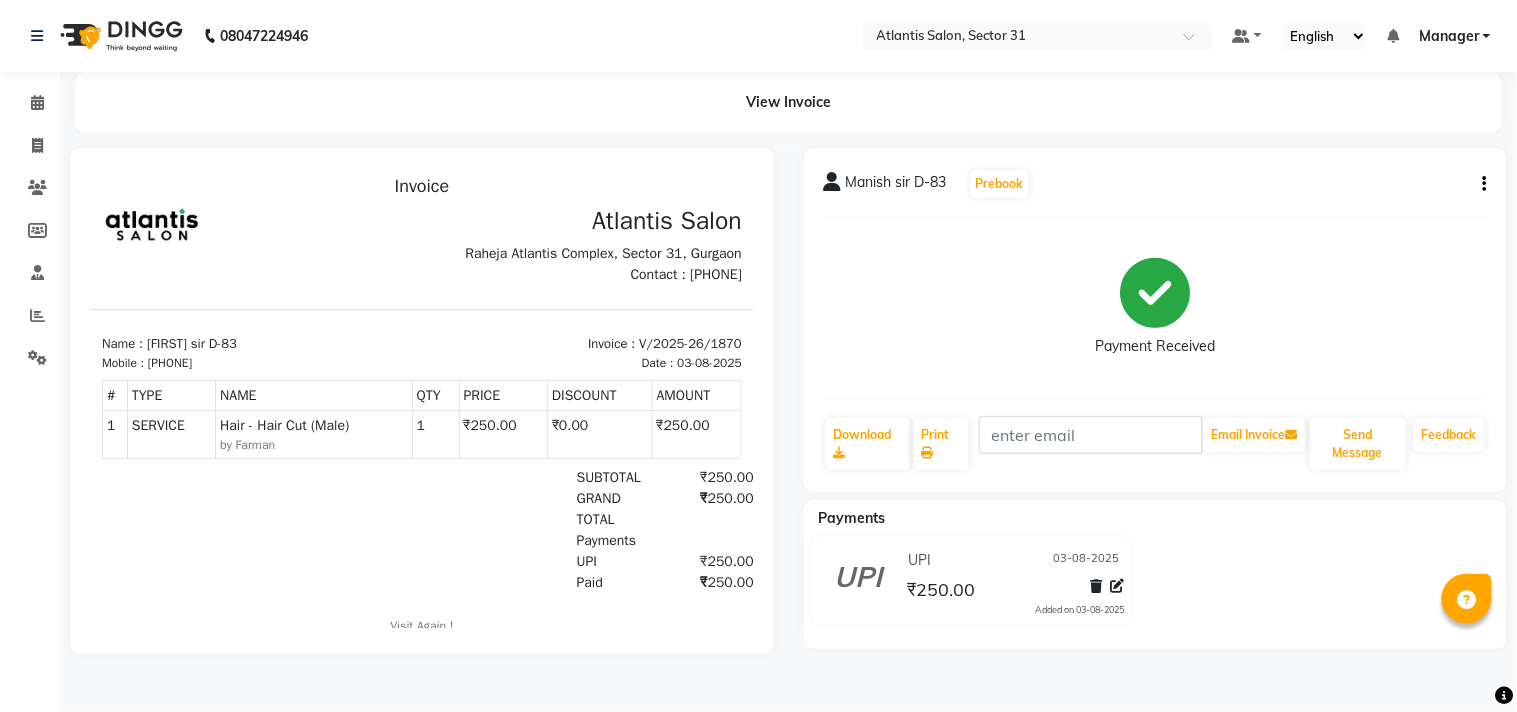 click on "Calendar" 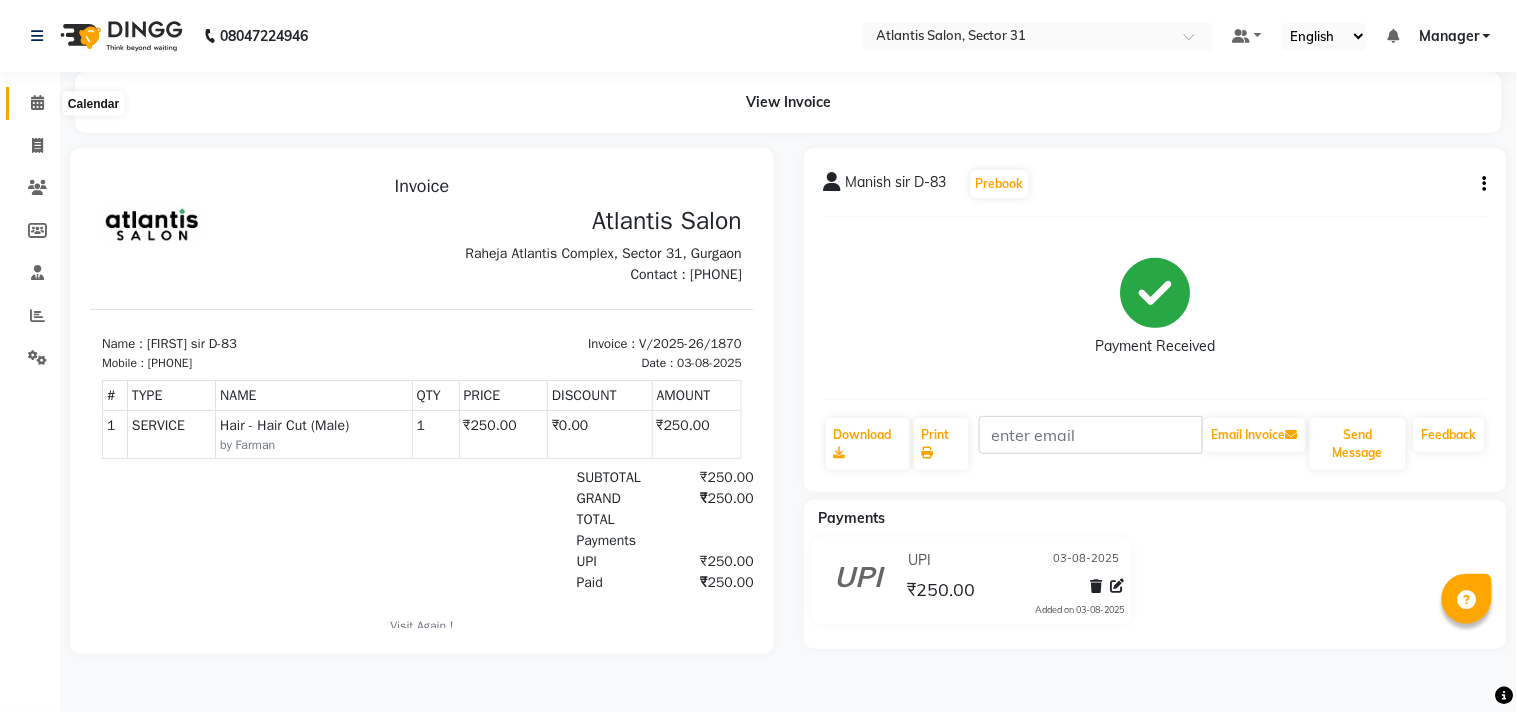 click 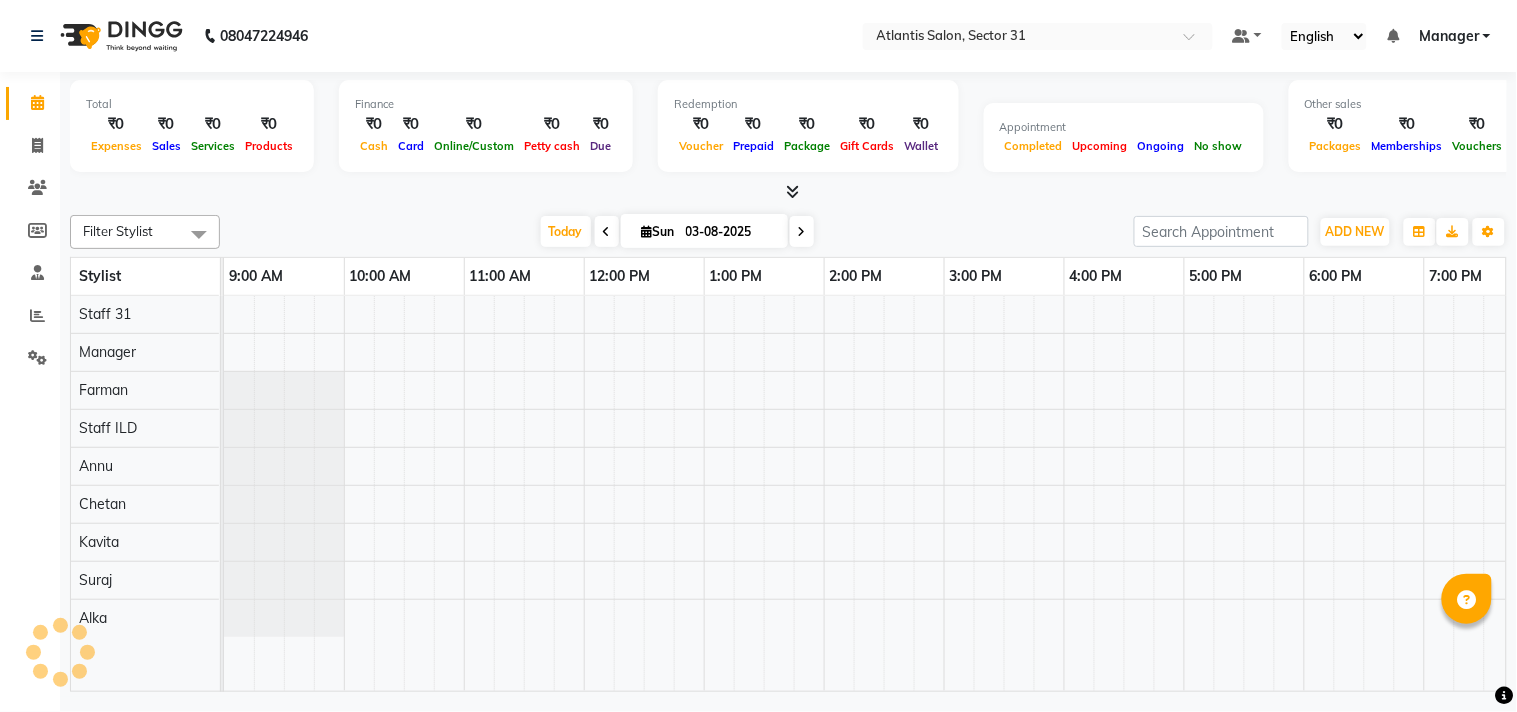 scroll, scrollTop: 0, scrollLeft: 0, axis: both 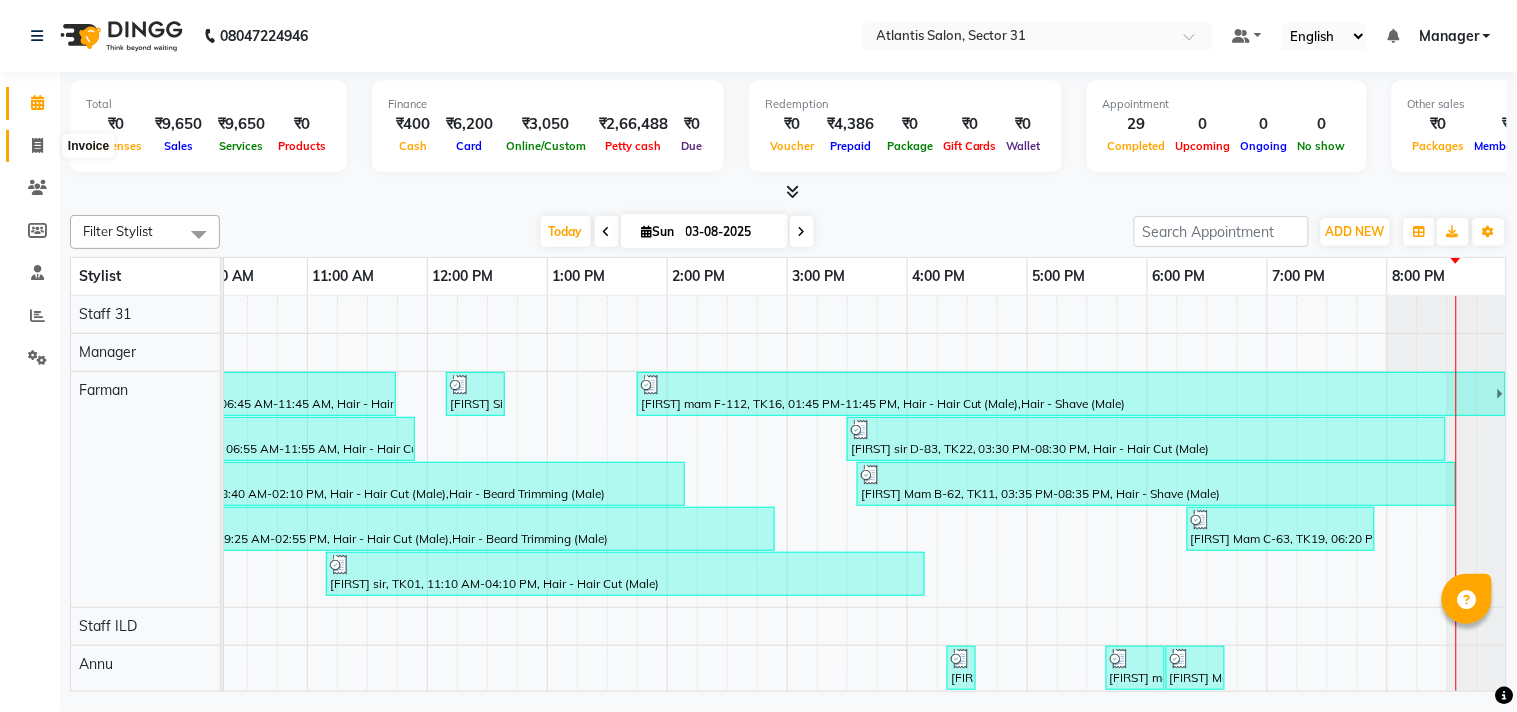 click 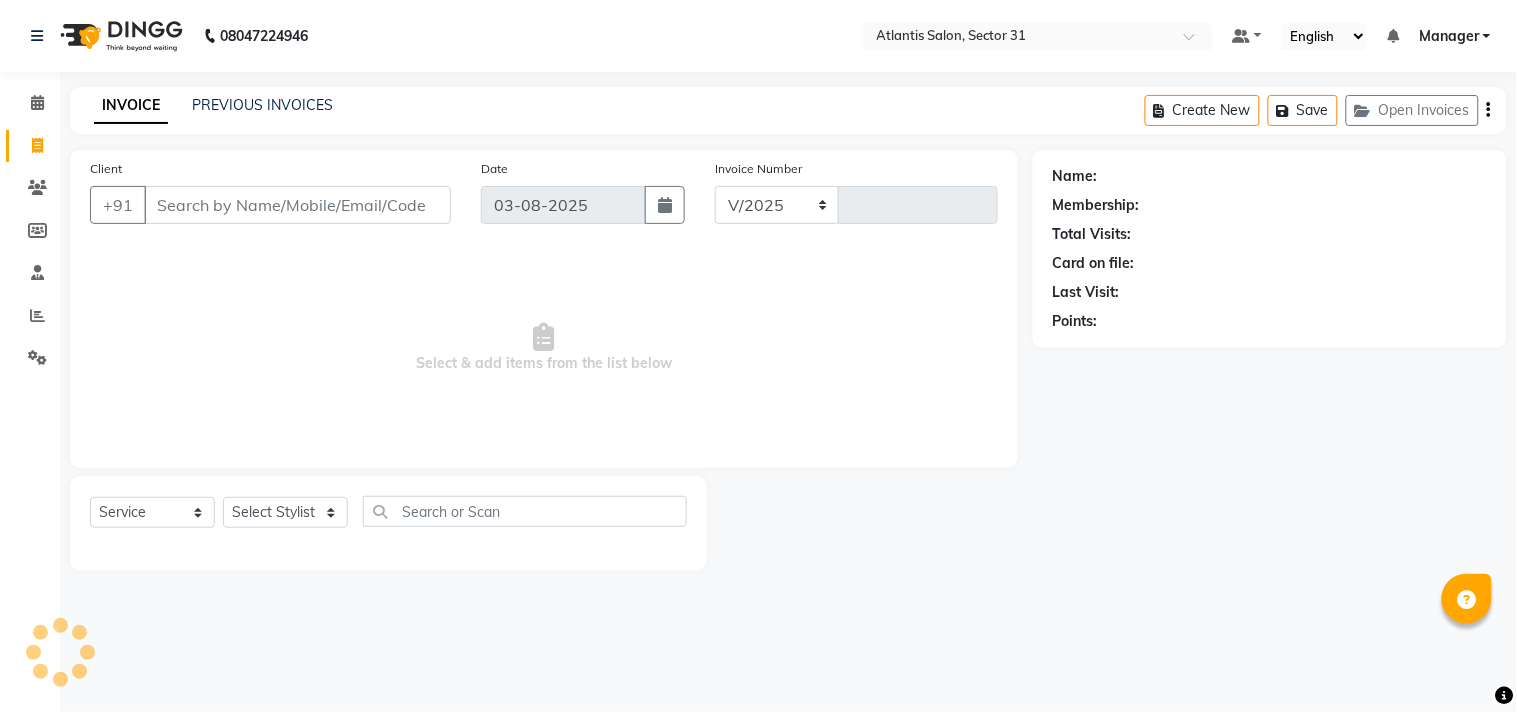 select on "4391" 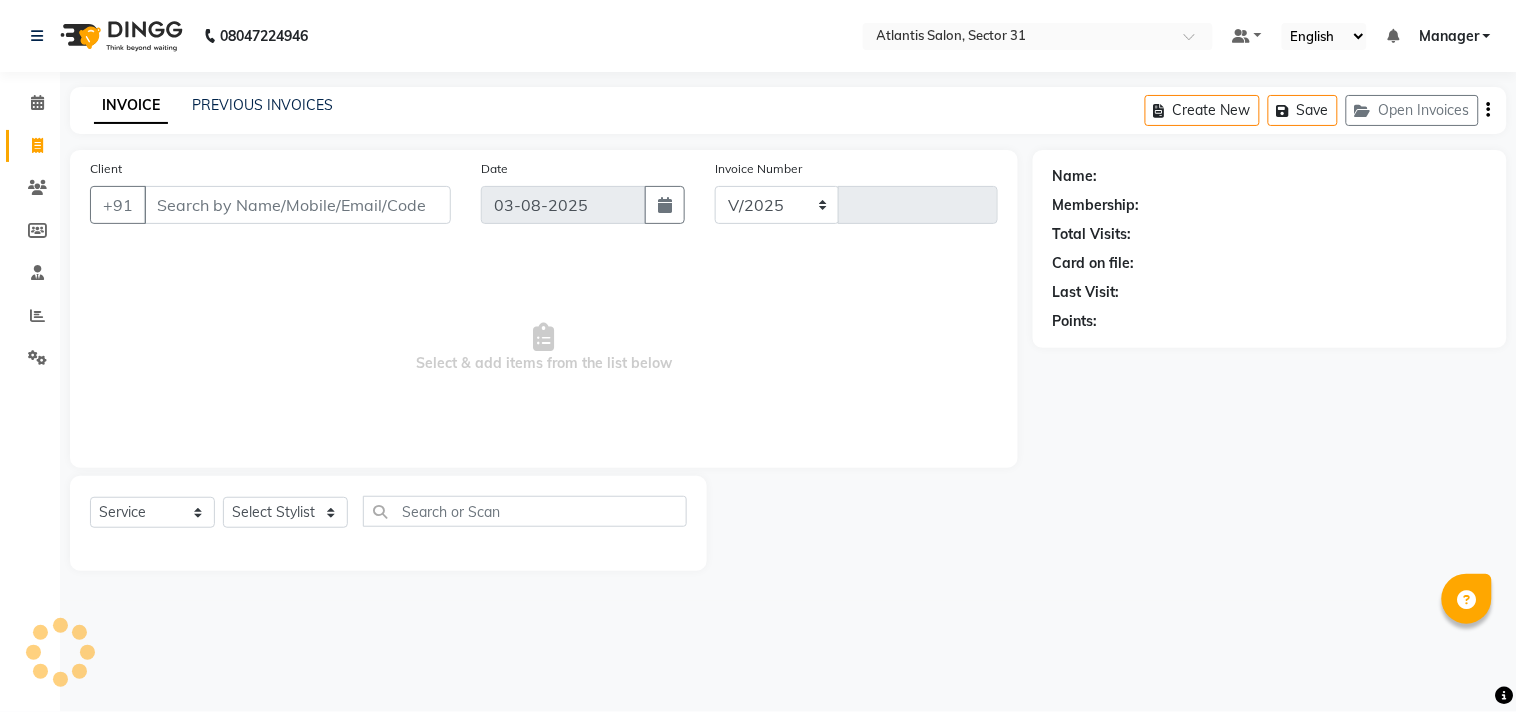 type on "1871" 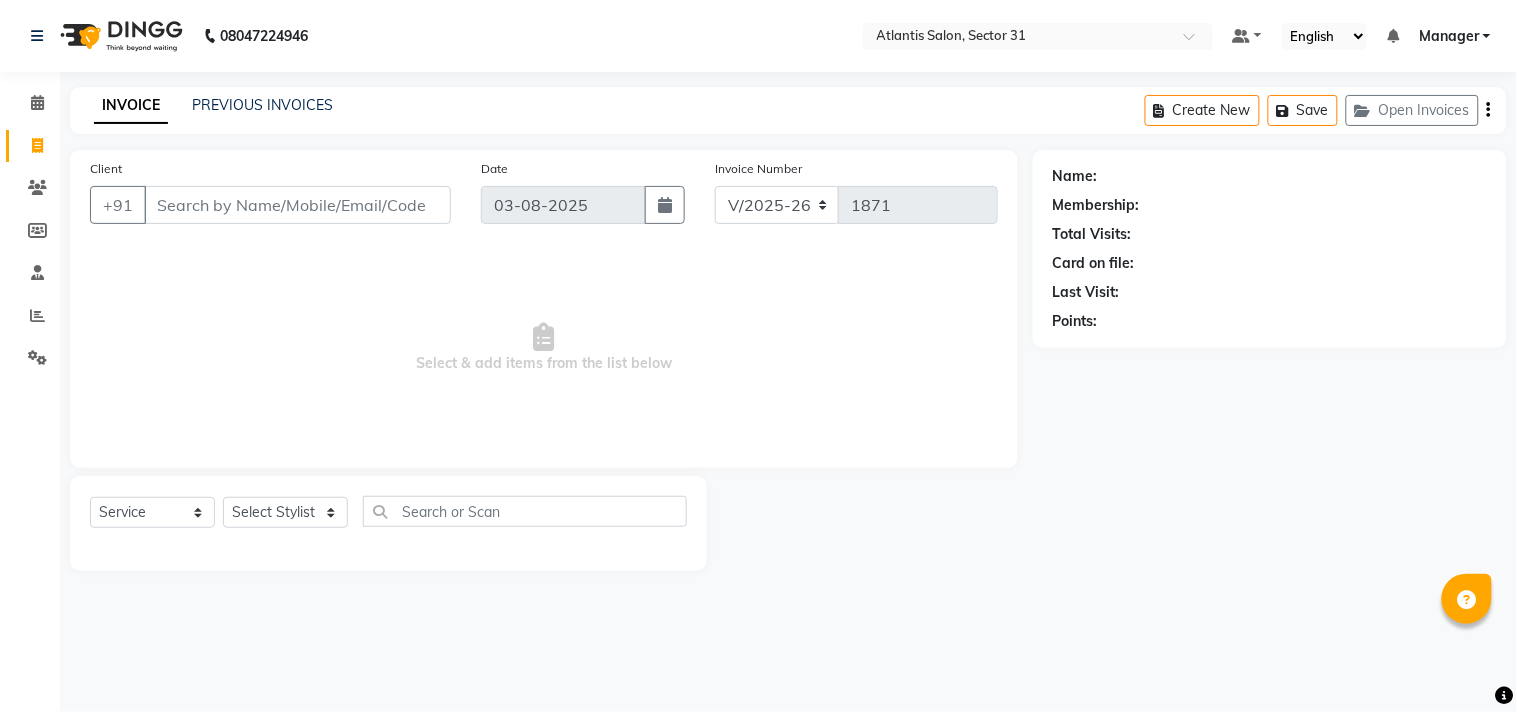 click 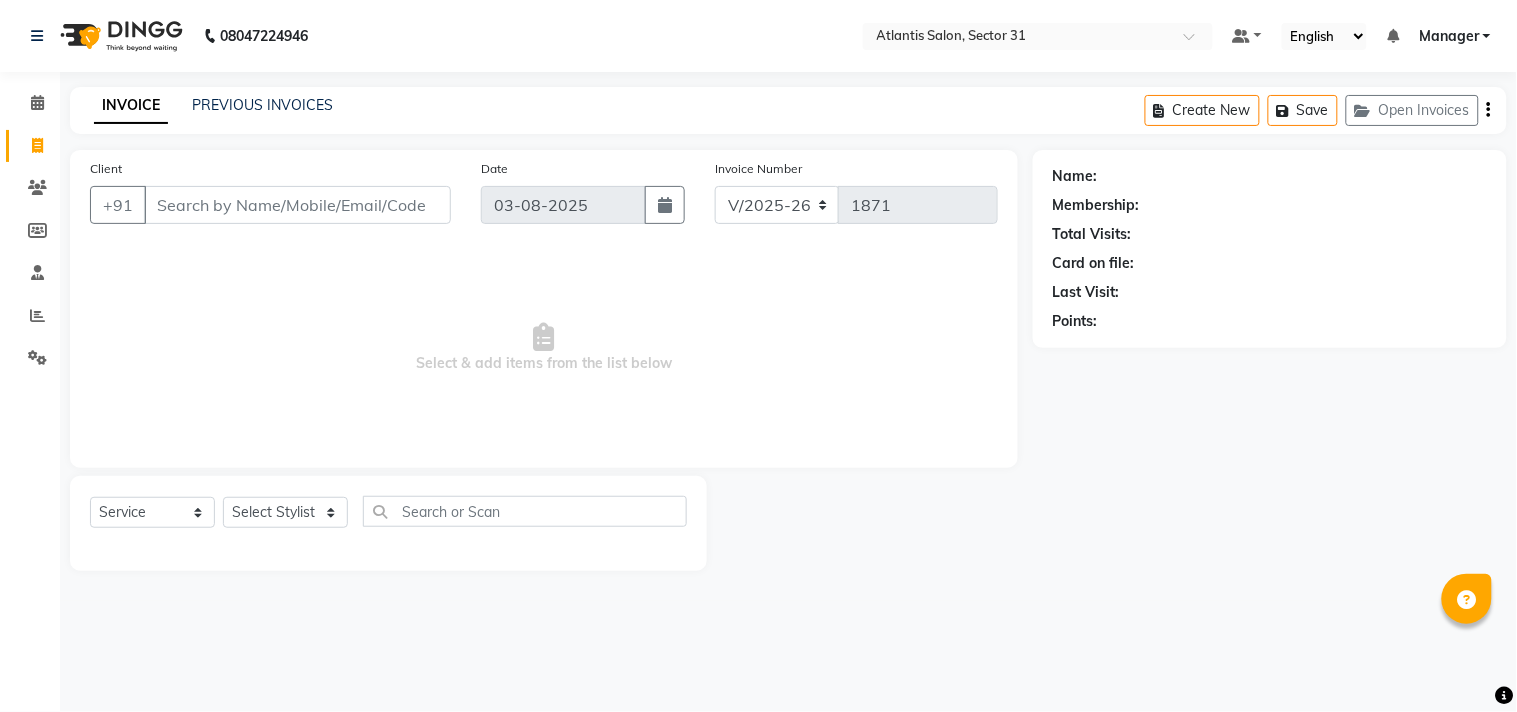 click on "Select & add items from the list below" at bounding box center (544, 348) 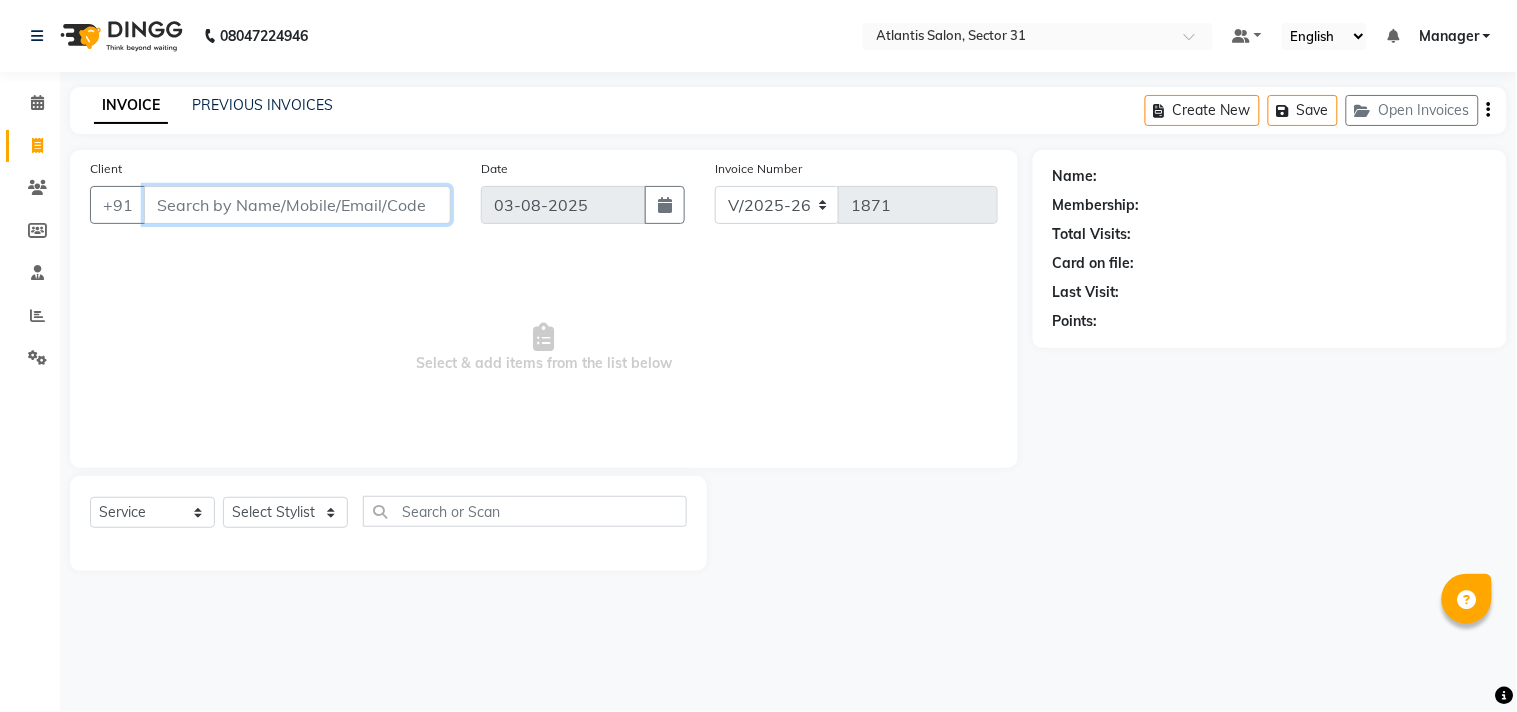 click on "Client" at bounding box center (297, 205) 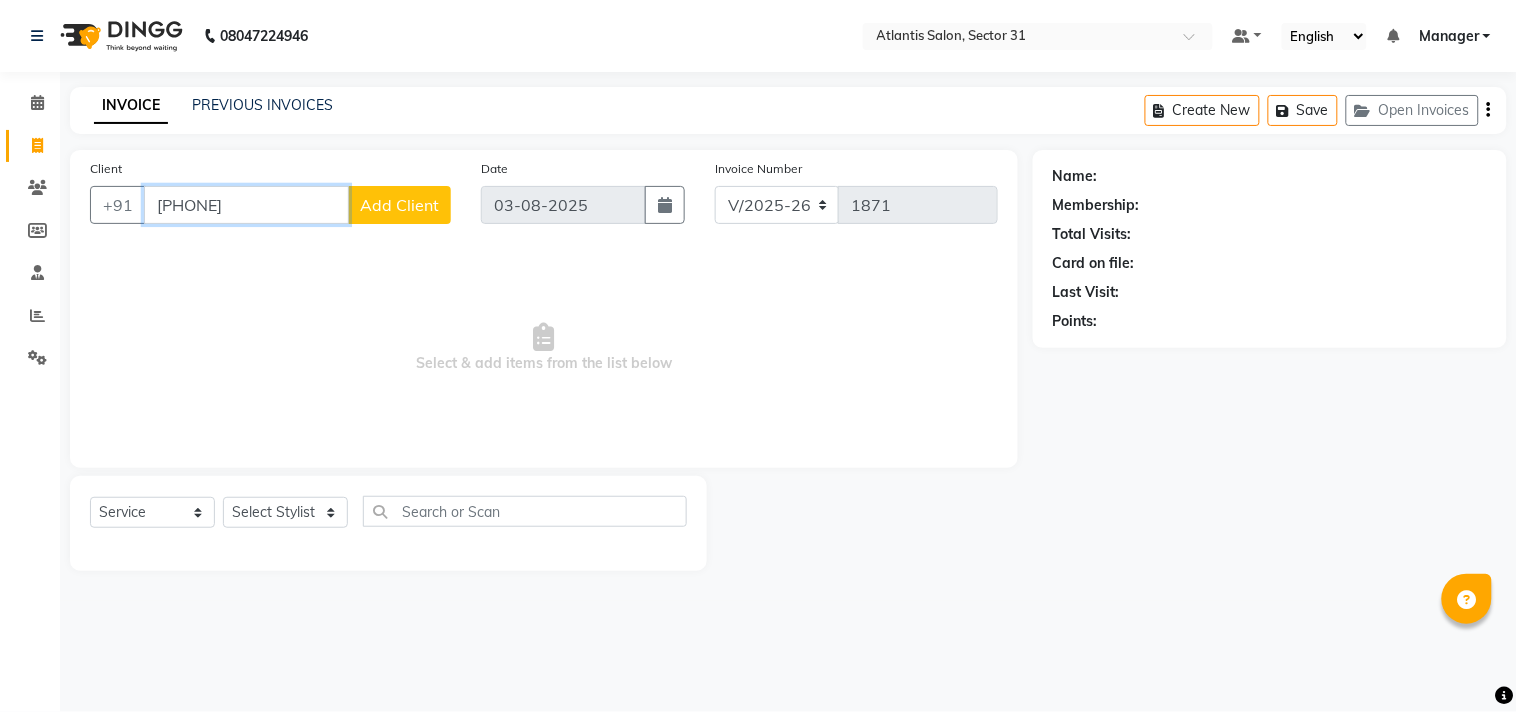 click on "[PHONE]" at bounding box center [246, 205] 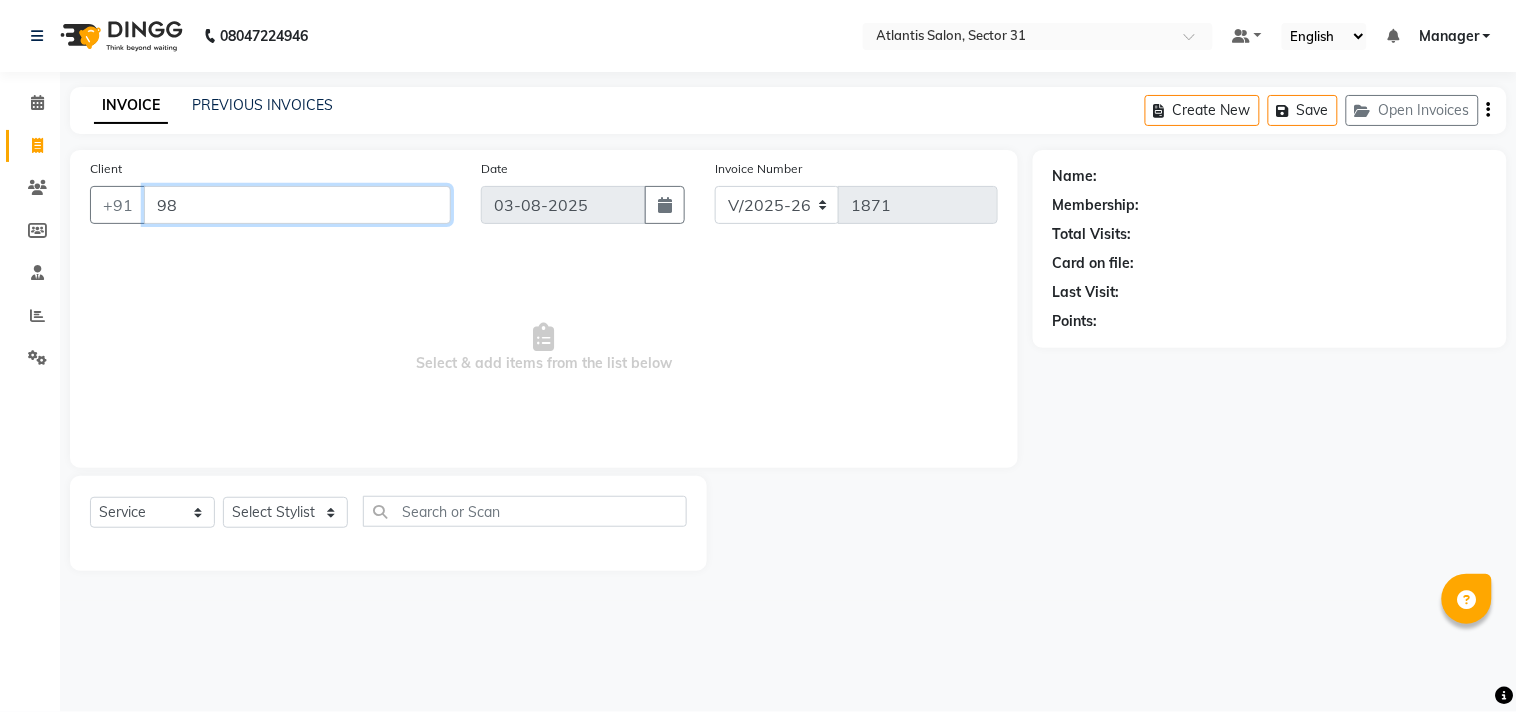 type on "9" 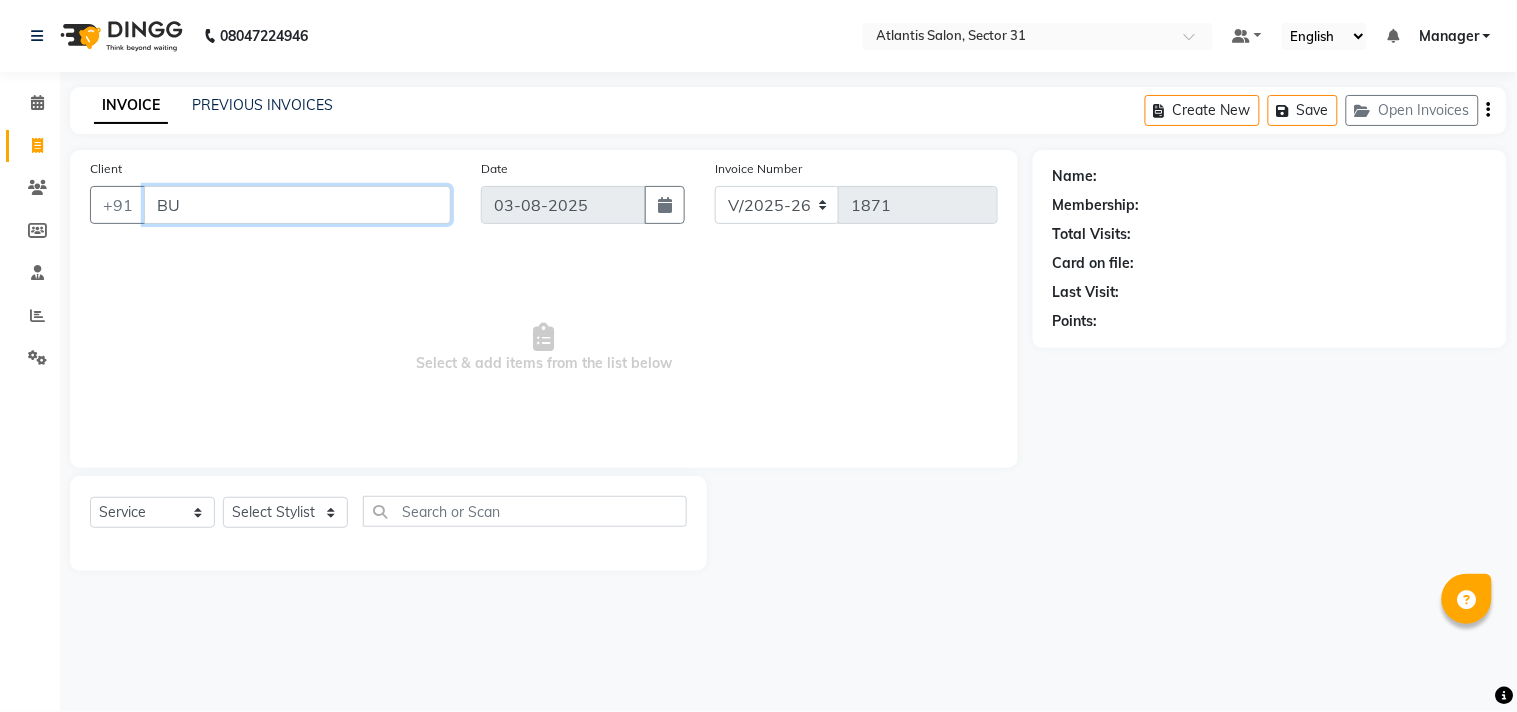 type on "B" 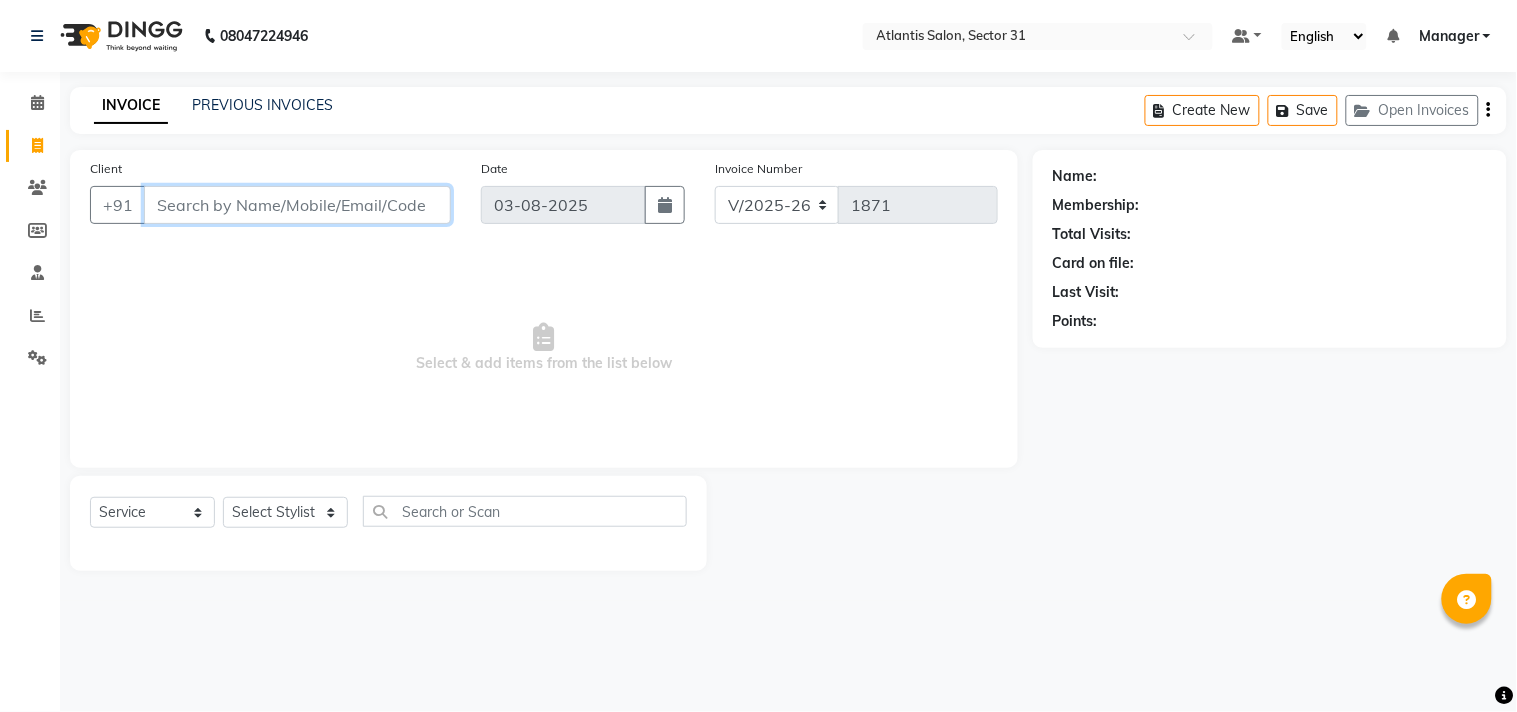 click on "Client" at bounding box center (297, 205) 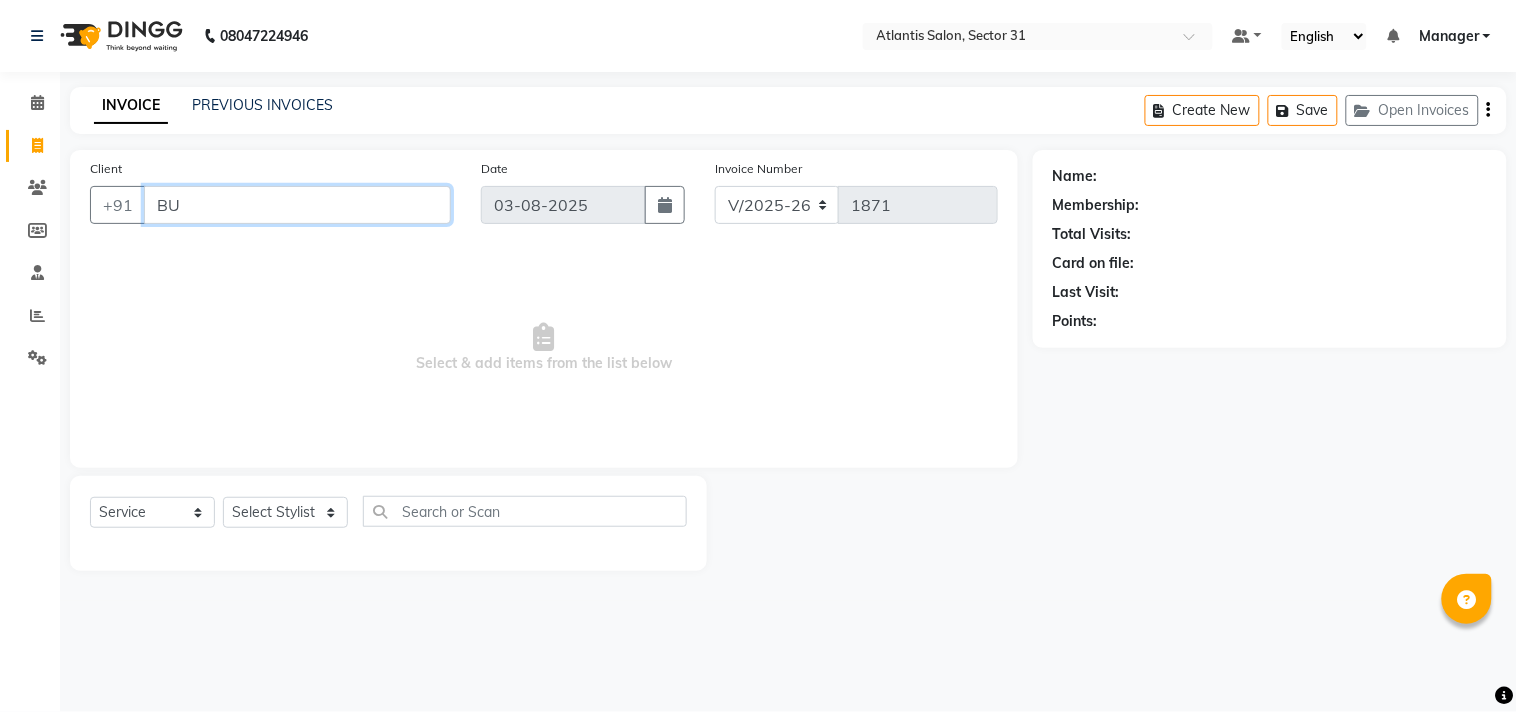 type on "B" 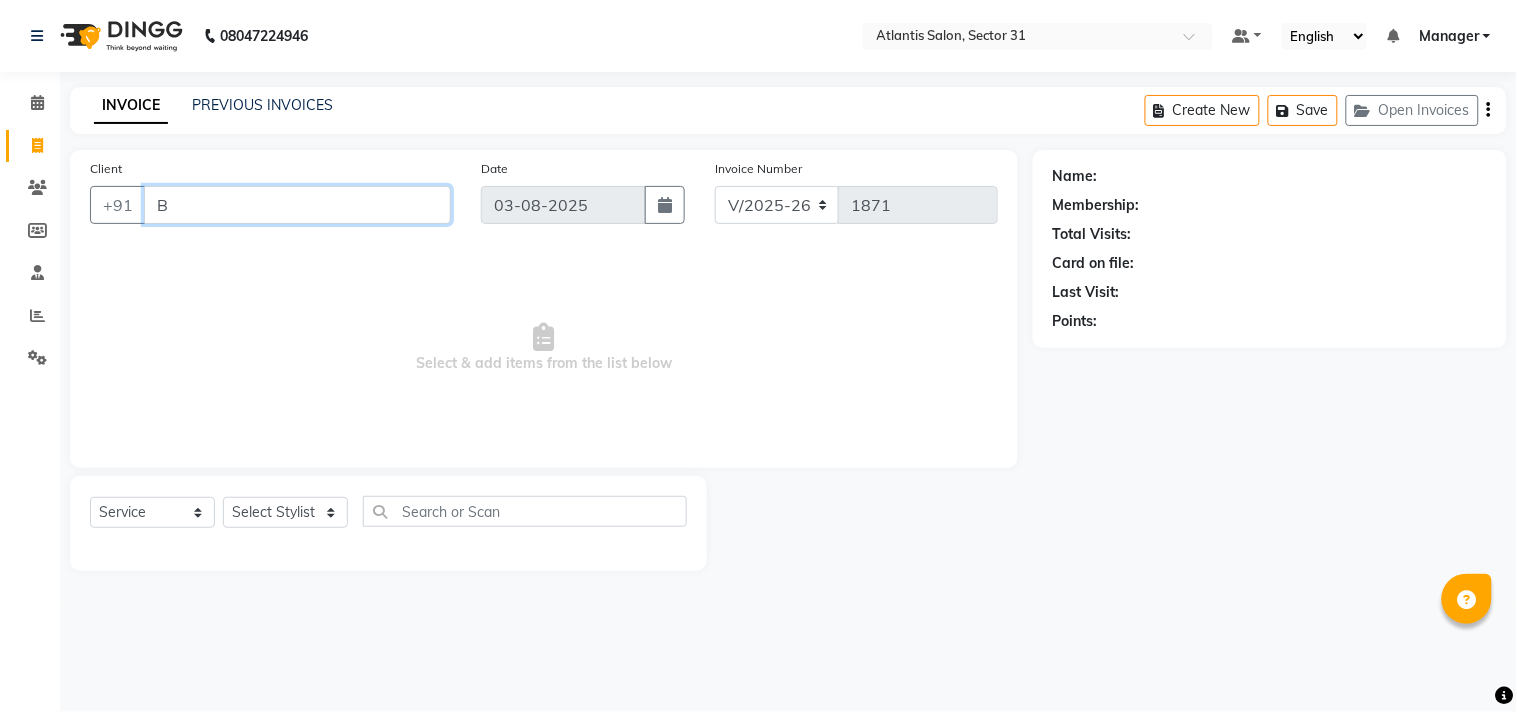 type 